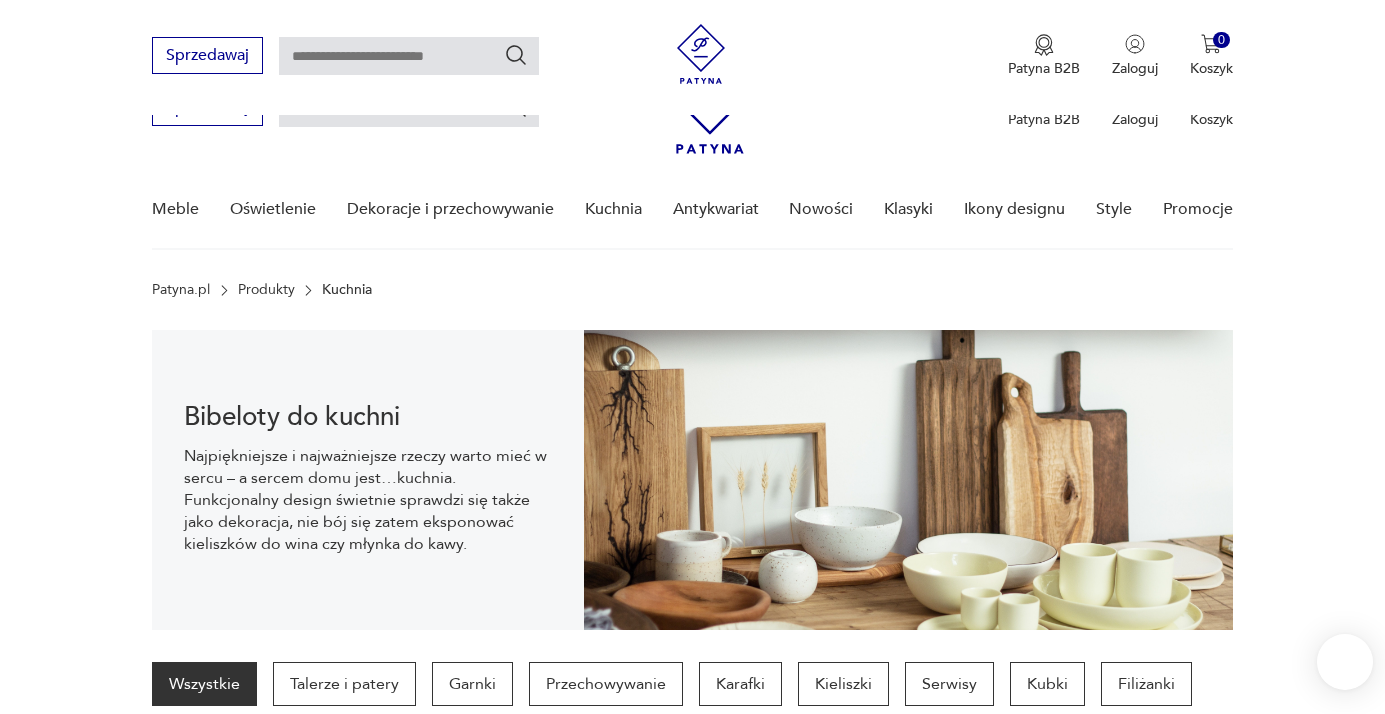 scroll, scrollTop: 532, scrollLeft: 0, axis: vertical 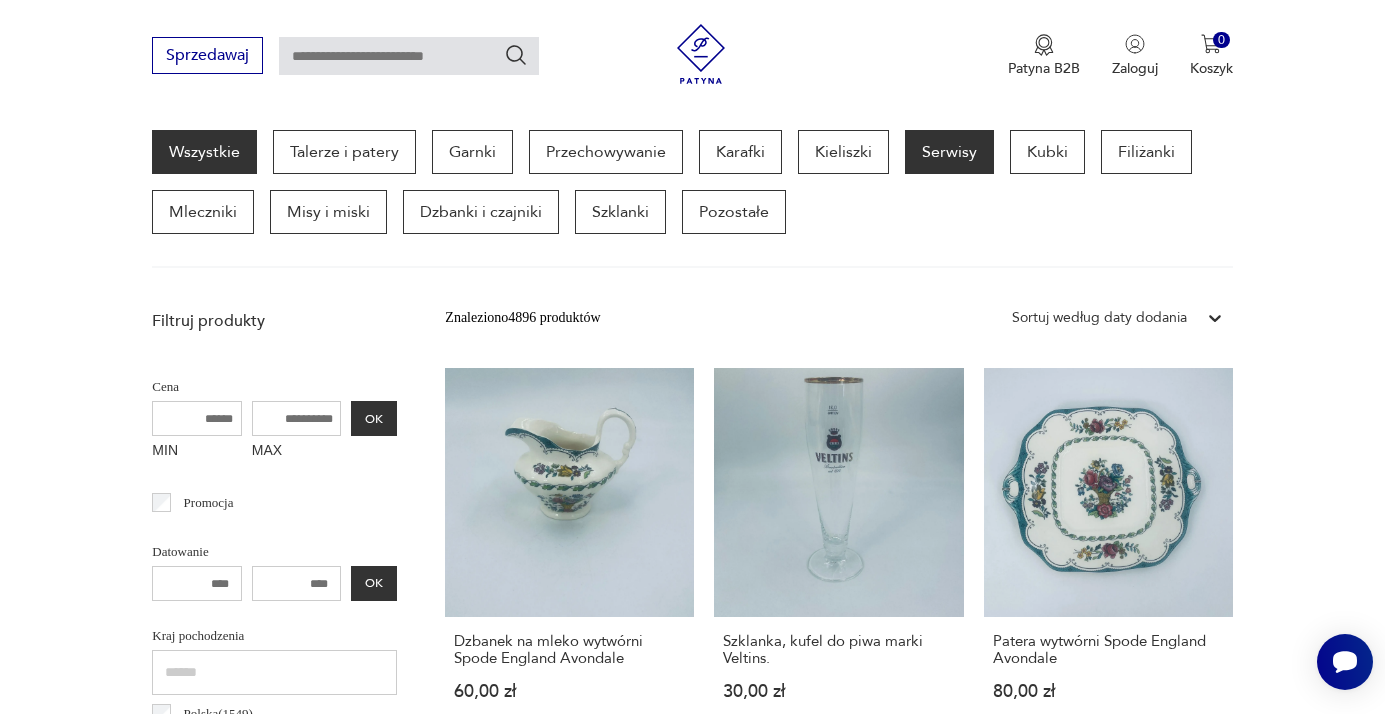 click on "Serwisy" at bounding box center (949, 152) 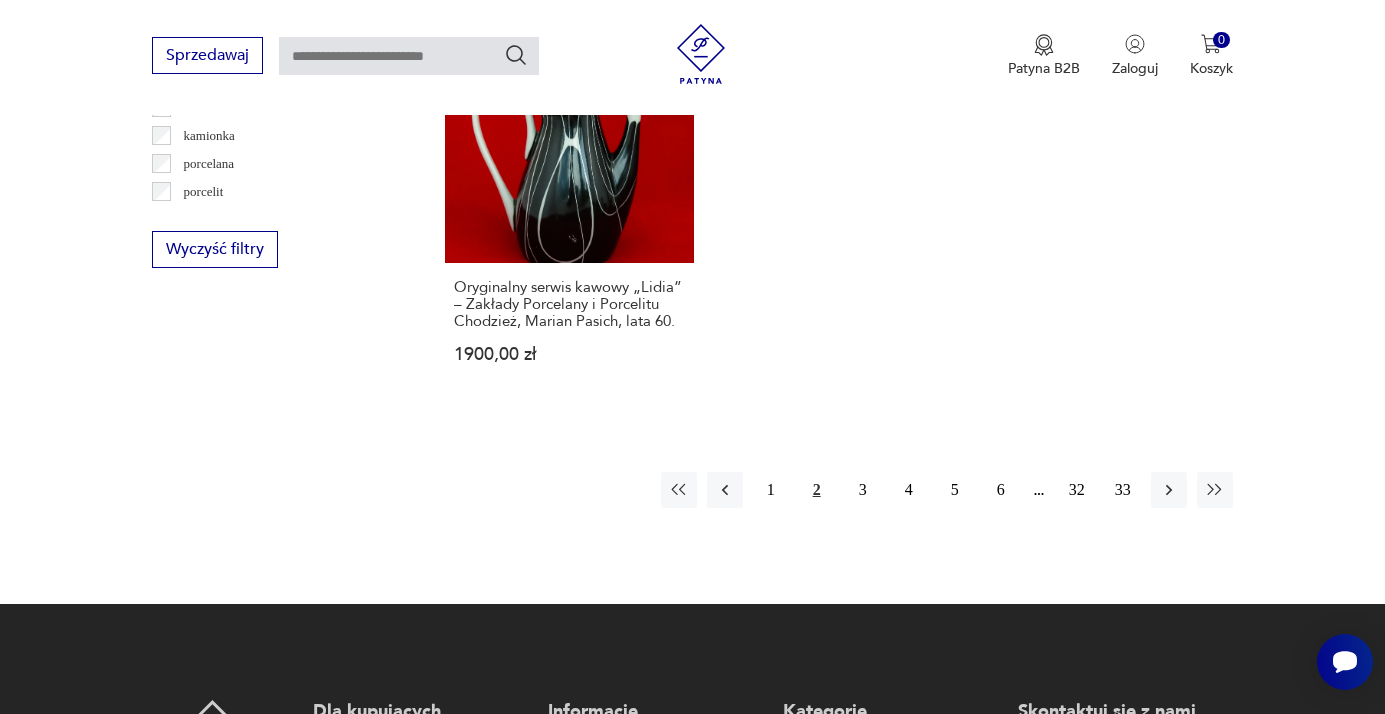 scroll, scrollTop: 2997, scrollLeft: 0, axis: vertical 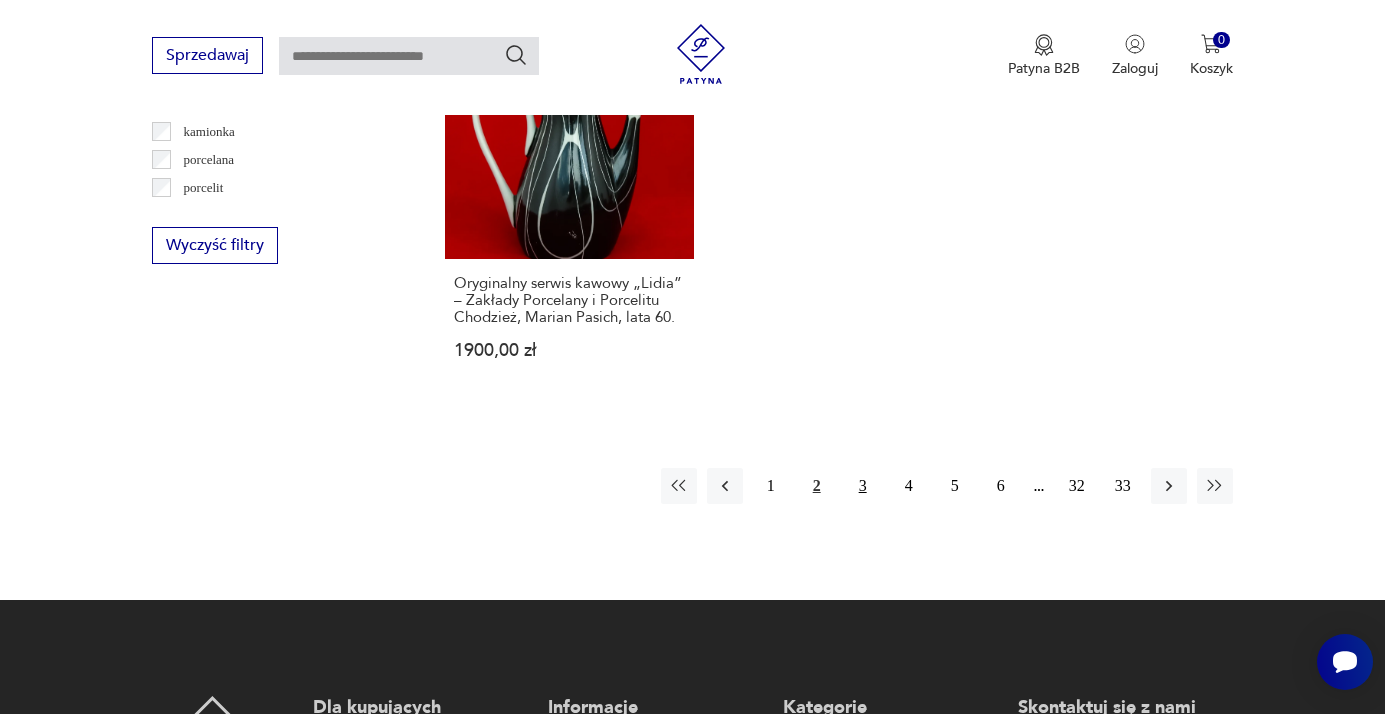 click on "3" at bounding box center [863, 486] 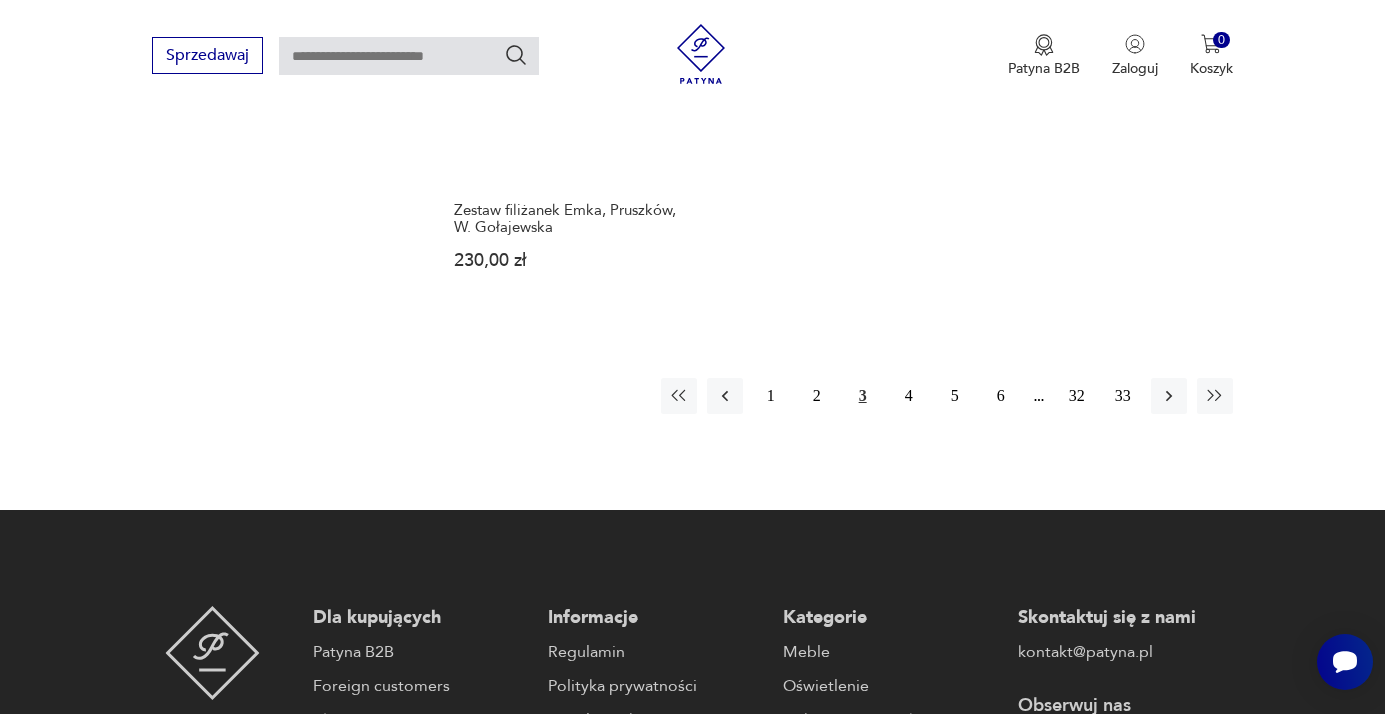 scroll, scrollTop: 3159, scrollLeft: 0, axis: vertical 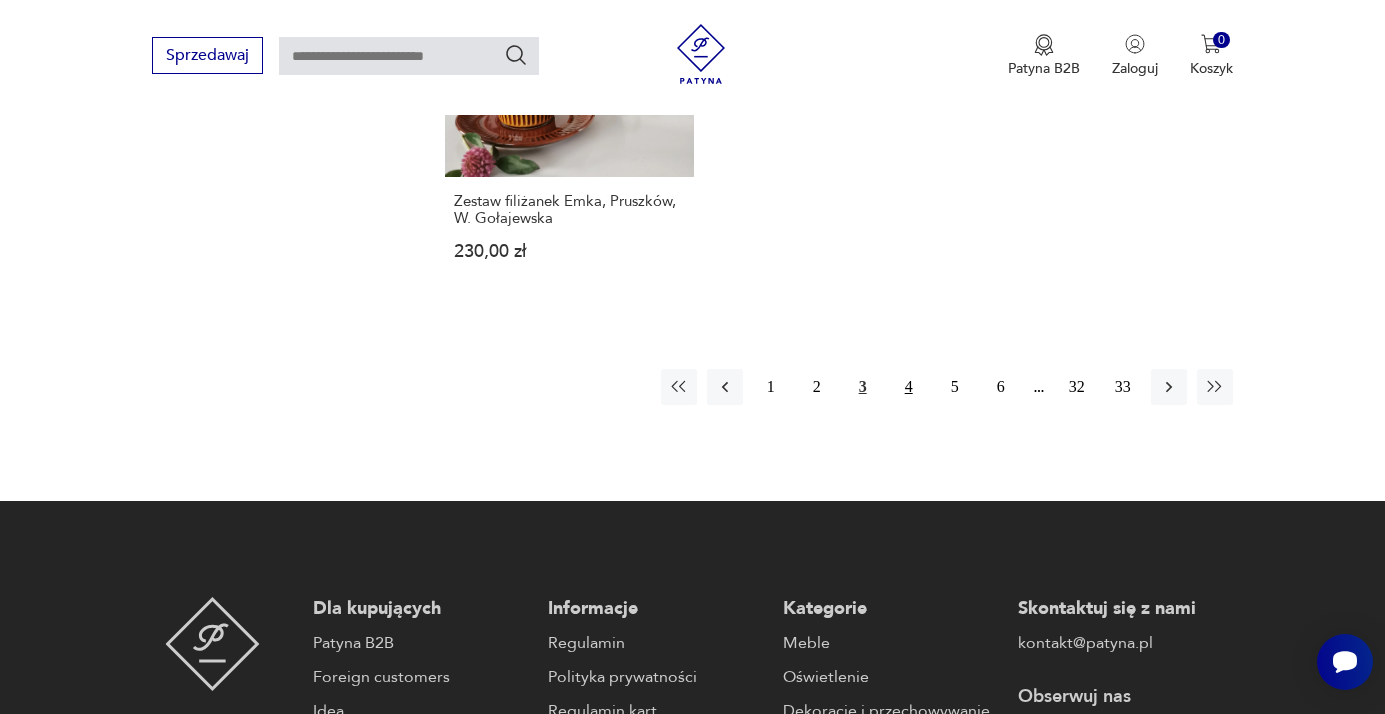 click on "4" at bounding box center [909, 387] 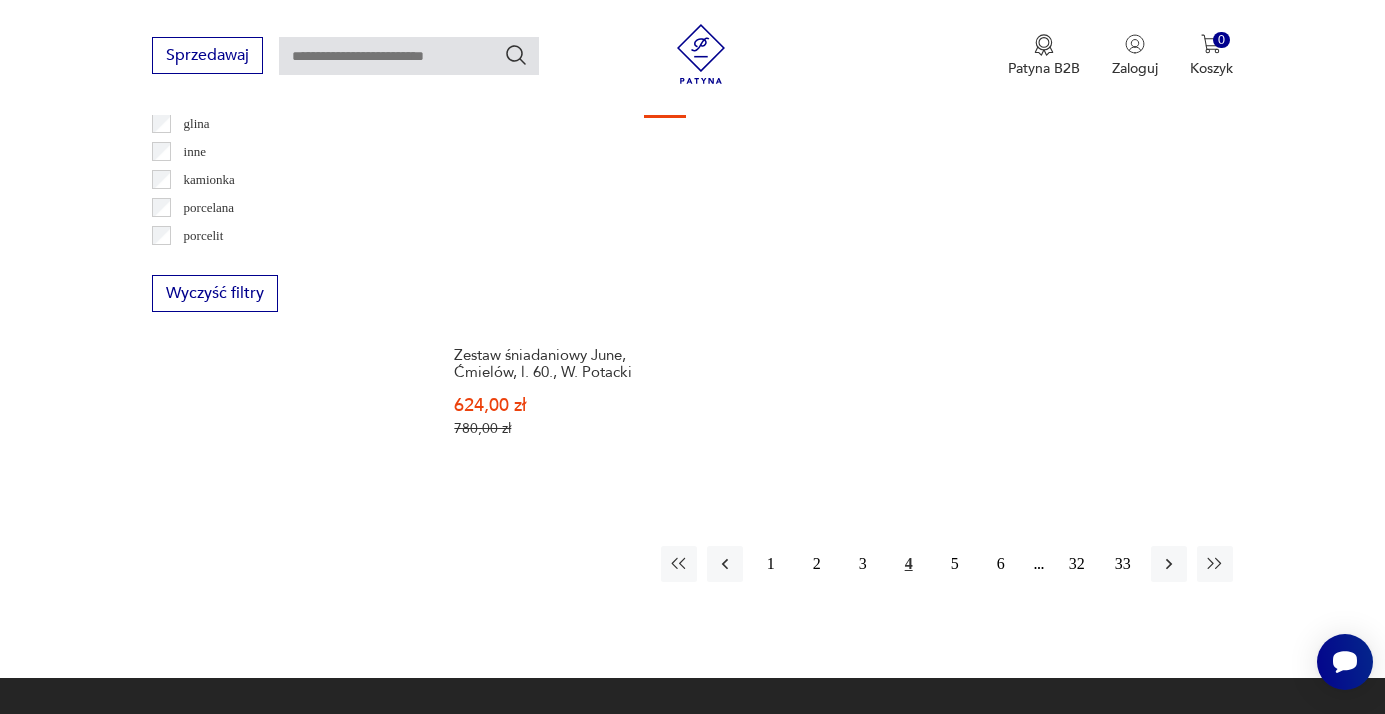 scroll, scrollTop: 2958, scrollLeft: 0, axis: vertical 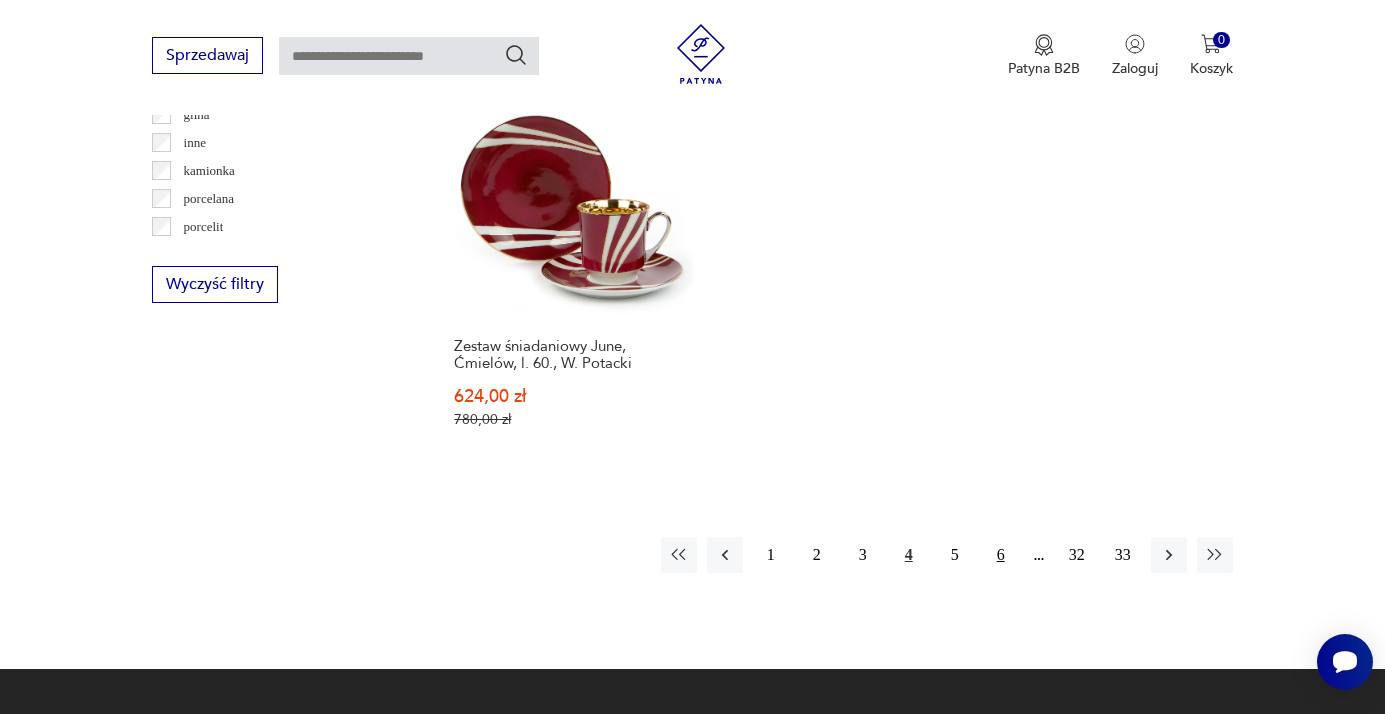 click on "6" at bounding box center [1001, 555] 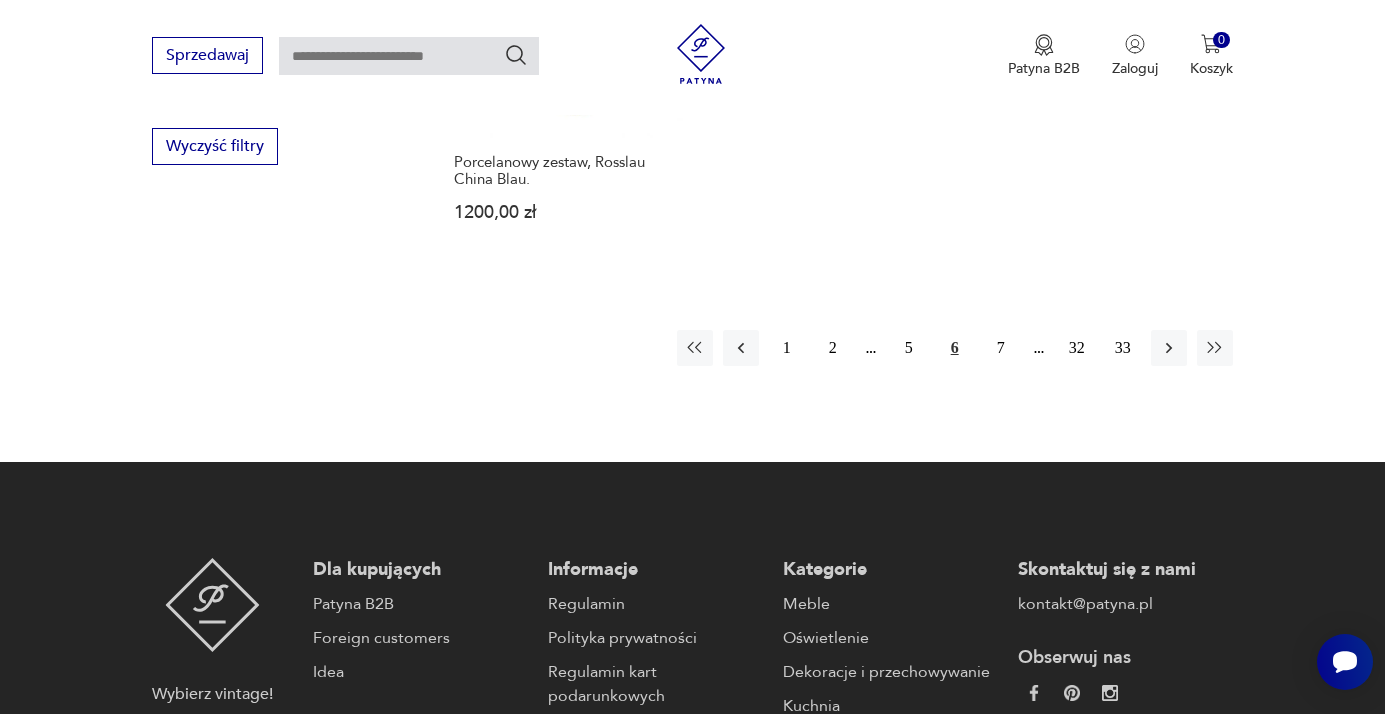 scroll, scrollTop: 3109, scrollLeft: 0, axis: vertical 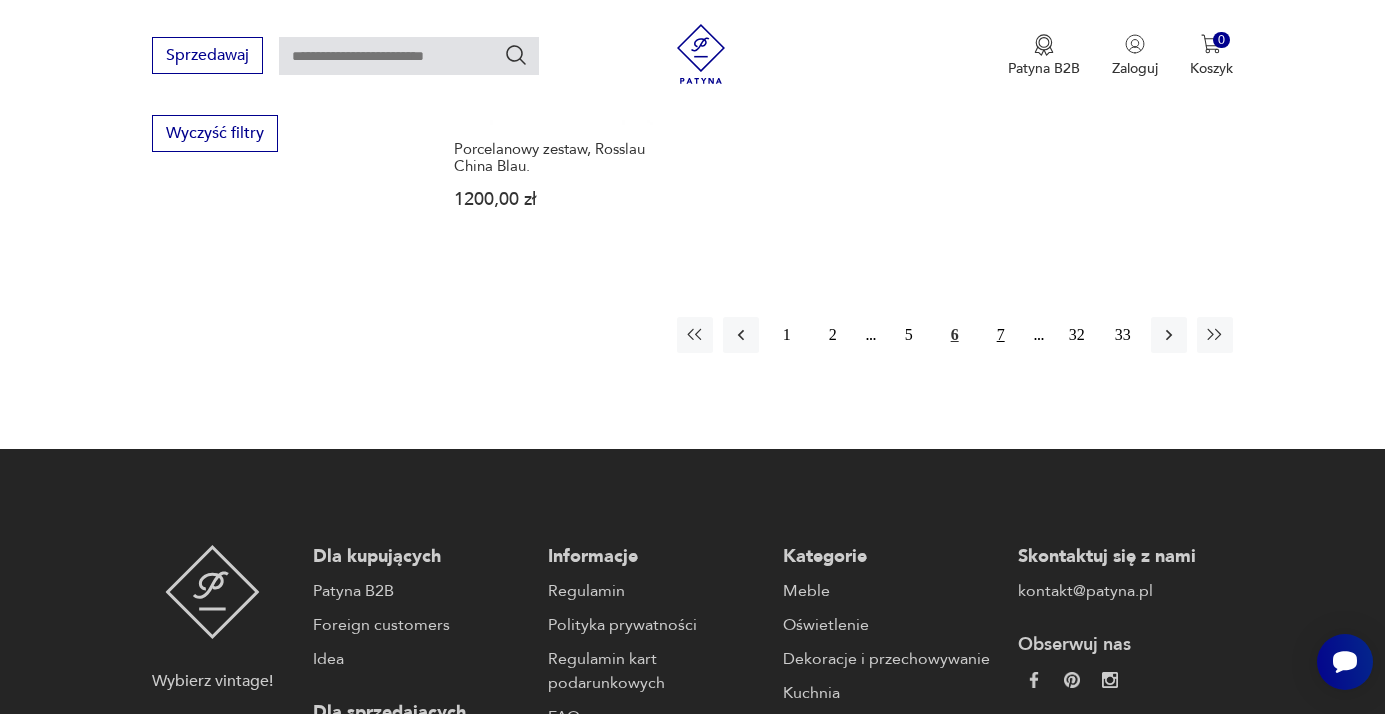 click on "7" at bounding box center (1001, 335) 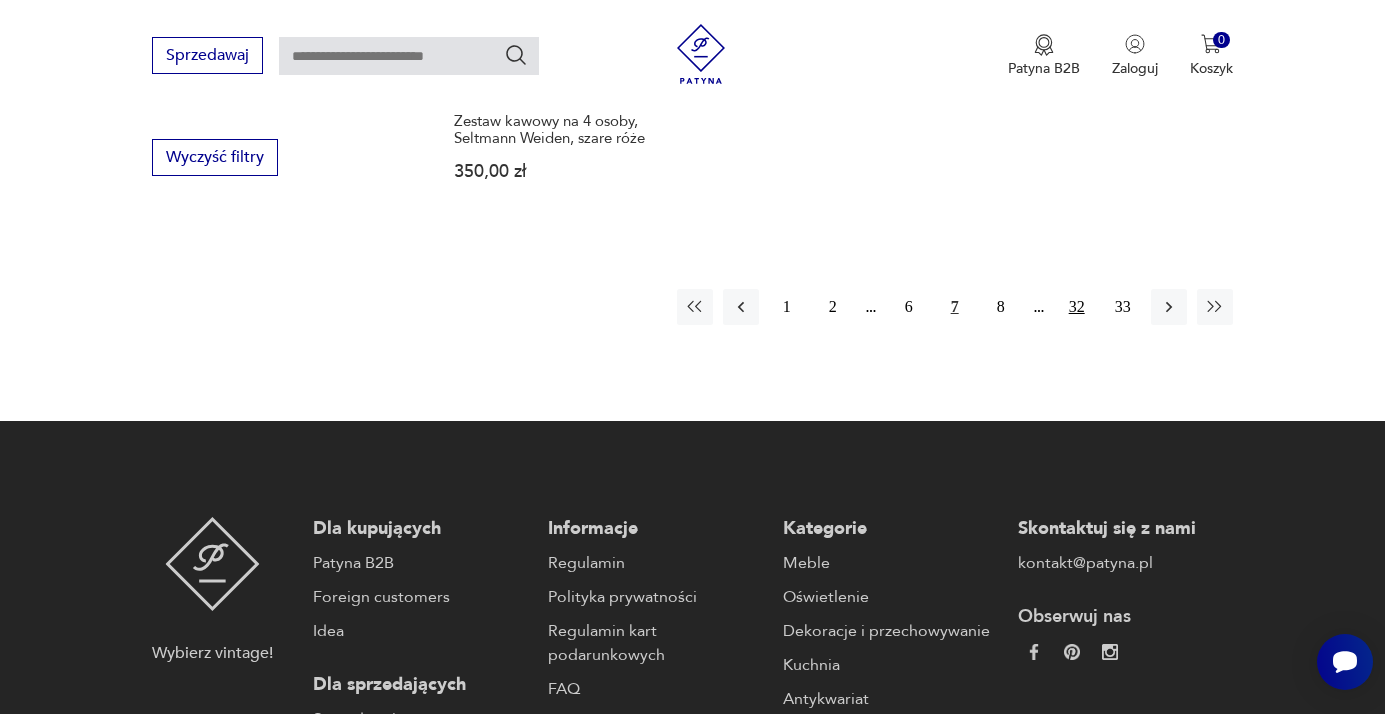 scroll, scrollTop: 3087, scrollLeft: 0, axis: vertical 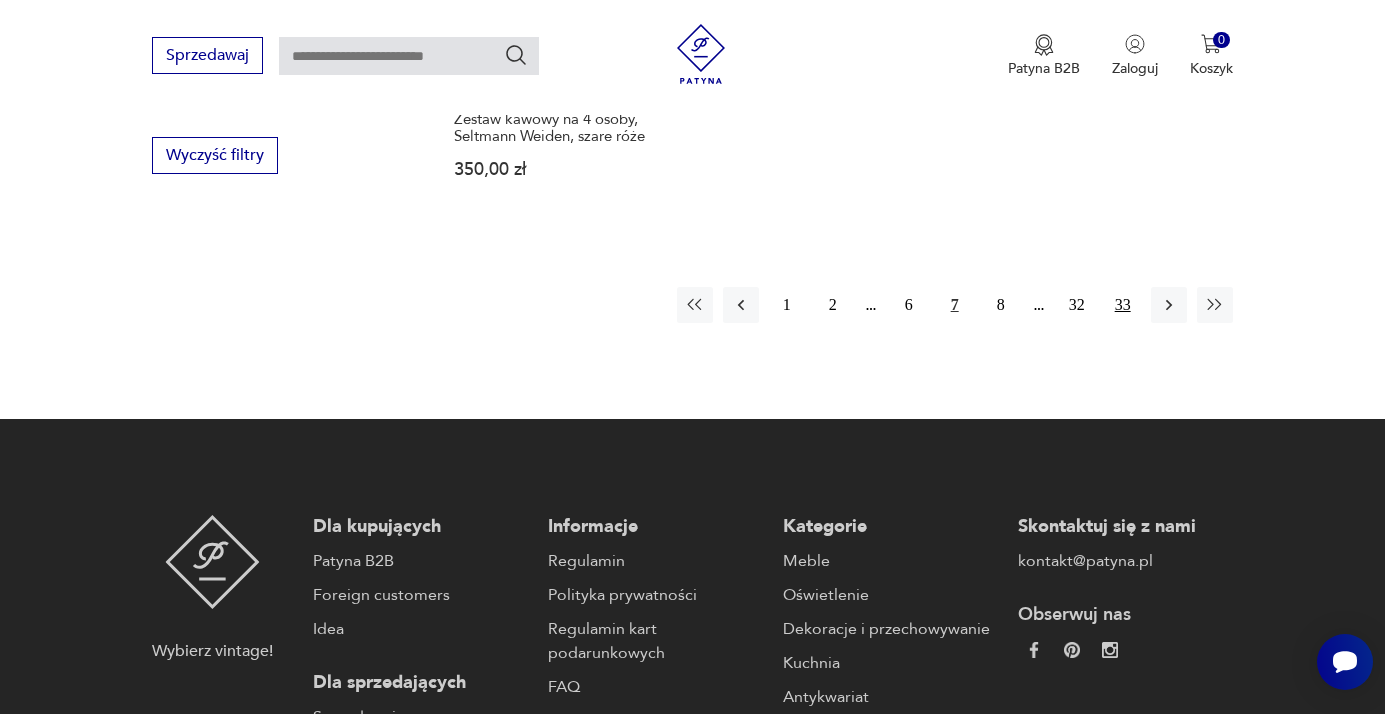 click on "33" at bounding box center (1123, 305) 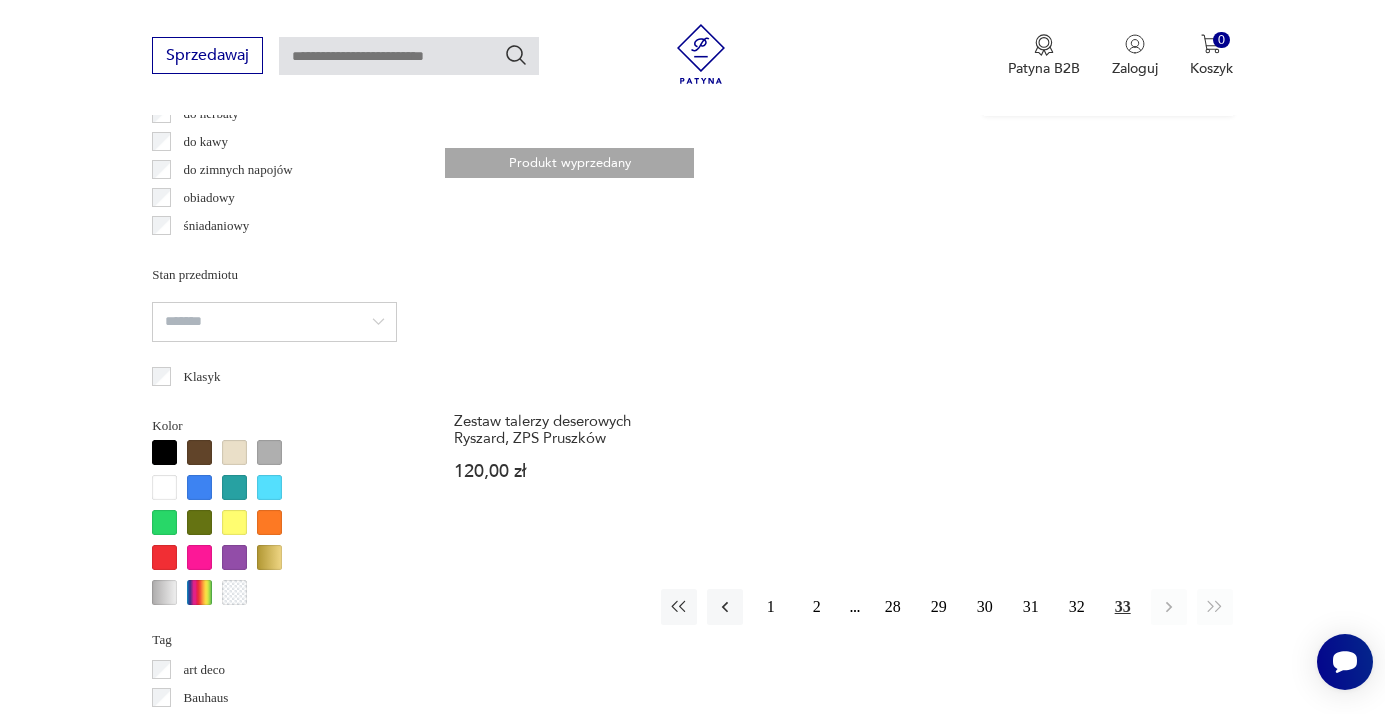 scroll, scrollTop: 1612, scrollLeft: 0, axis: vertical 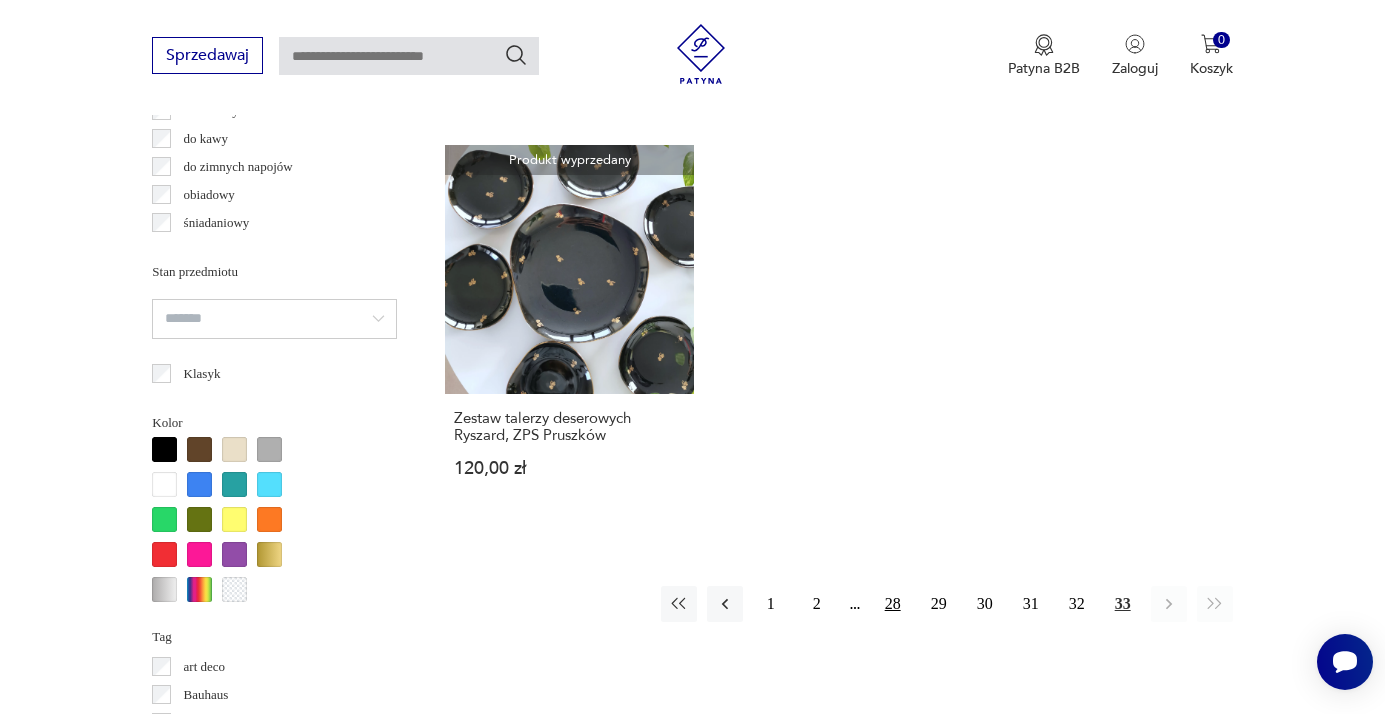 click on "28" at bounding box center (893, 604) 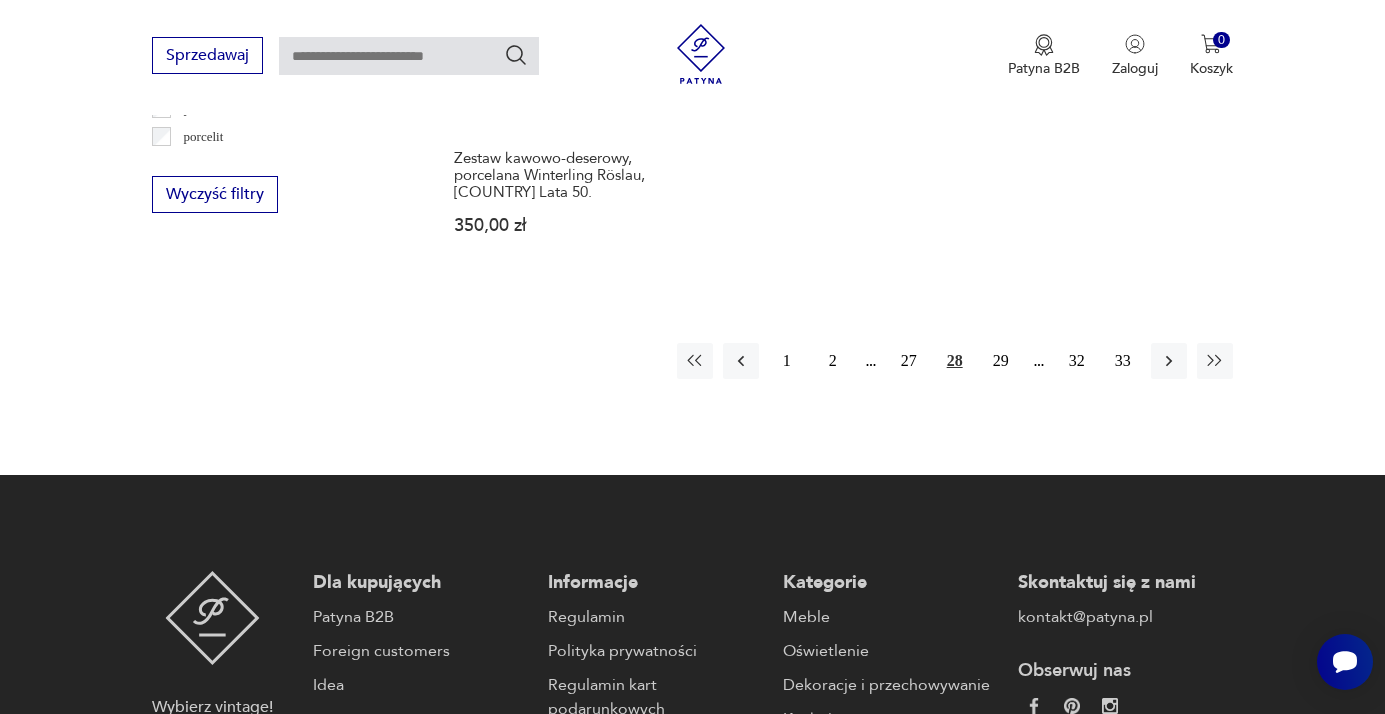 scroll, scrollTop: 3061, scrollLeft: 0, axis: vertical 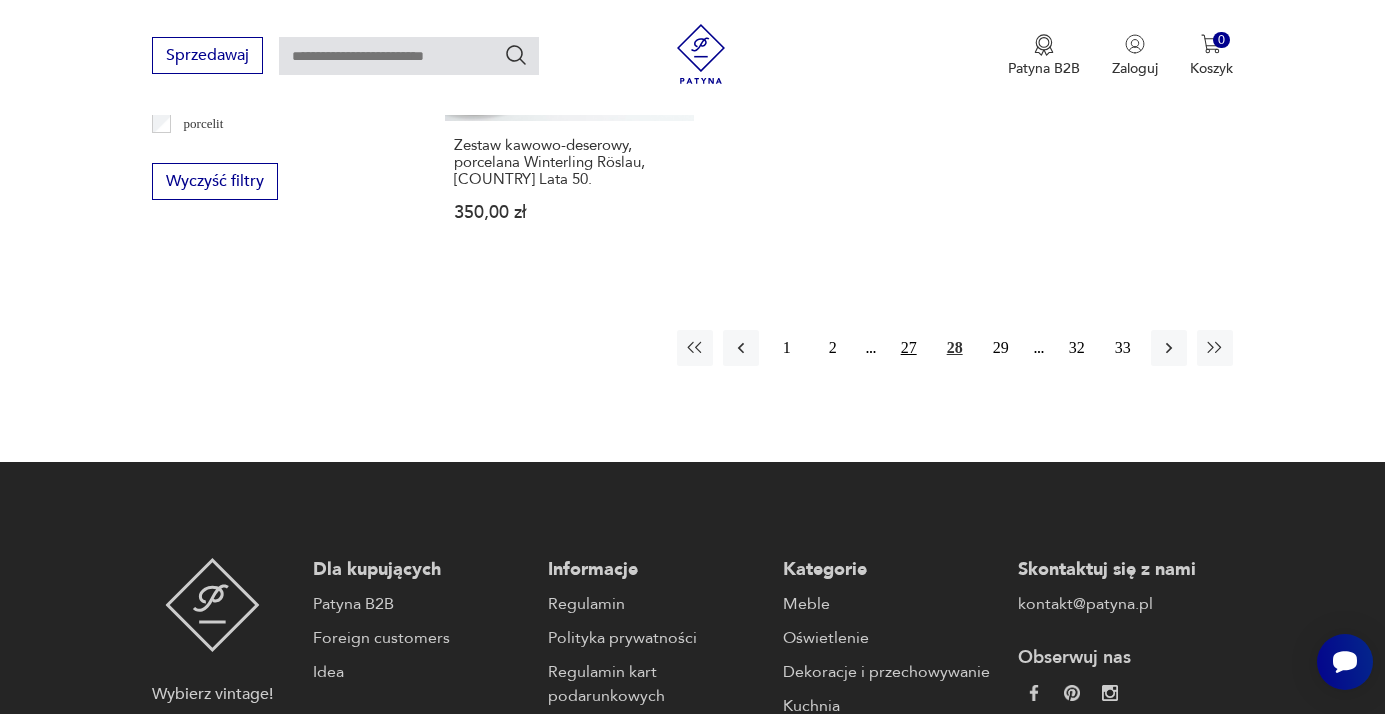 click on "27" at bounding box center [909, 348] 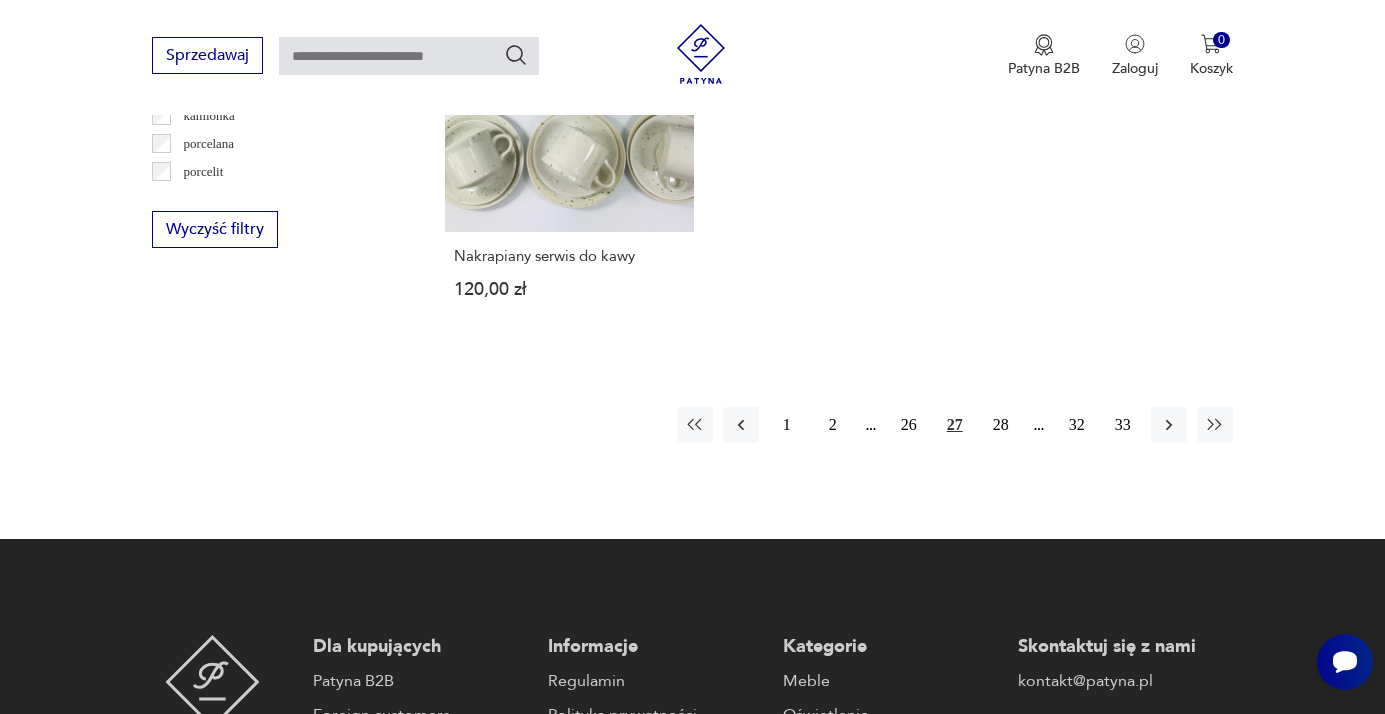 scroll, scrollTop: 3022, scrollLeft: 0, axis: vertical 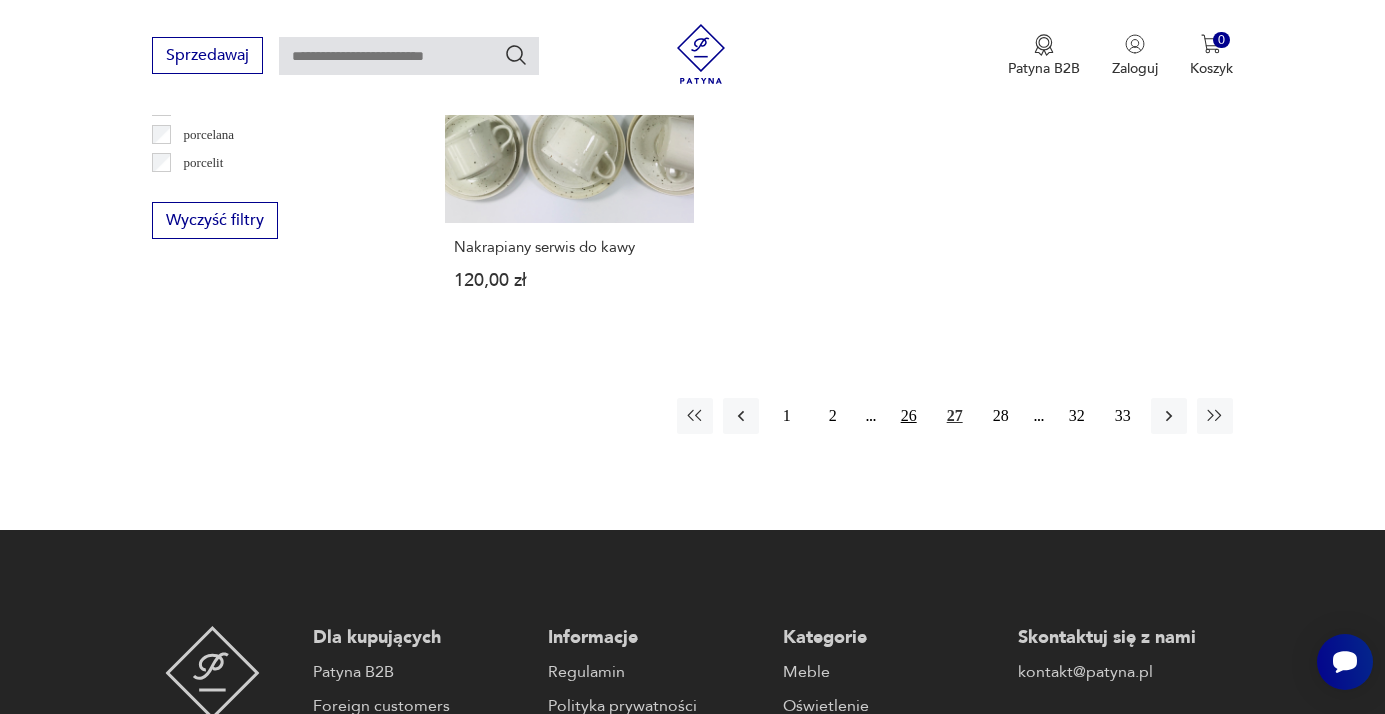 click on "26" at bounding box center [909, 416] 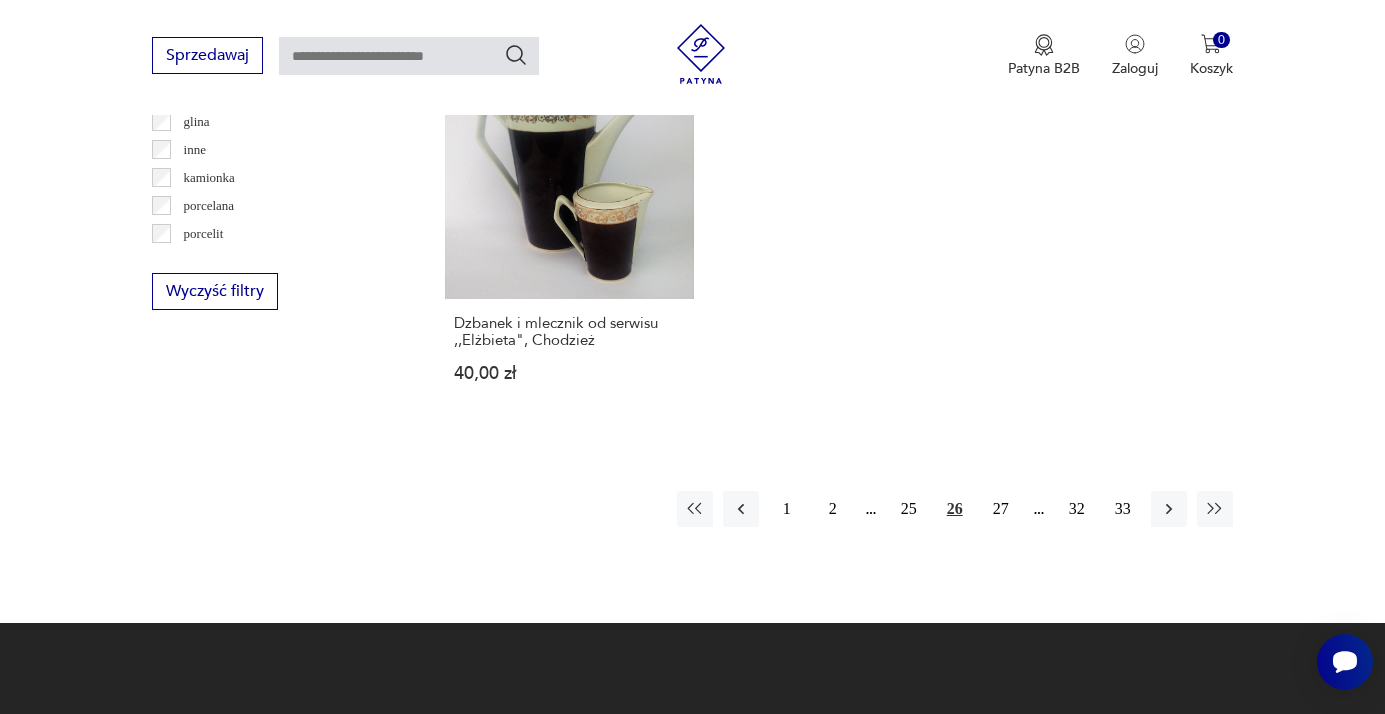 scroll, scrollTop: 2954, scrollLeft: 0, axis: vertical 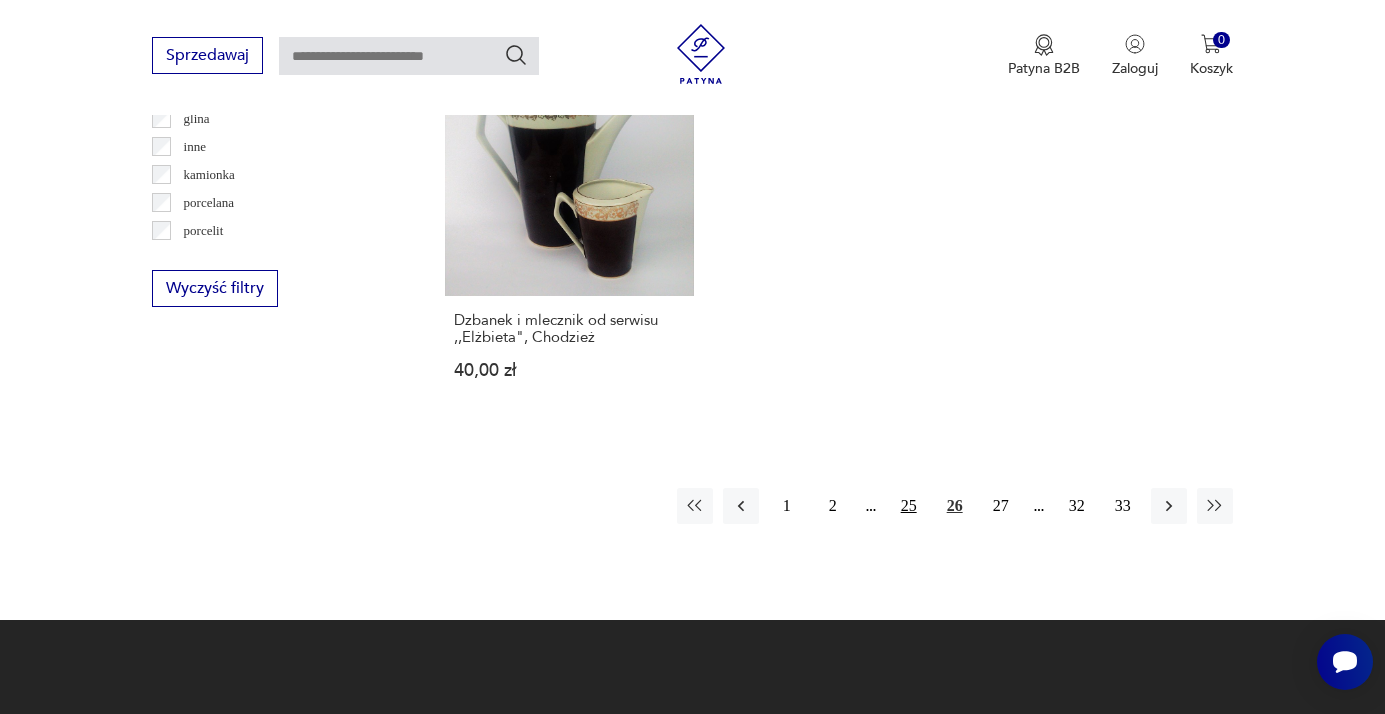 click on "25" at bounding box center (909, 506) 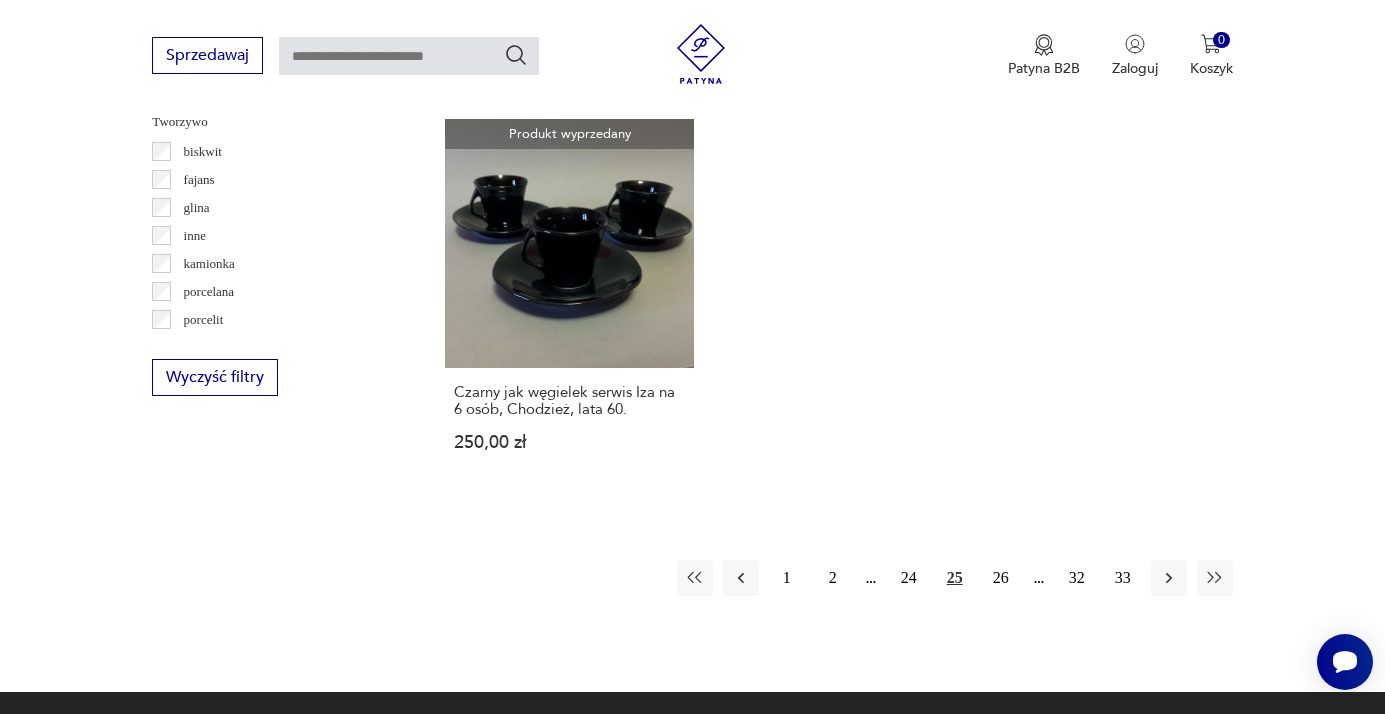 scroll, scrollTop: 2954, scrollLeft: 0, axis: vertical 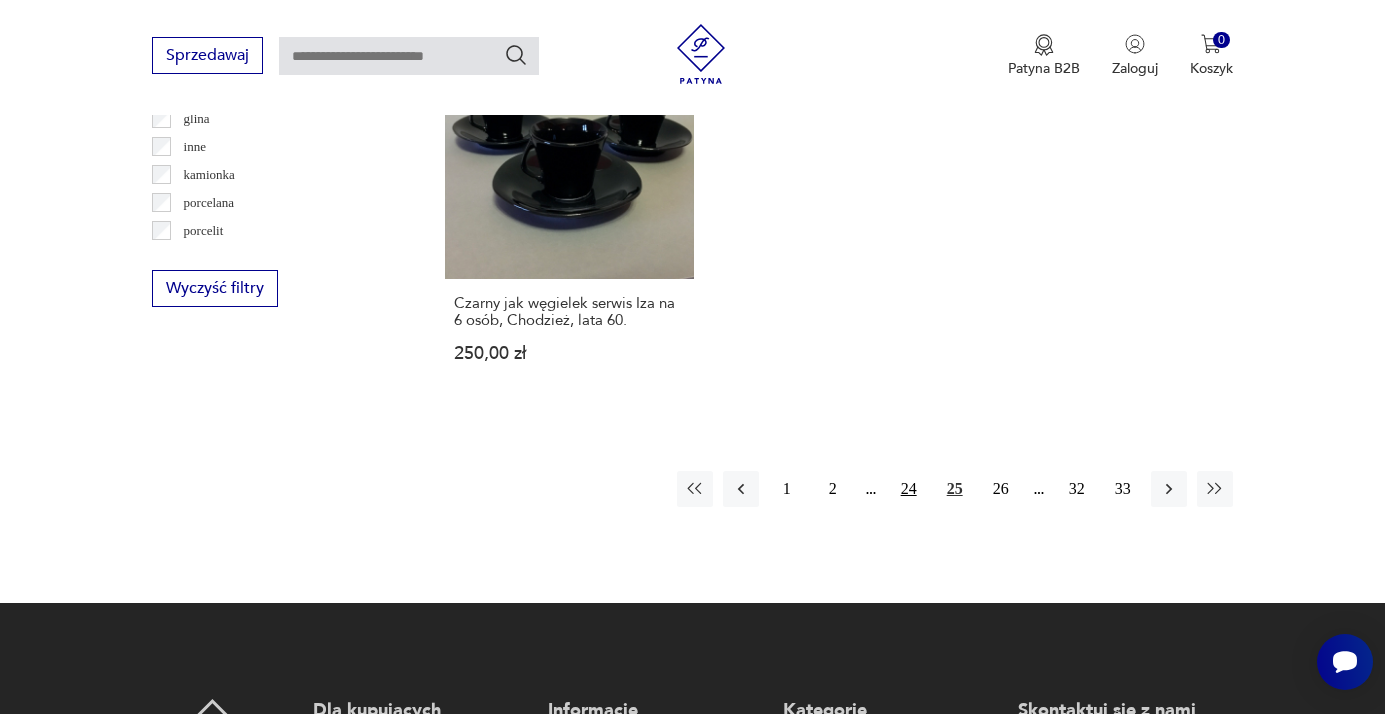 click on "24" at bounding box center [909, 489] 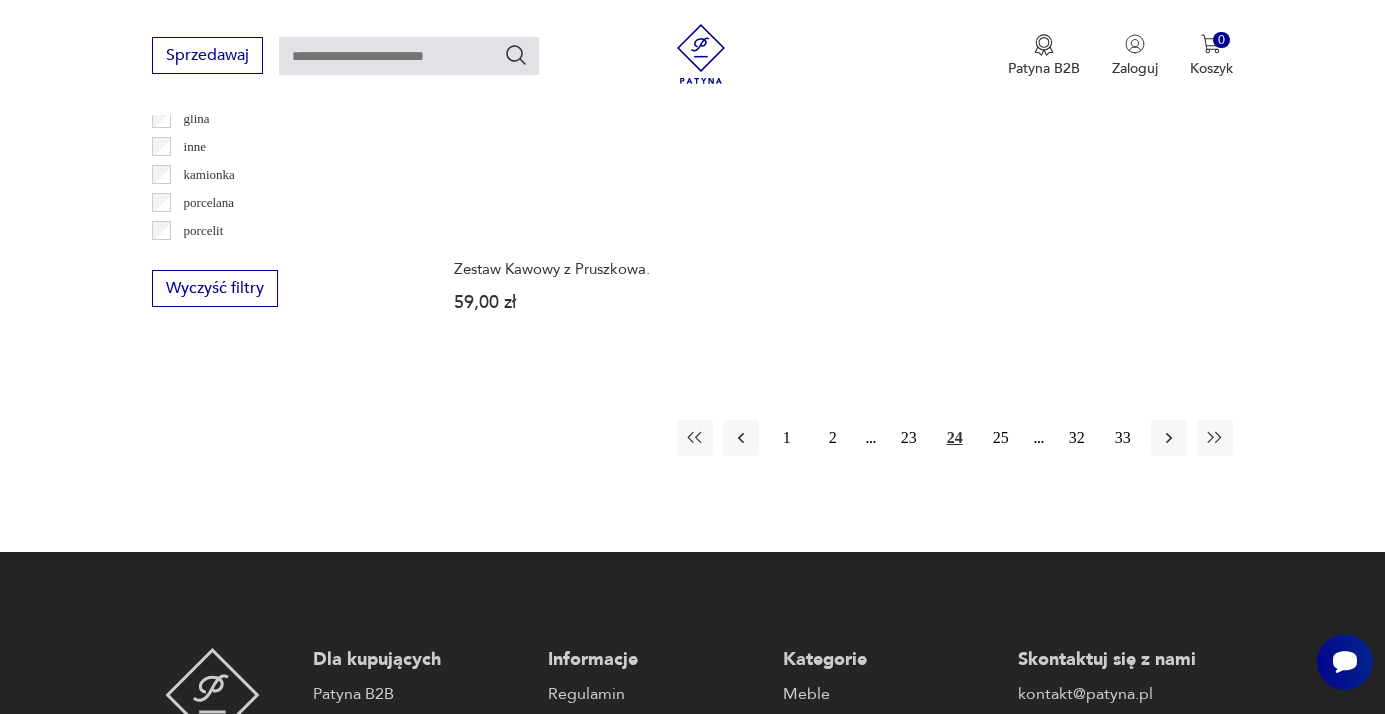 scroll, scrollTop: 2960, scrollLeft: 0, axis: vertical 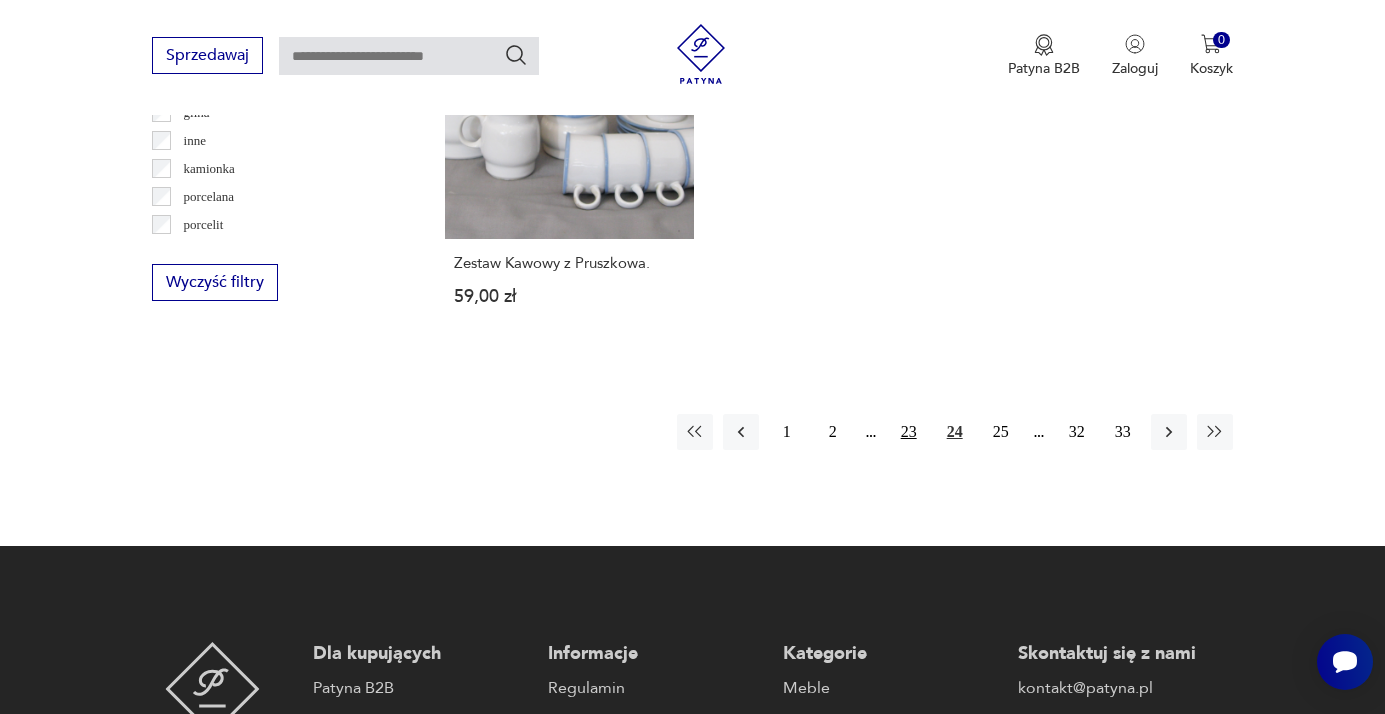 click on "23" at bounding box center (909, 432) 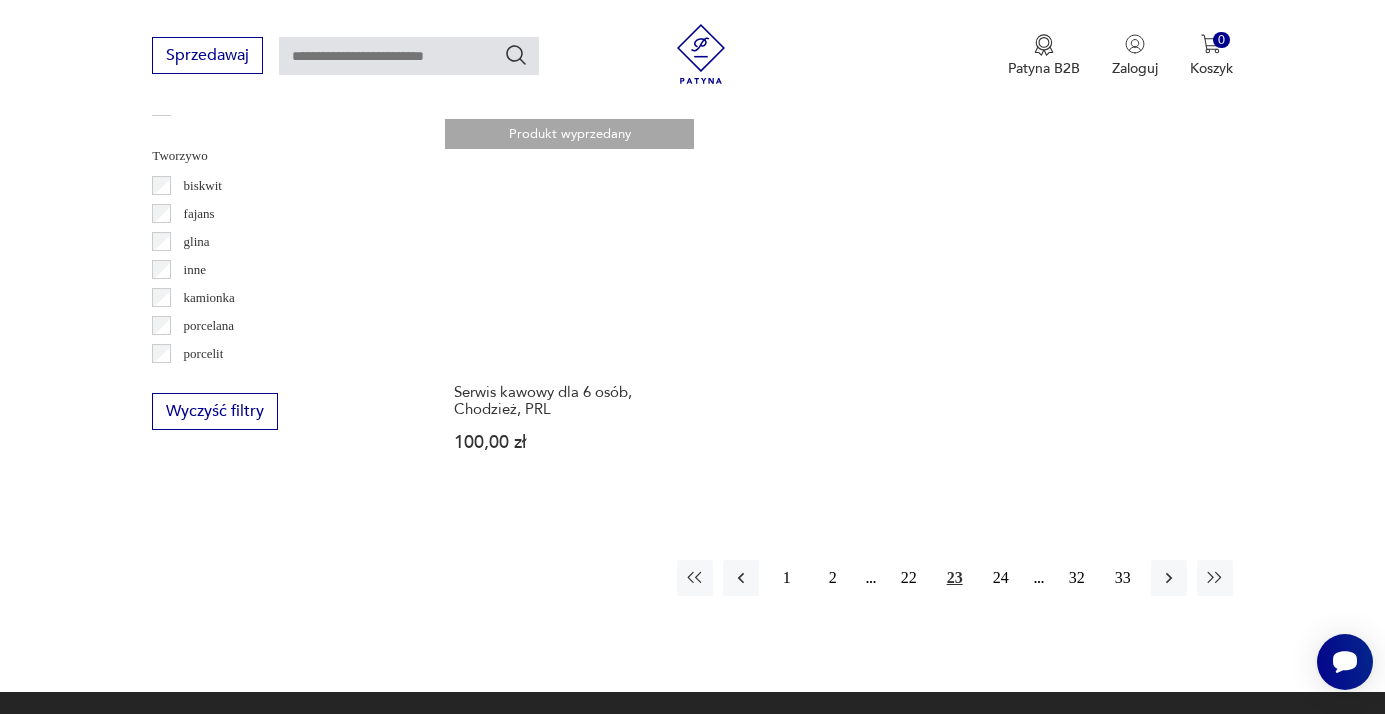 scroll, scrollTop: 2862, scrollLeft: 0, axis: vertical 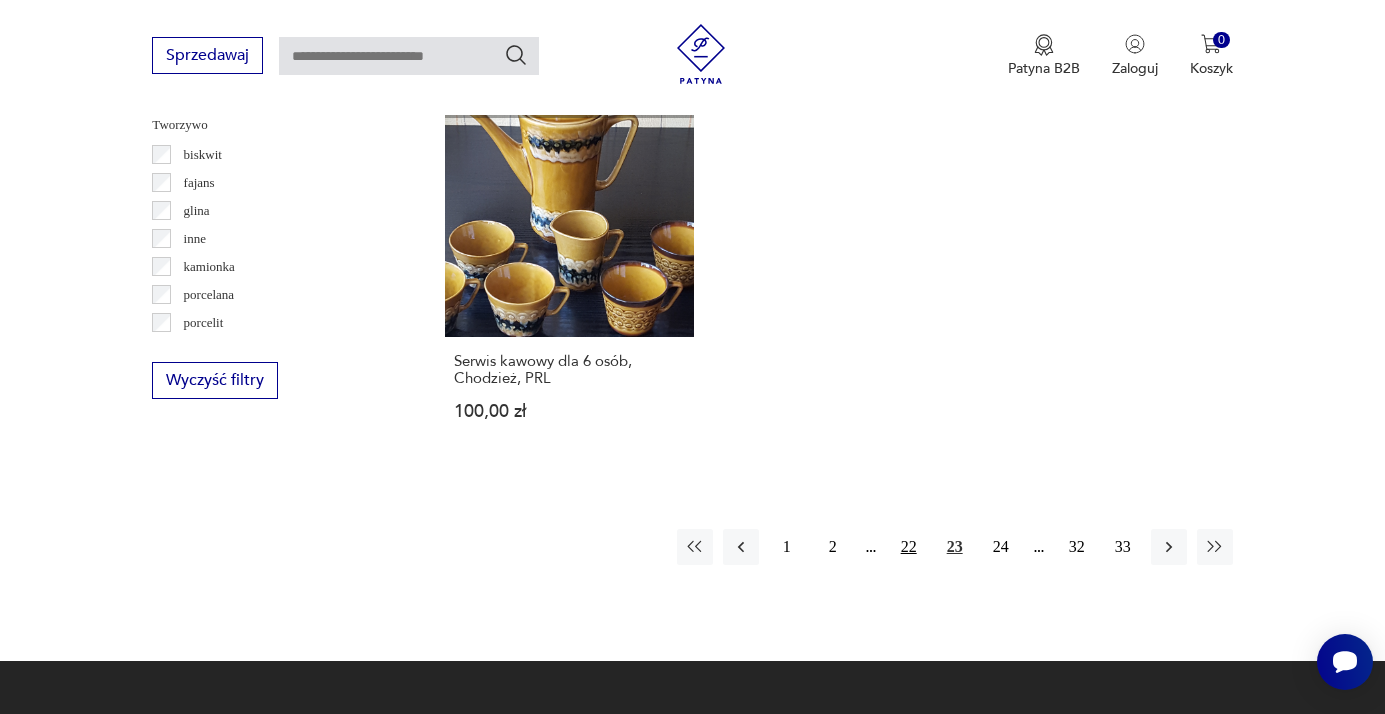 click on "22" at bounding box center [909, 547] 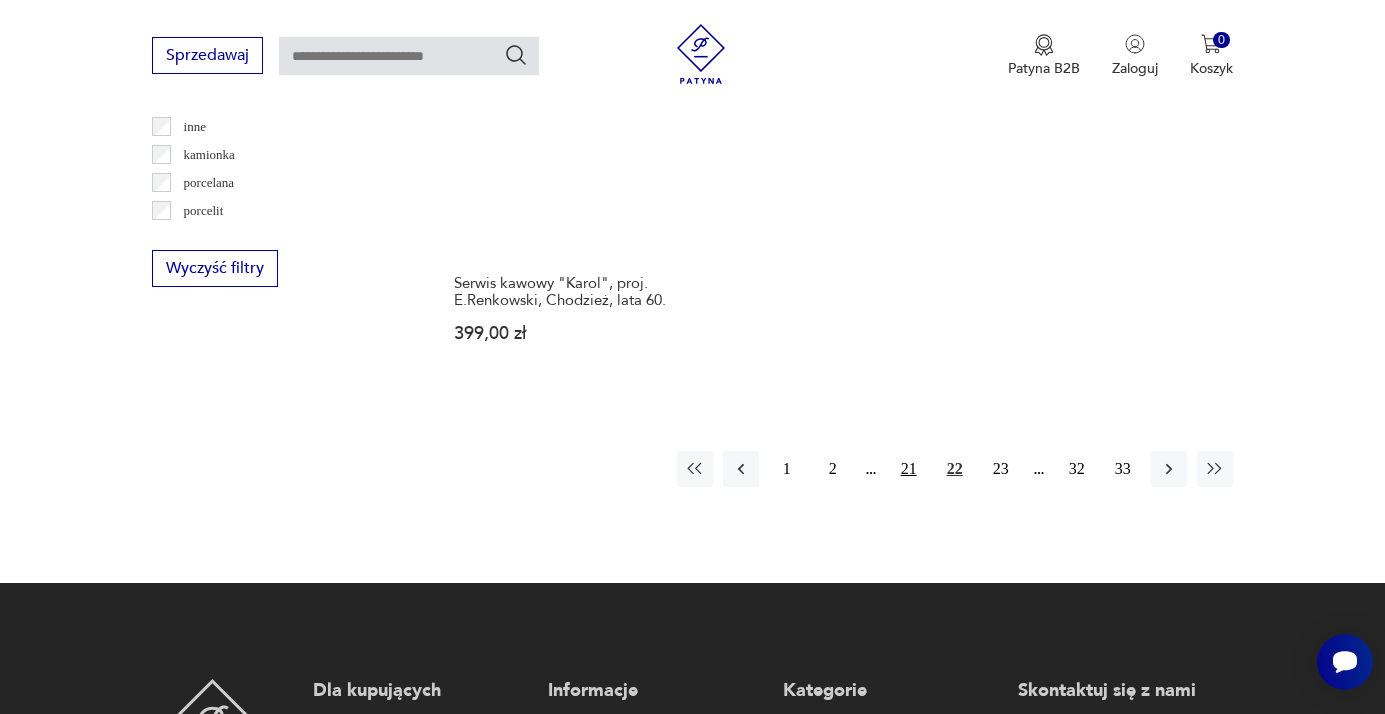 scroll, scrollTop: 2975, scrollLeft: 0, axis: vertical 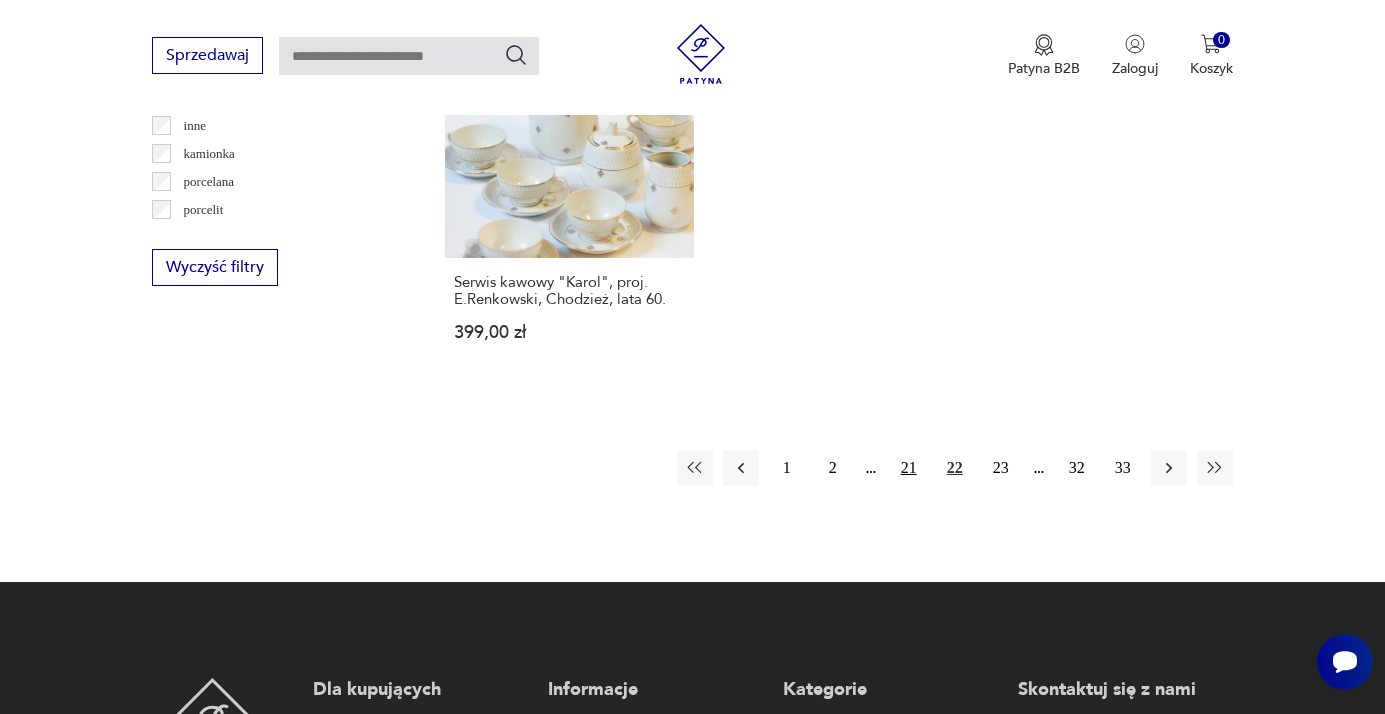 click on "21" at bounding box center [909, 468] 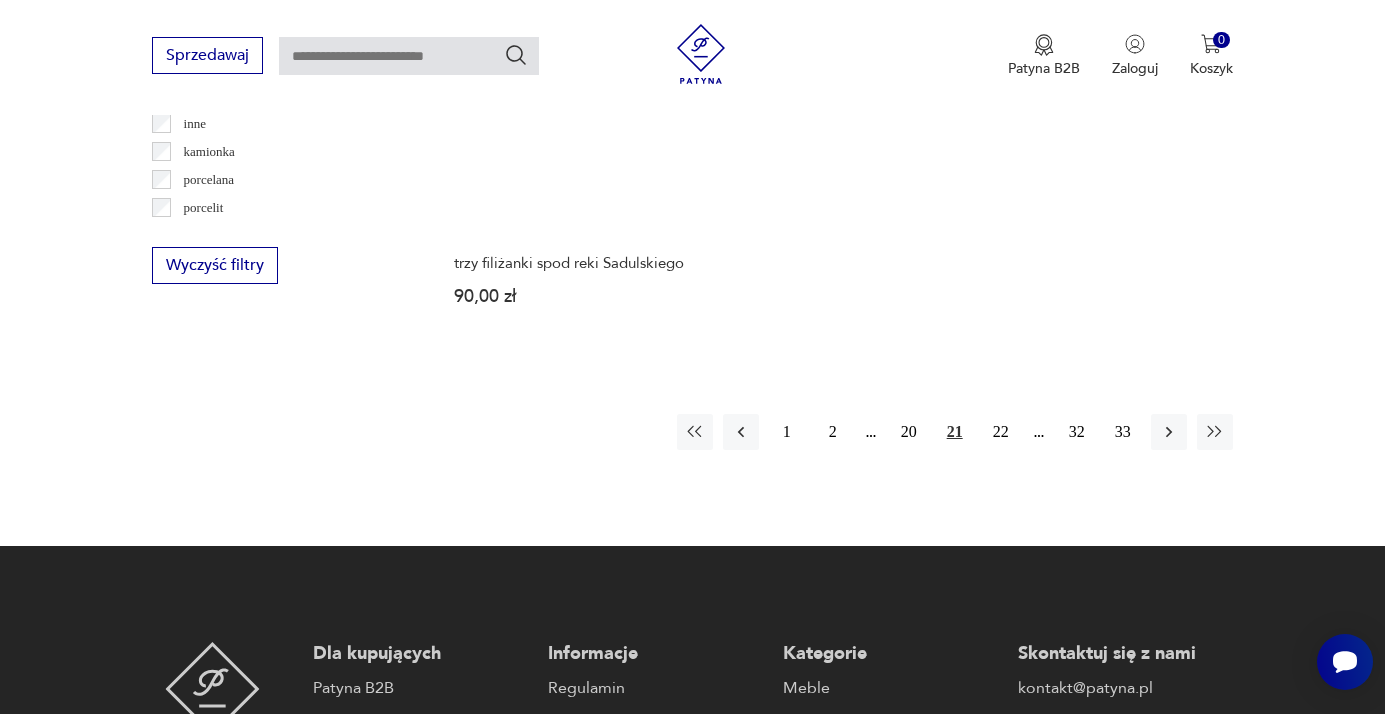 scroll, scrollTop: 2984, scrollLeft: 0, axis: vertical 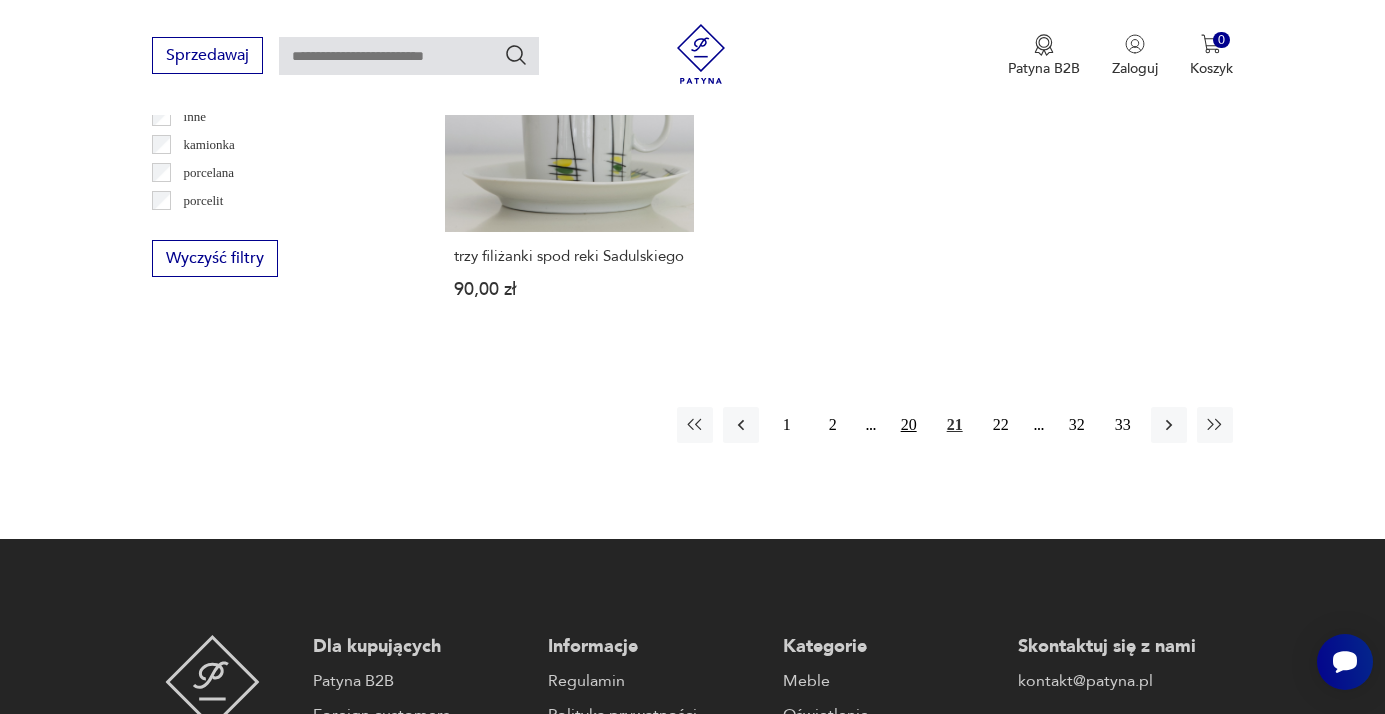 click on "20" at bounding box center [909, 425] 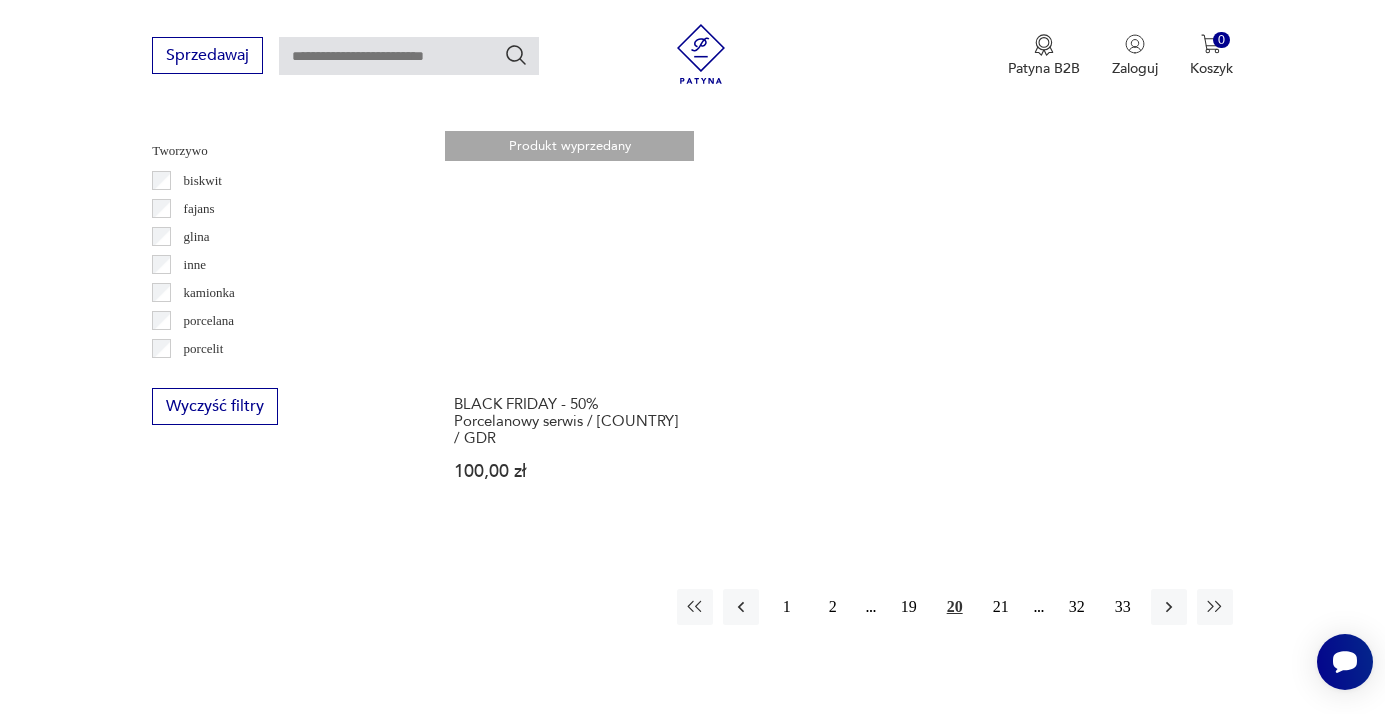 scroll, scrollTop: 2842, scrollLeft: 0, axis: vertical 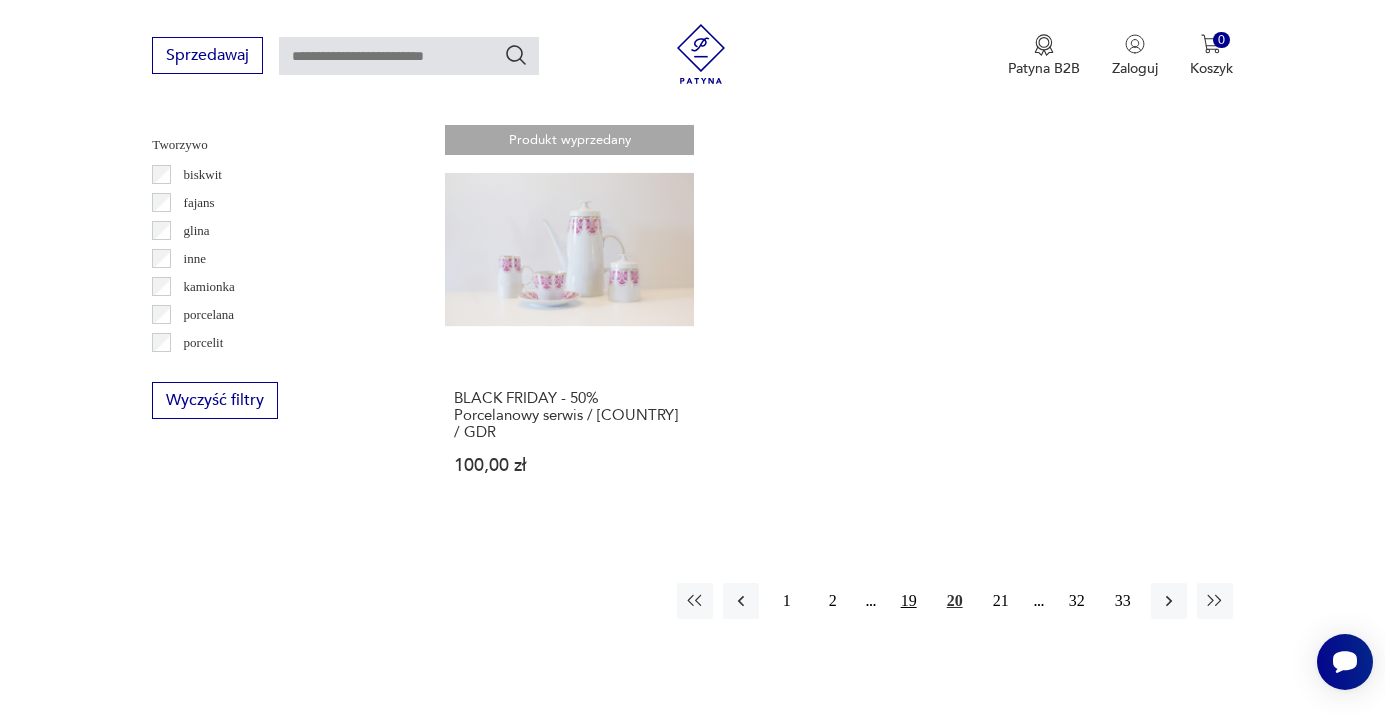 click on "19" at bounding box center (909, 601) 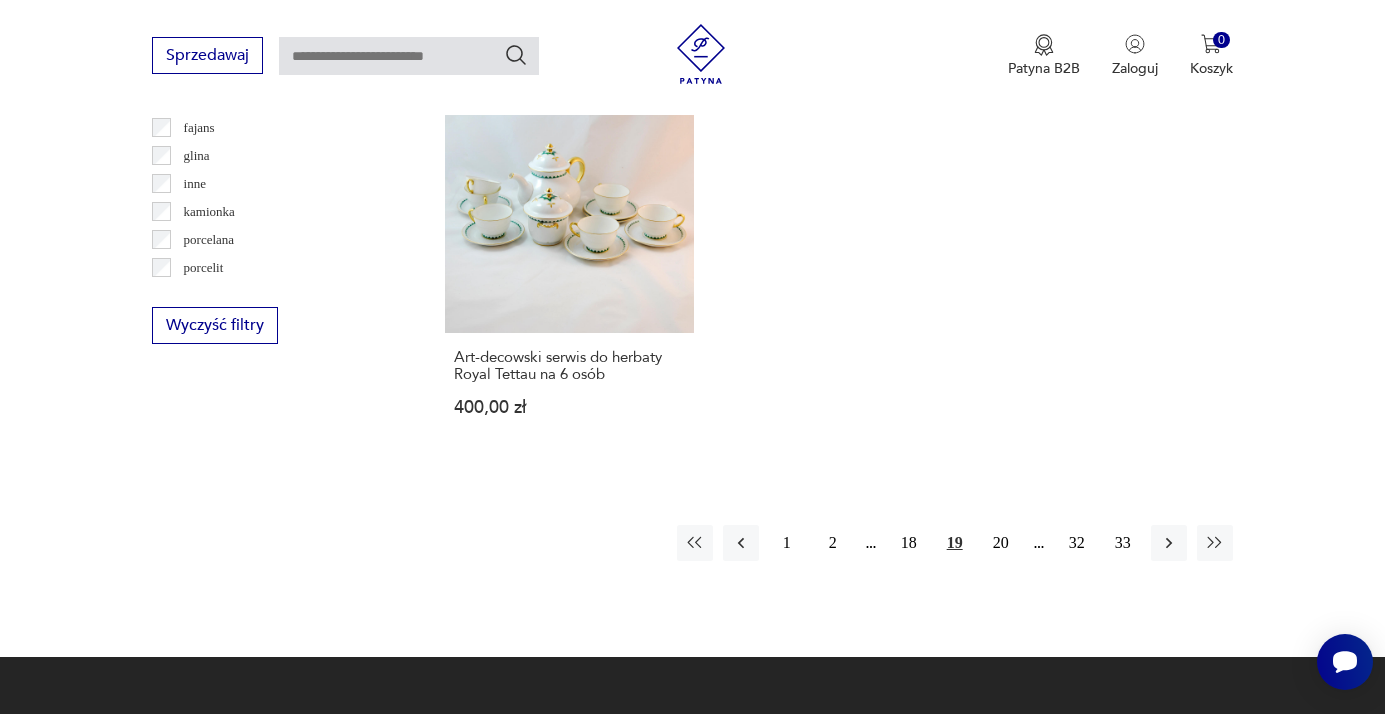 scroll, scrollTop: 2921, scrollLeft: 0, axis: vertical 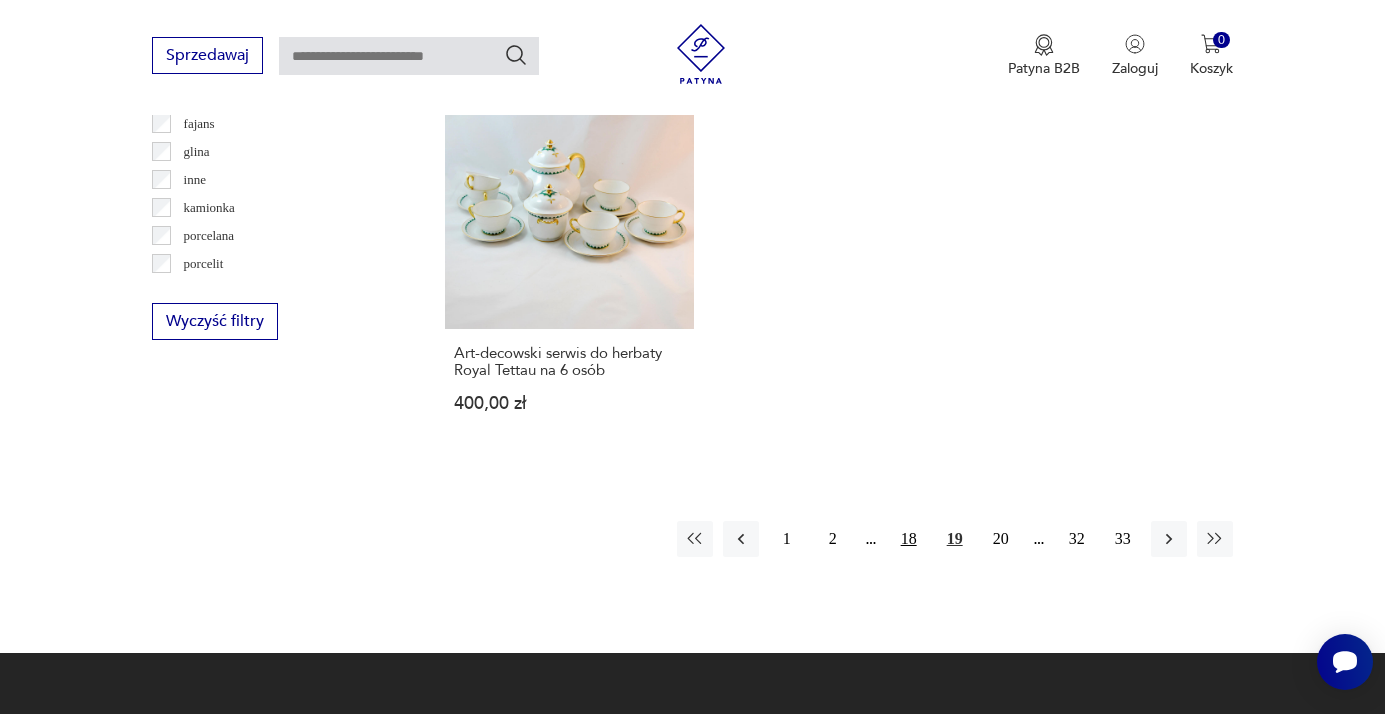 click on "18" at bounding box center [909, 539] 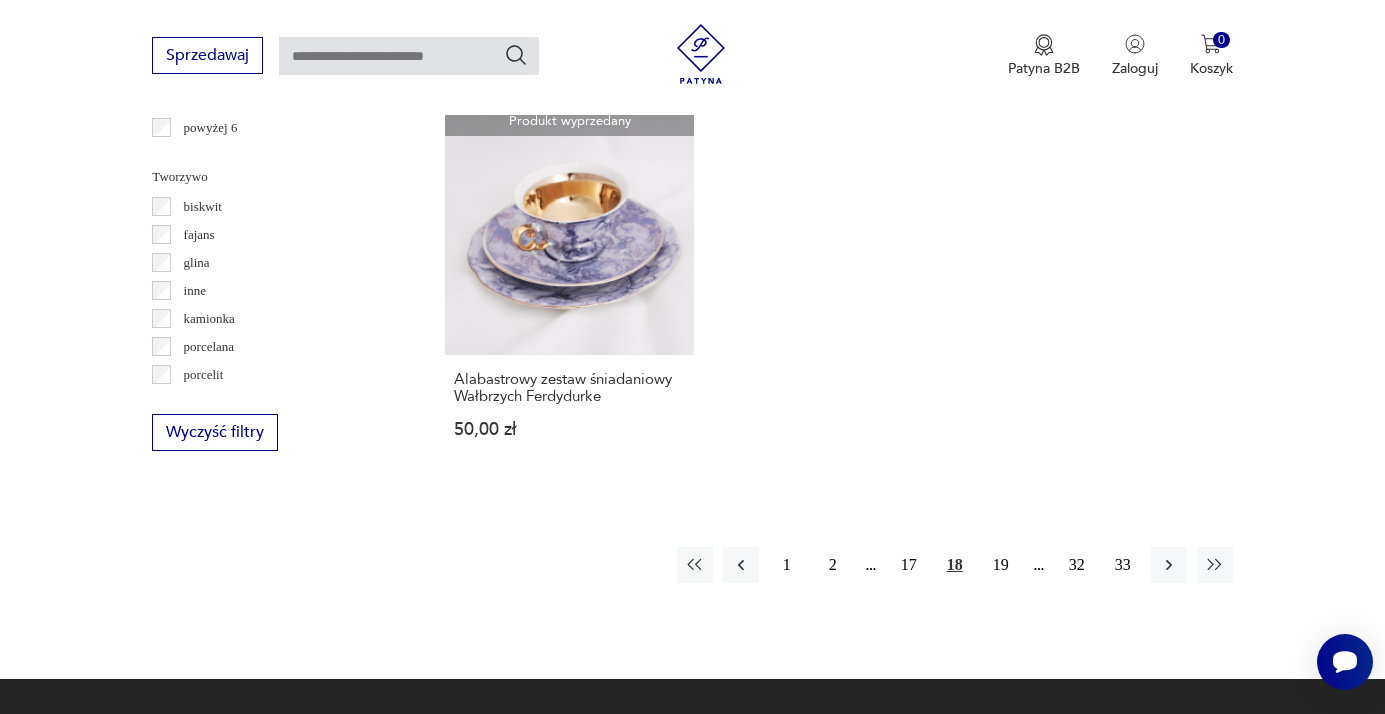scroll, scrollTop: 2845, scrollLeft: 0, axis: vertical 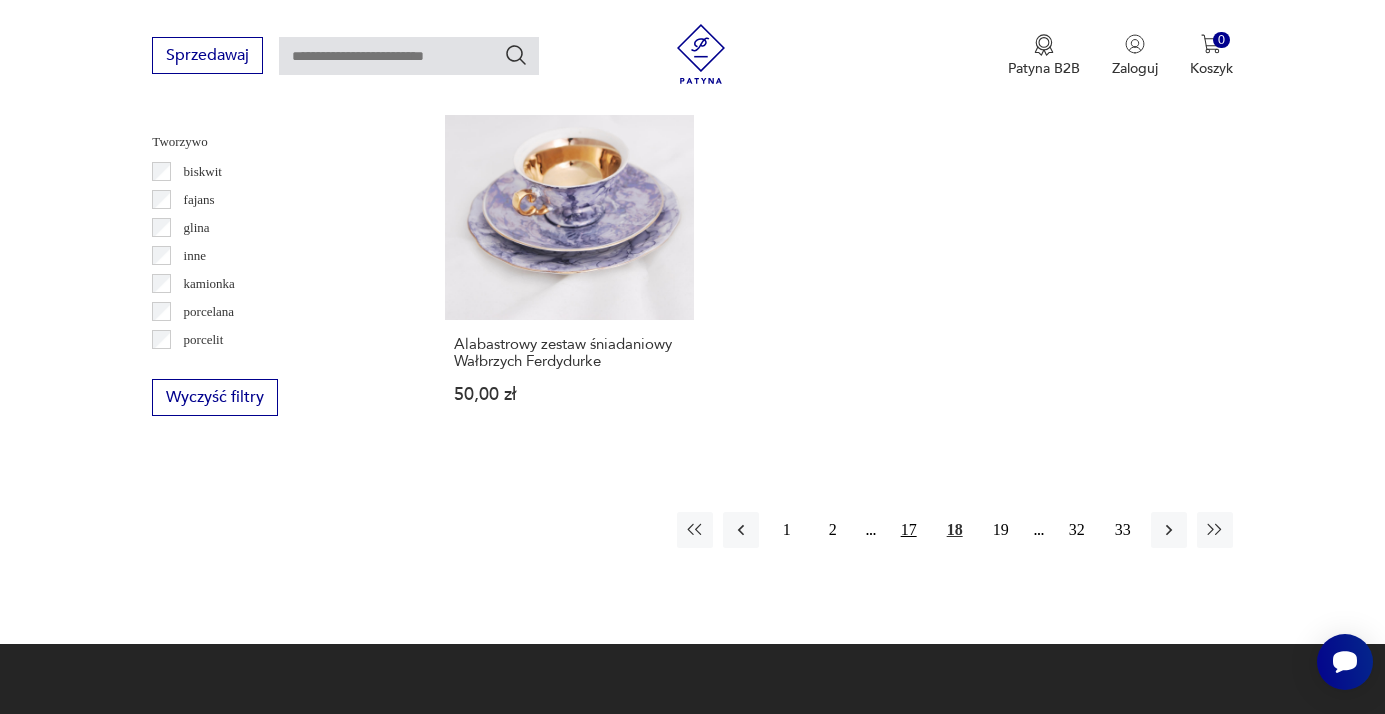 click on "17" at bounding box center [909, 530] 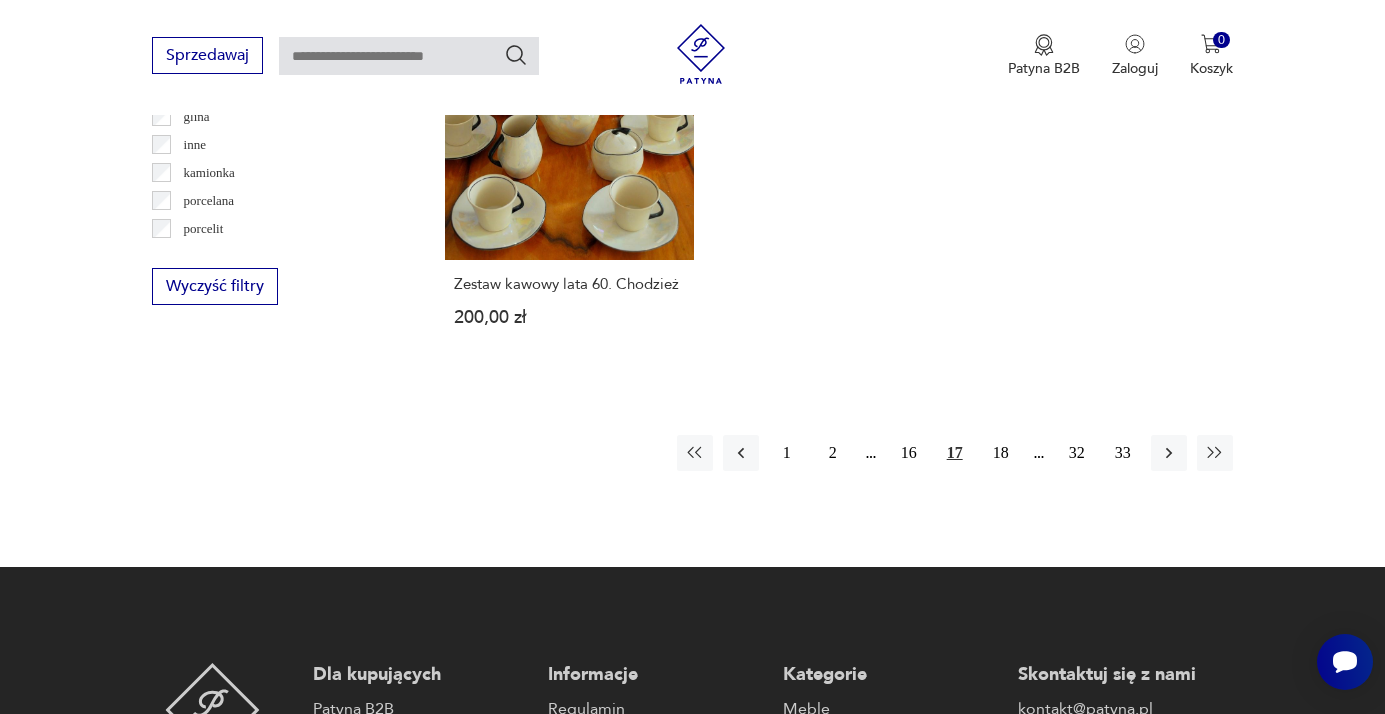 scroll, scrollTop: 2957, scrollLeft: 0, axis: vertical 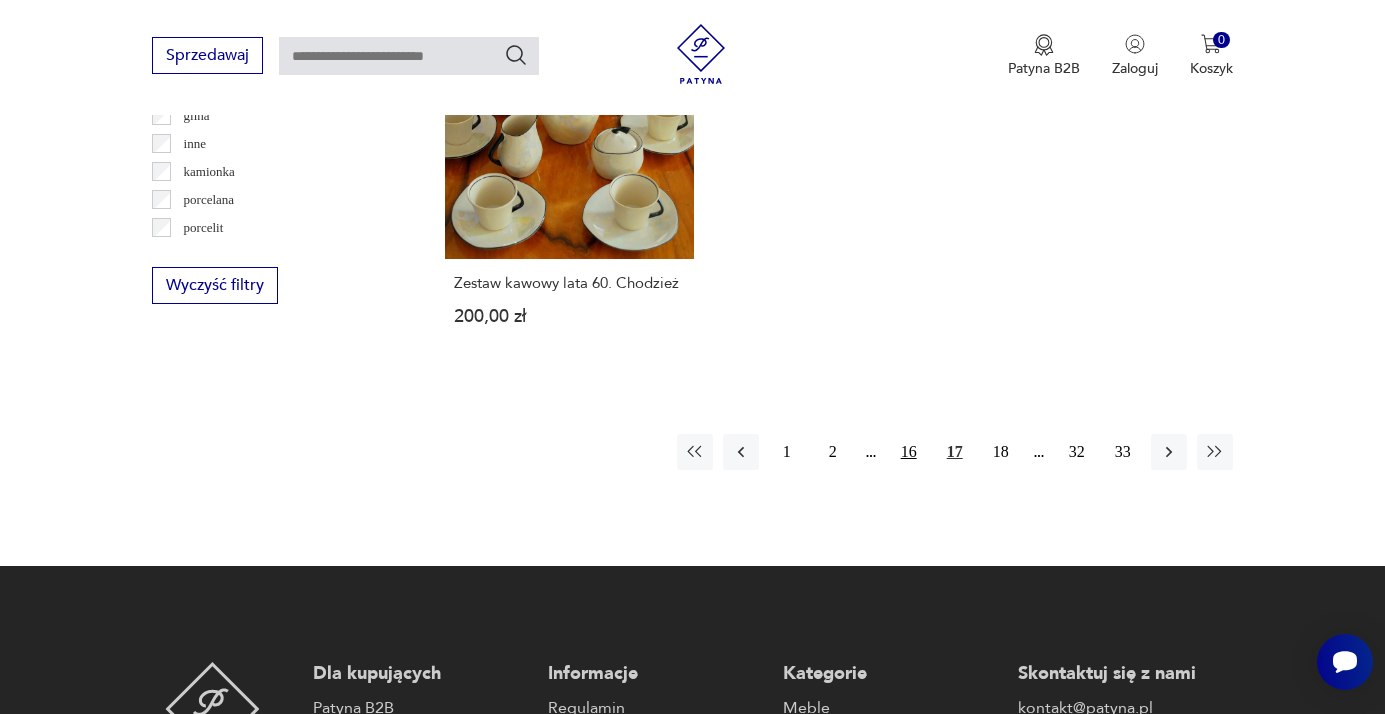 click on "16" at bounding box center (909, 452) 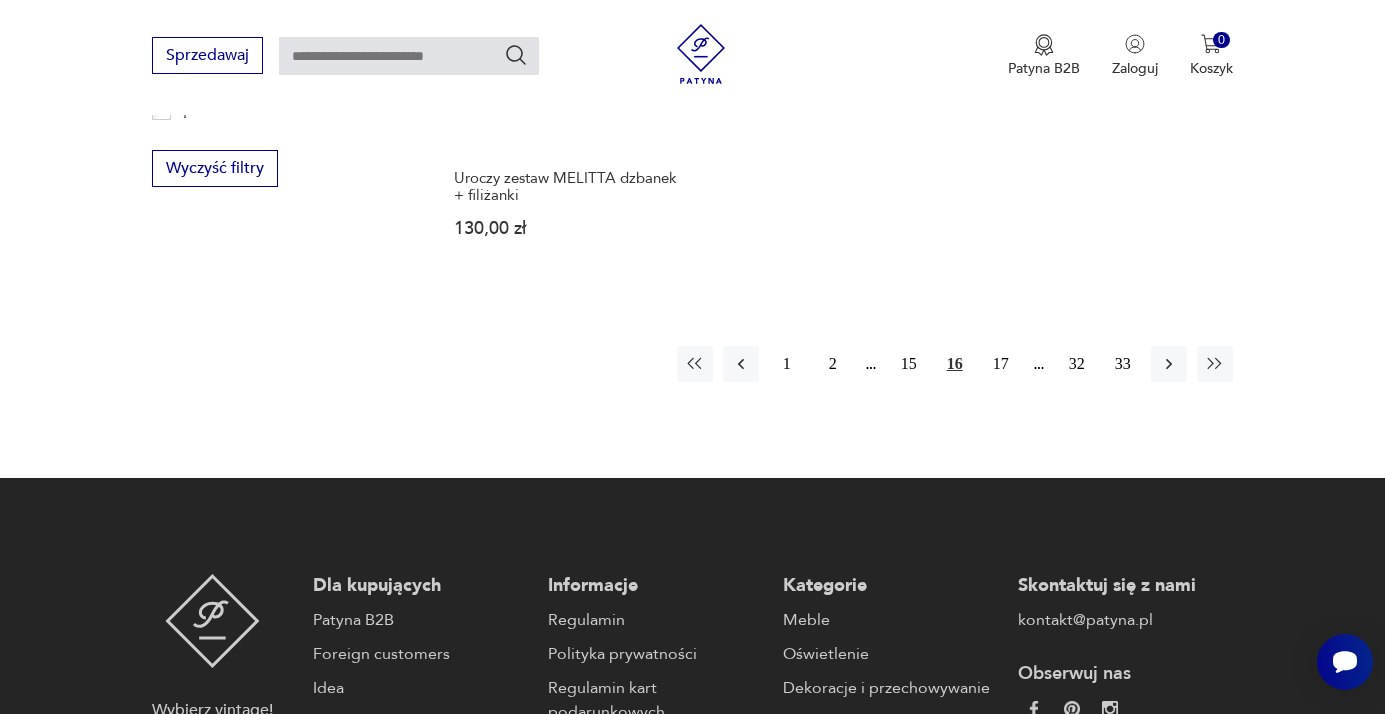 scroll, scrollTop: 3105, scrollLeft: 0, axis: vertical 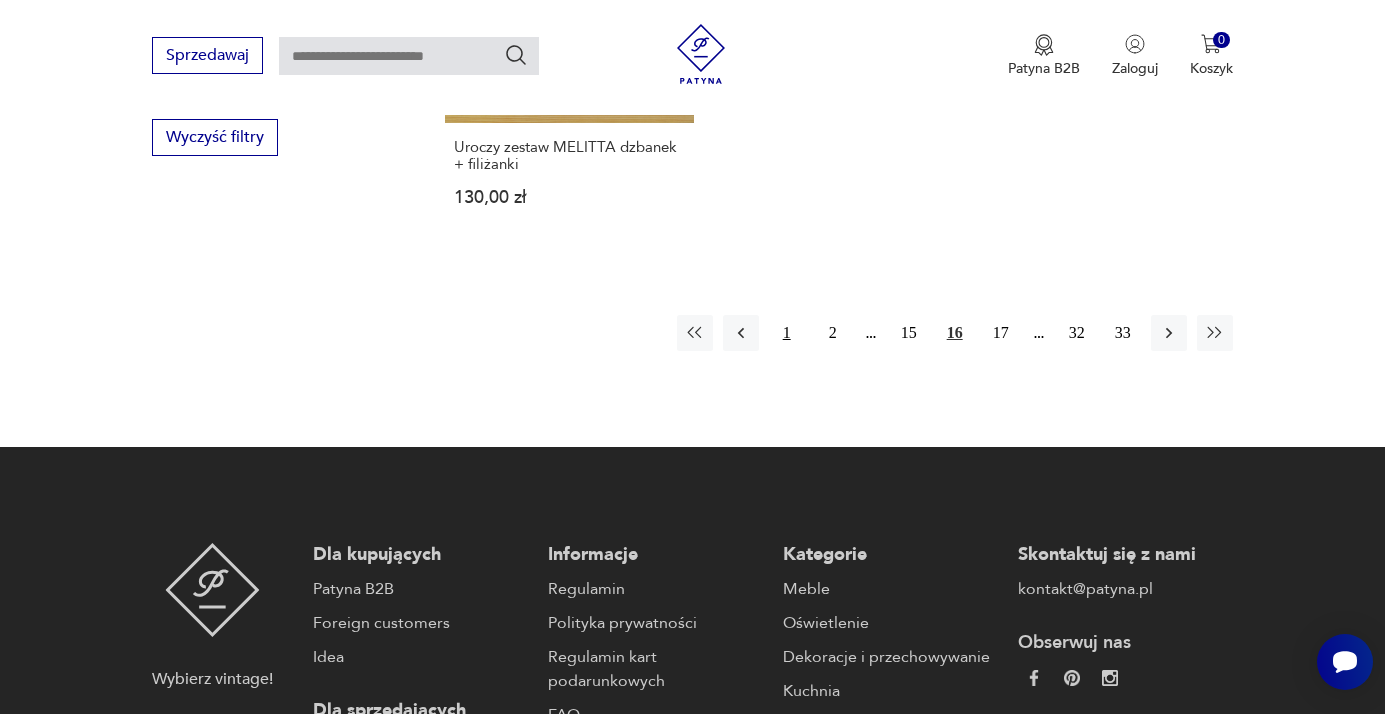 click on "1" at bounding box center (787, 333) 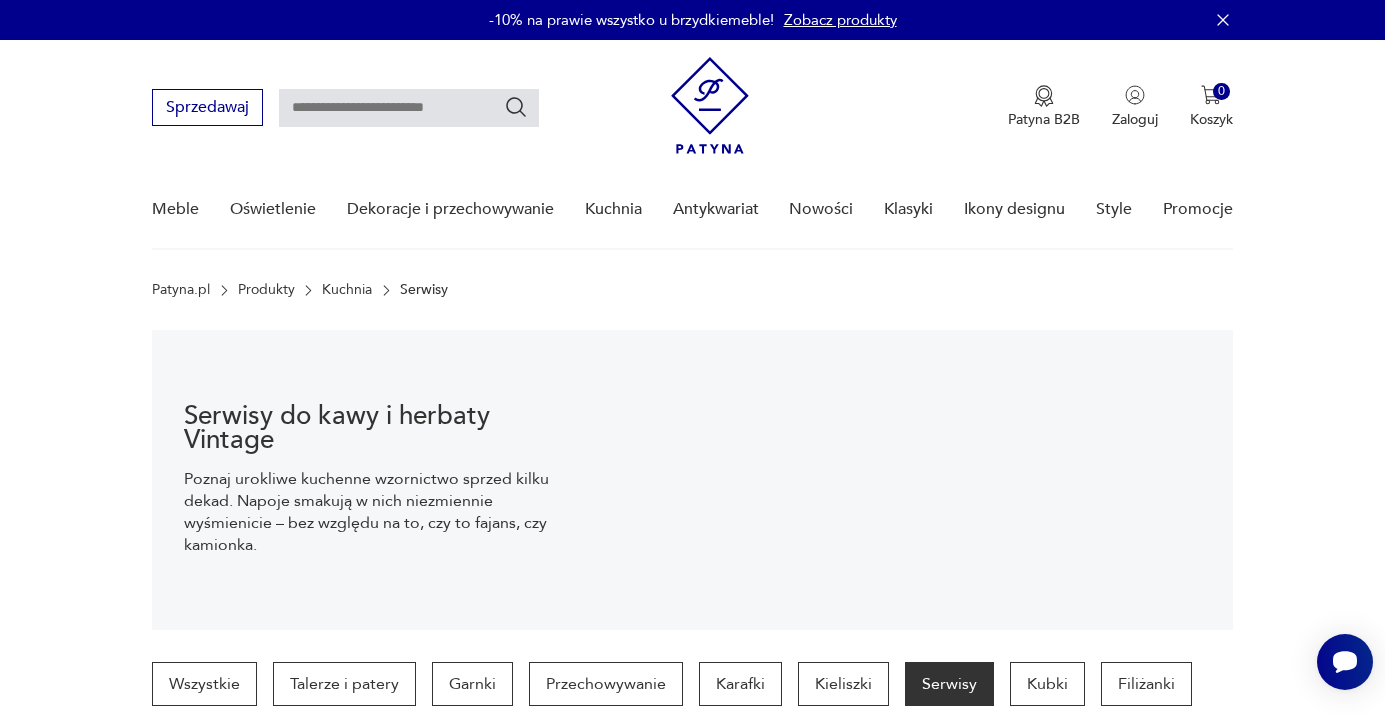 scroll, scrollTop: 0, scrollLeft: 0, axis: both 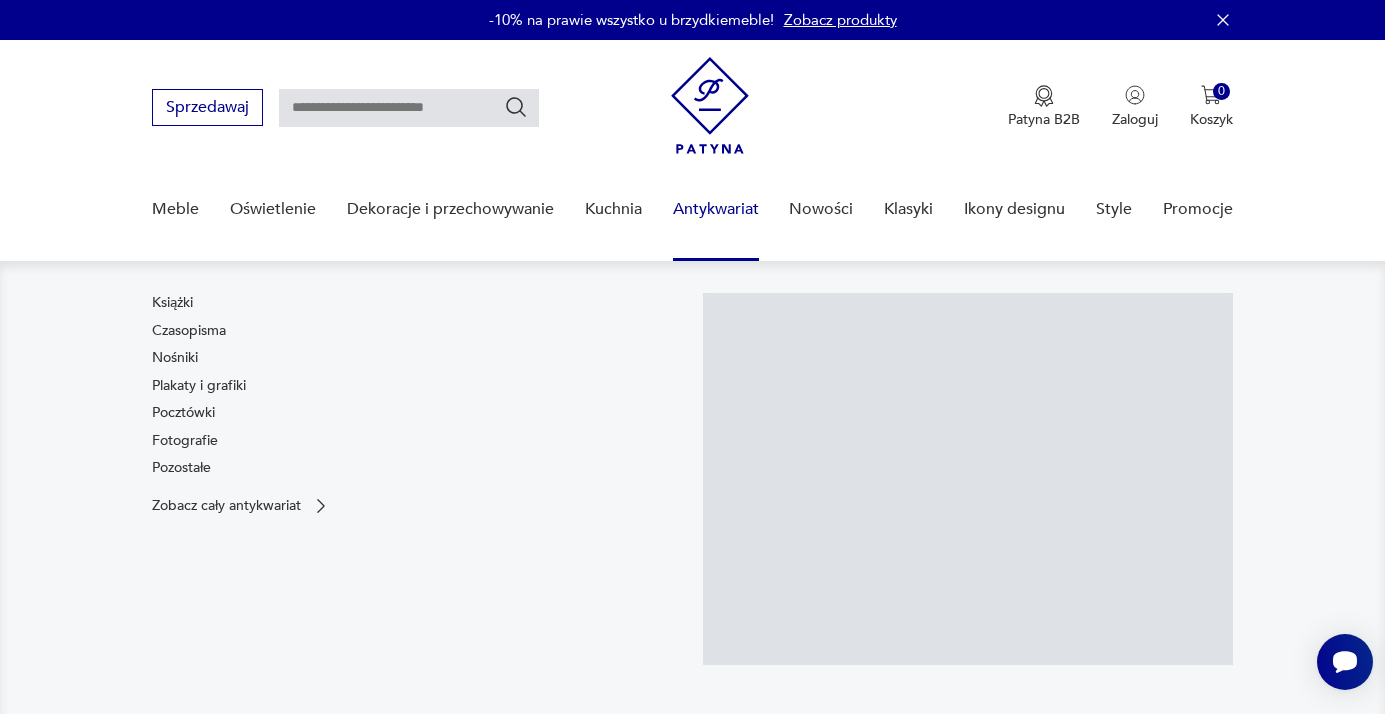 click on "Antykwariat" at bounding box center (716, 209) 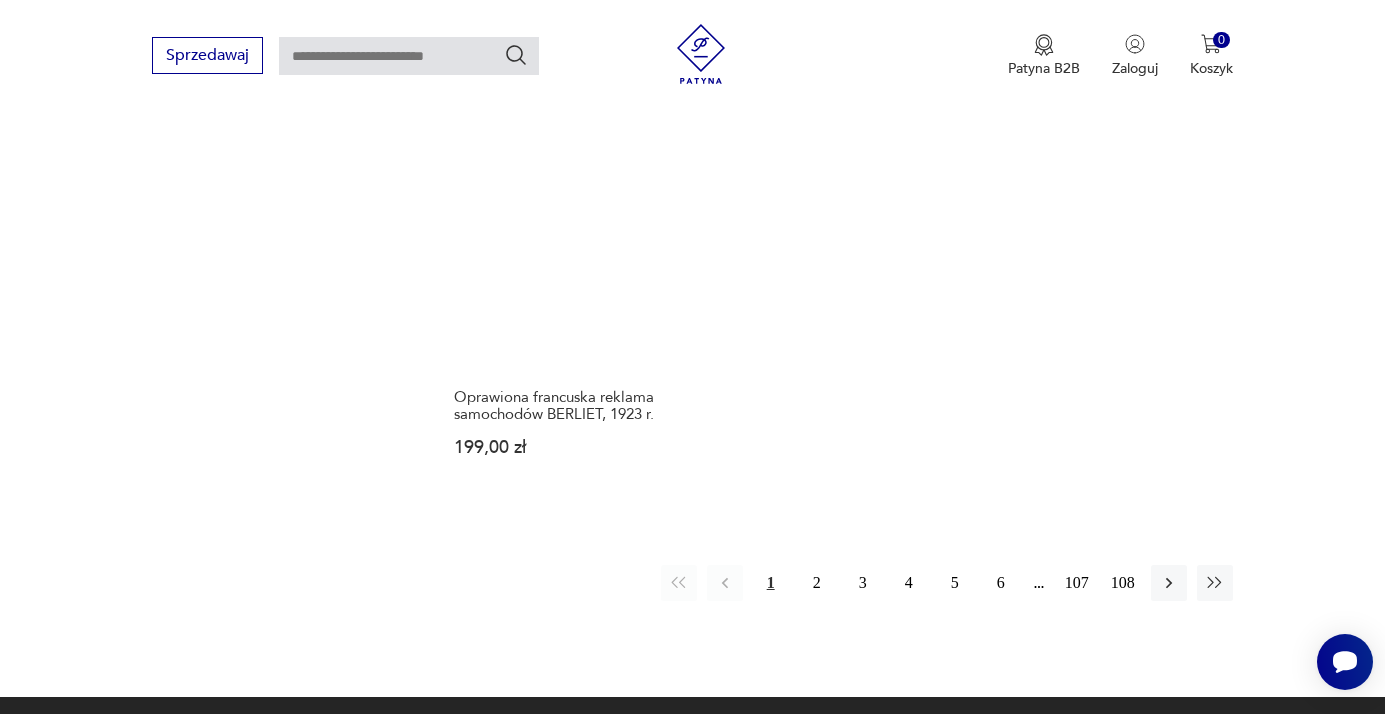 scroll, scrollTop: 2828, scrollLeft: 0, axis: vertical 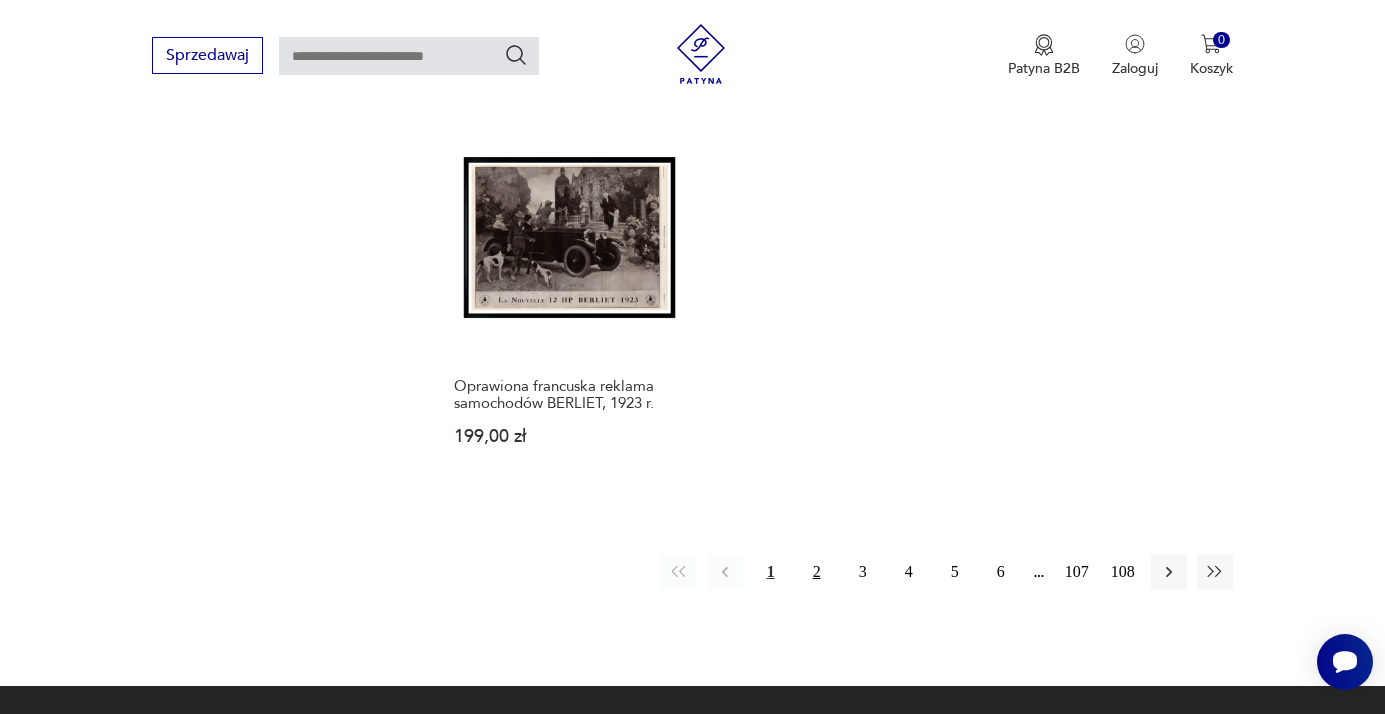 click on "2" at bounding box center (817, 572) 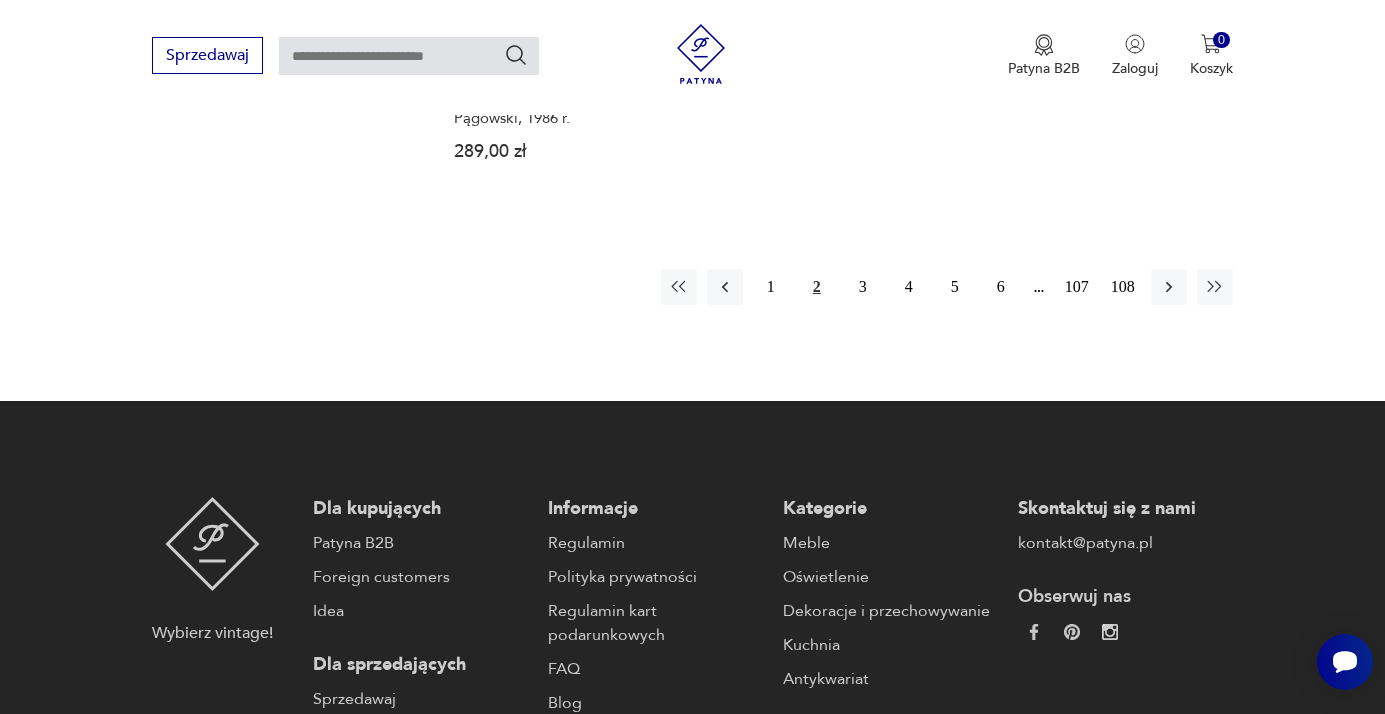 scroll, scrollTop: 3159, scrollLeft: 0, axis: vertical 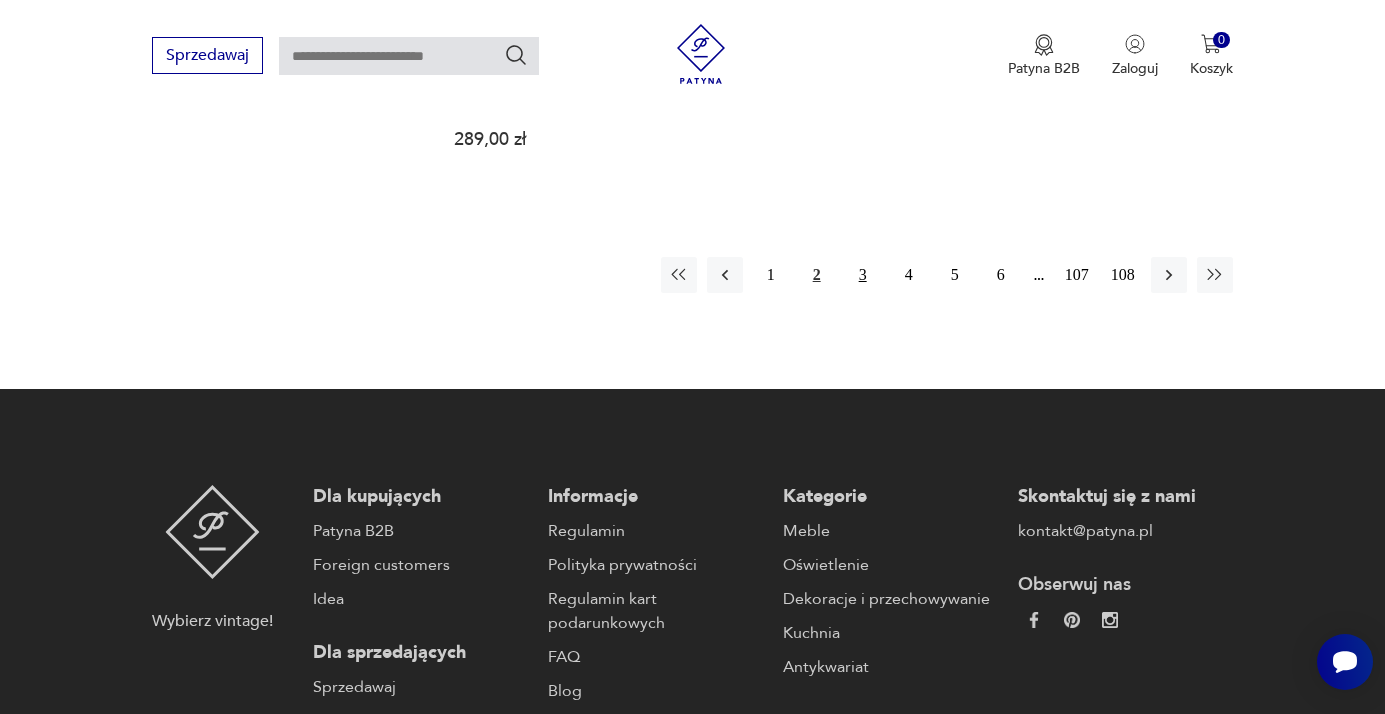click on "3" at bounding box center (863, 275) 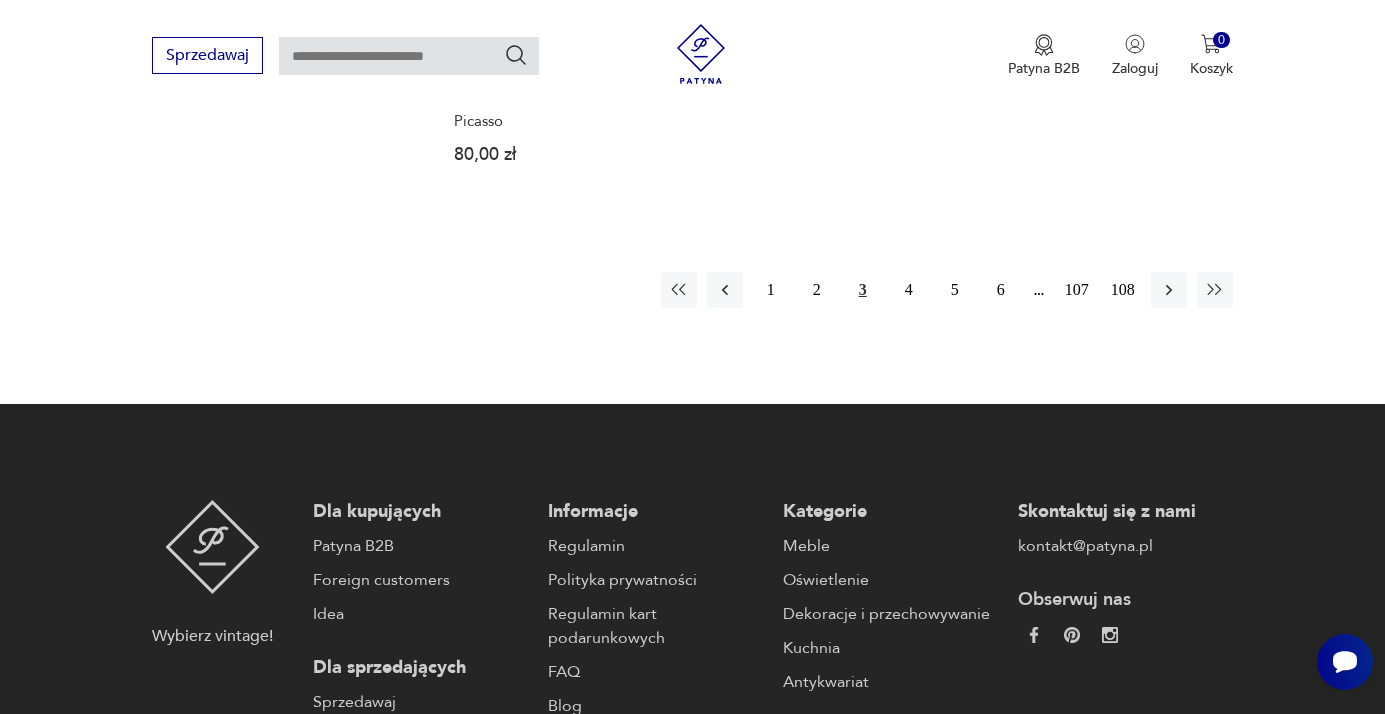 scroll, scrollTop: 3259, scrollLeft: 0, axis: vertical 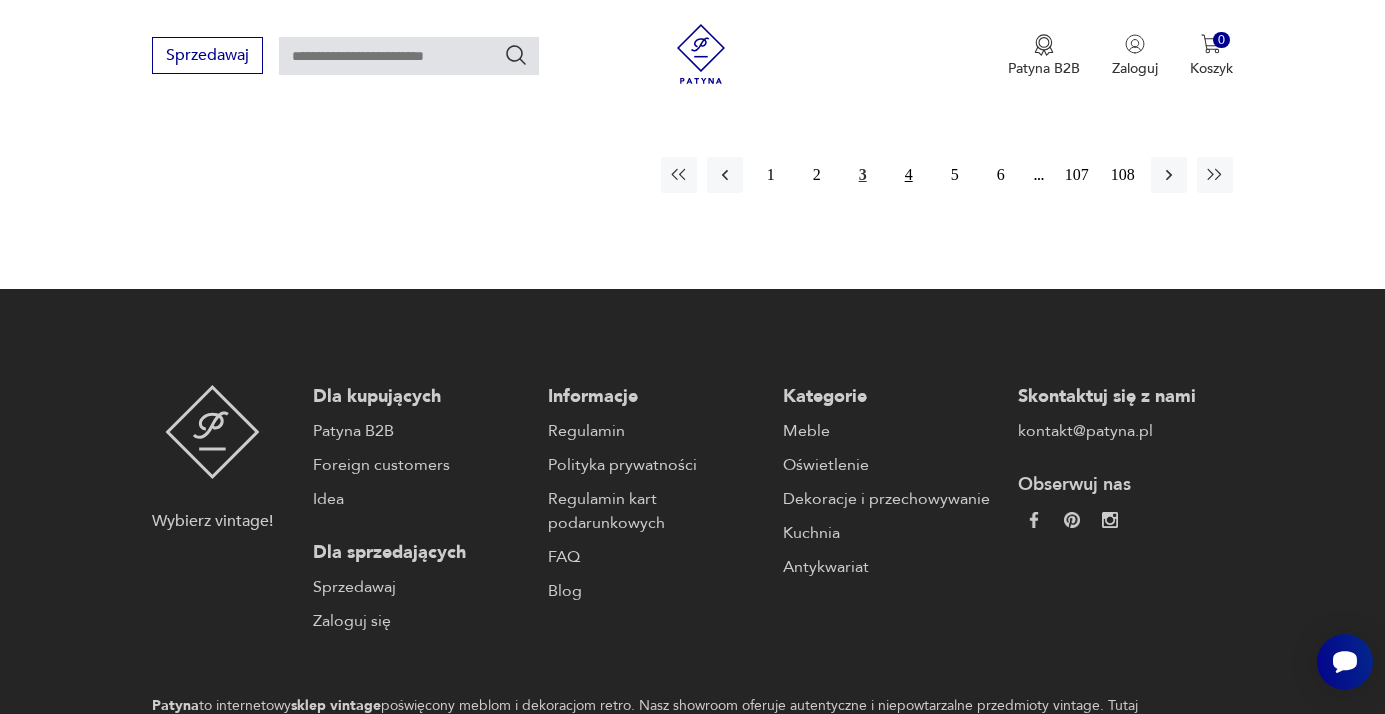 click on "4" at bounding box center (909, 175) 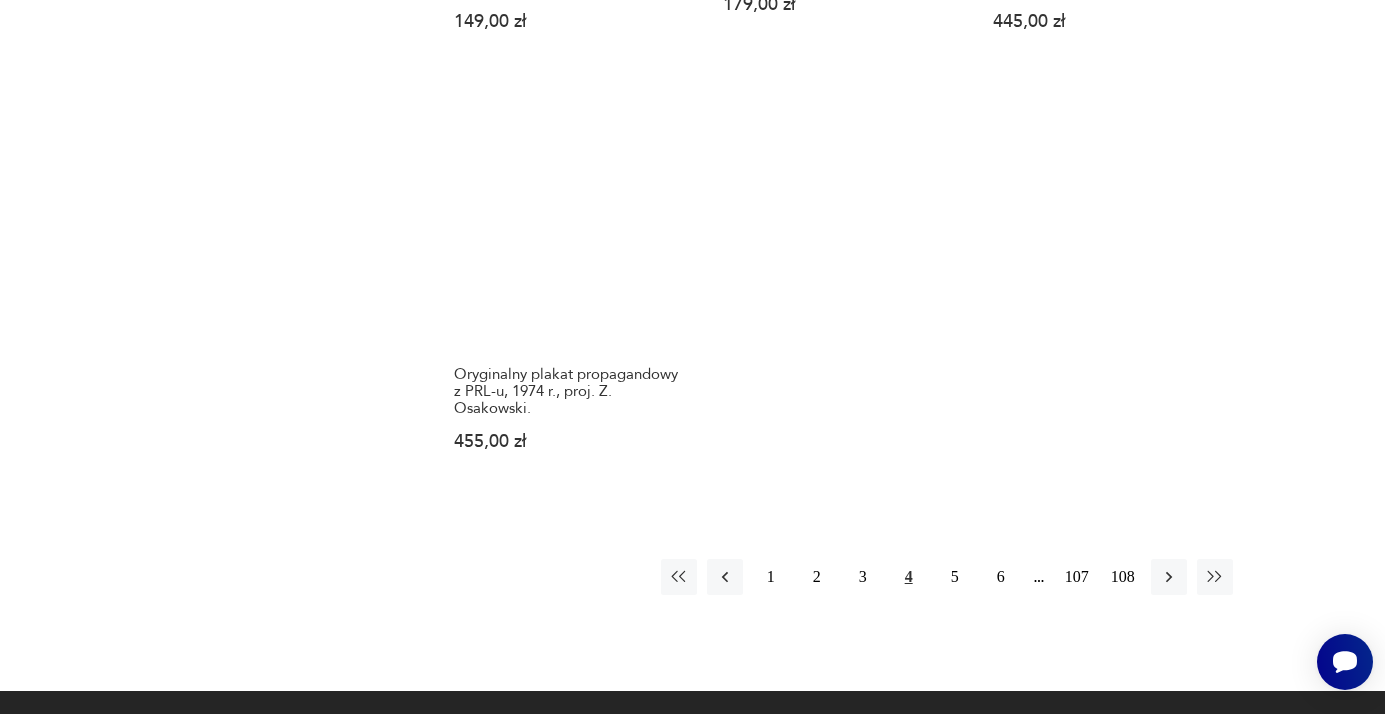 scroll, scrollTop: 0, scrollLeft: 0, axis: both 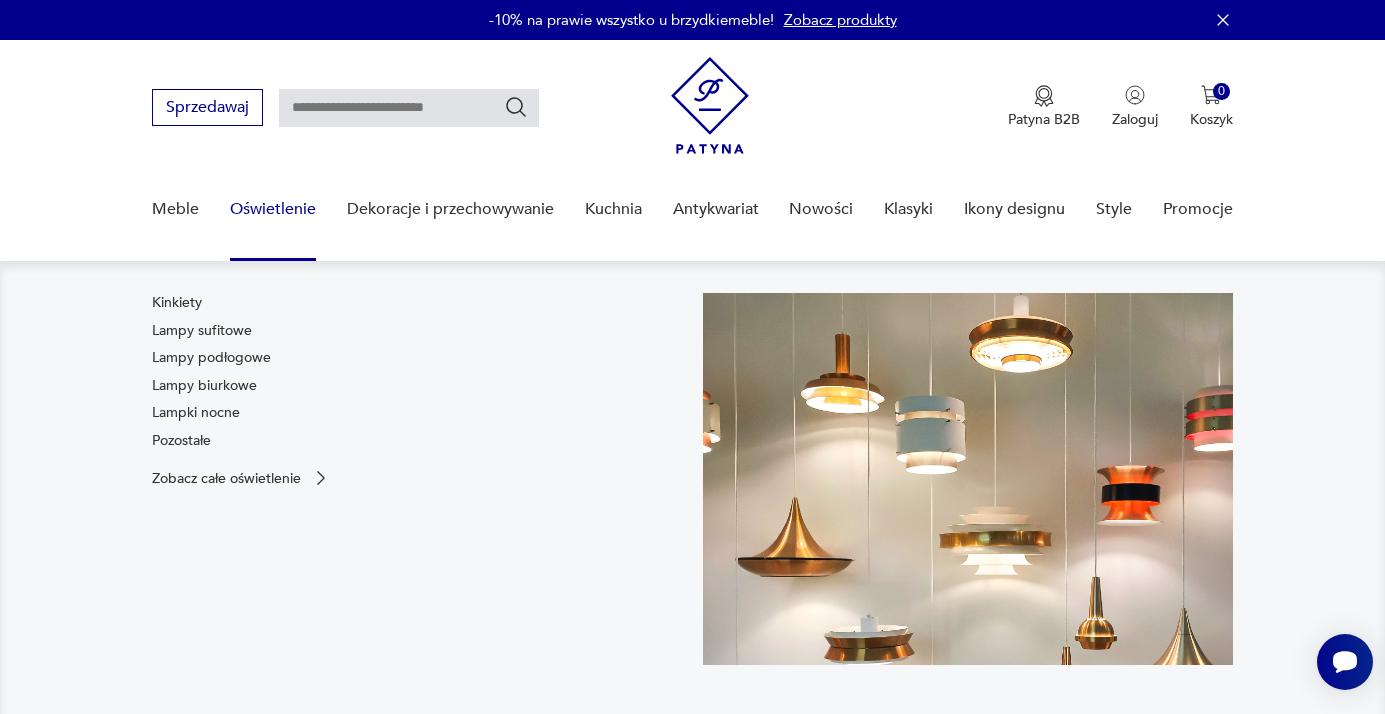 click on "Oświetlenie" at bounding box center (273, 209) 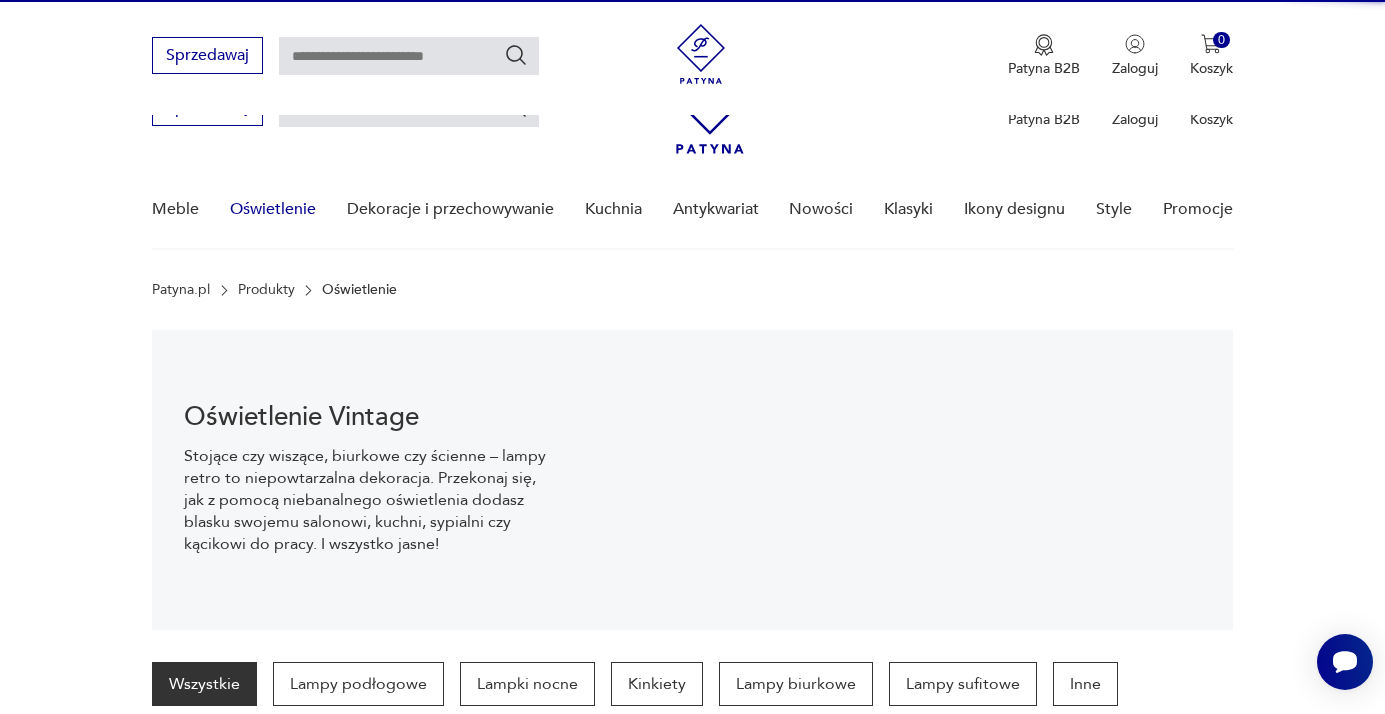scroll, scrollTop: 472, scrollLeft: 0, axis: vertical 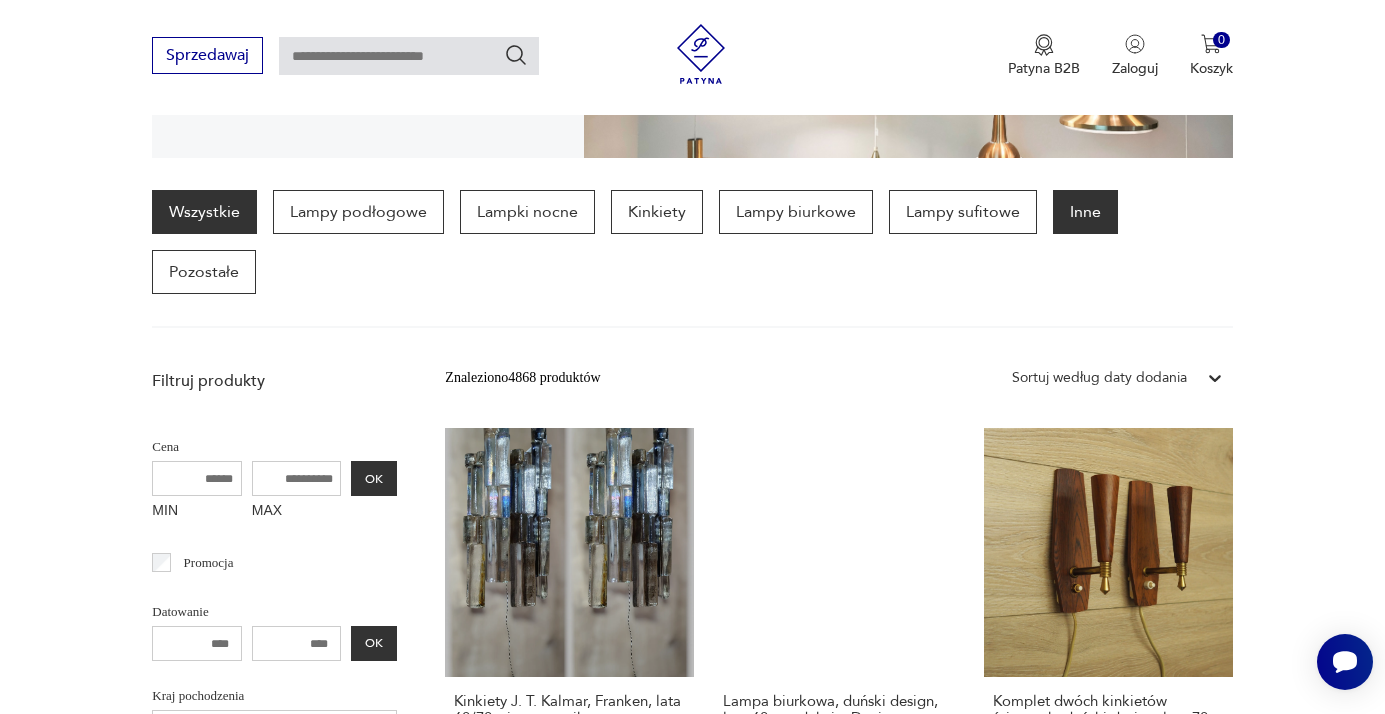 click on "Inne" at bounding box center [1085, 212] 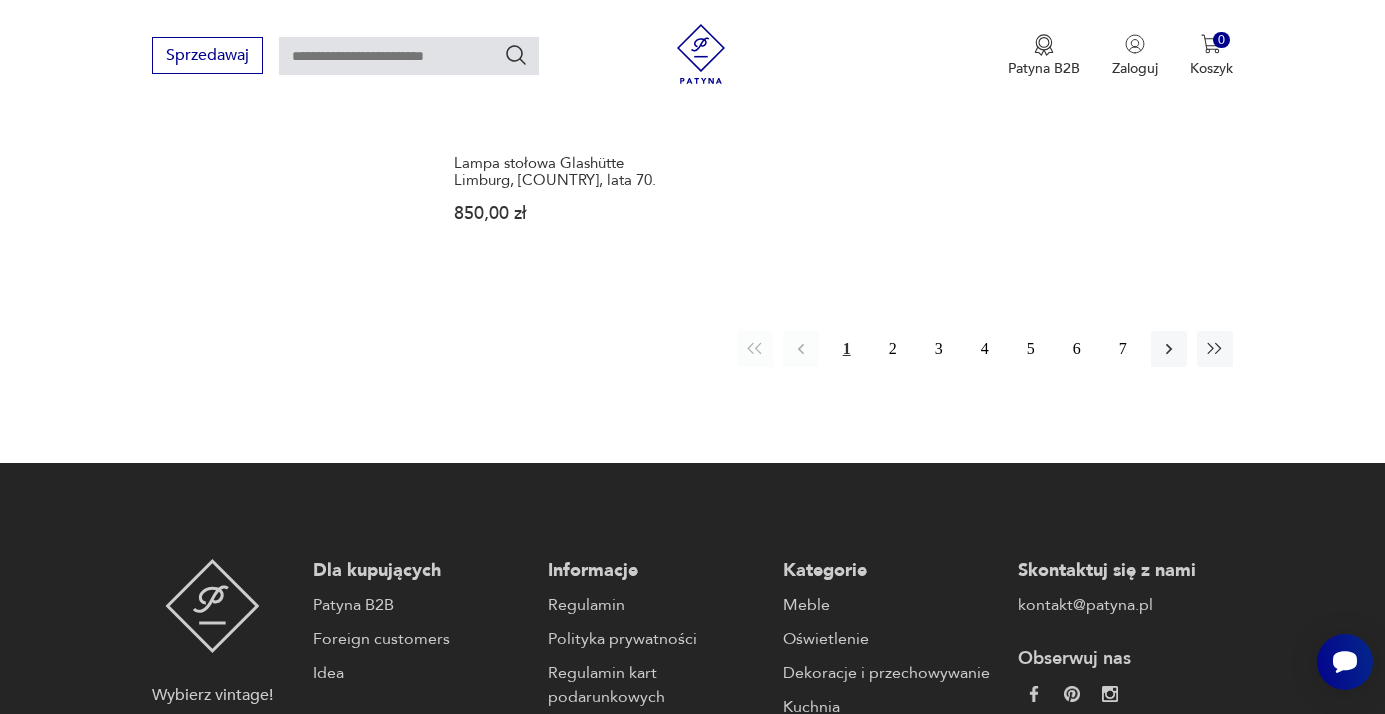 scroll, scrollTop: 3126, scrollLeft: 0, axis: vertical 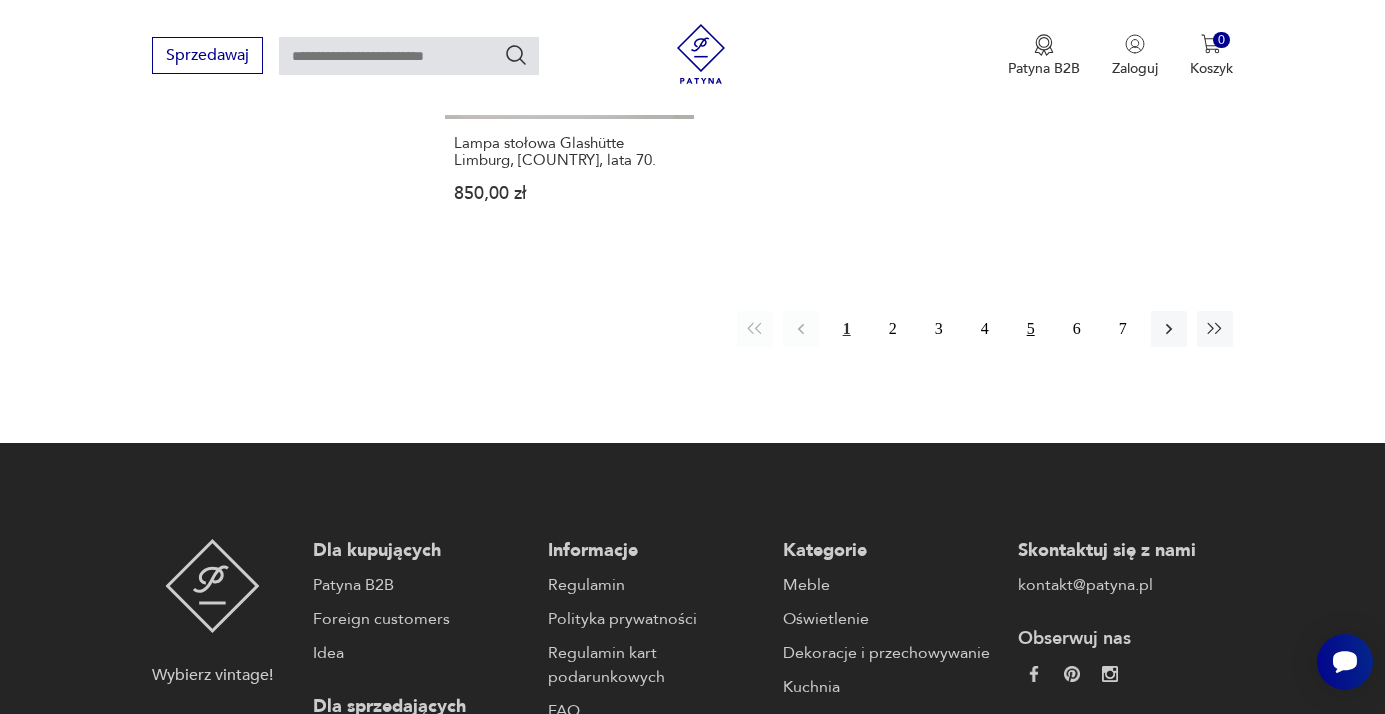 click on "5" at bounding box center (1031, 329) 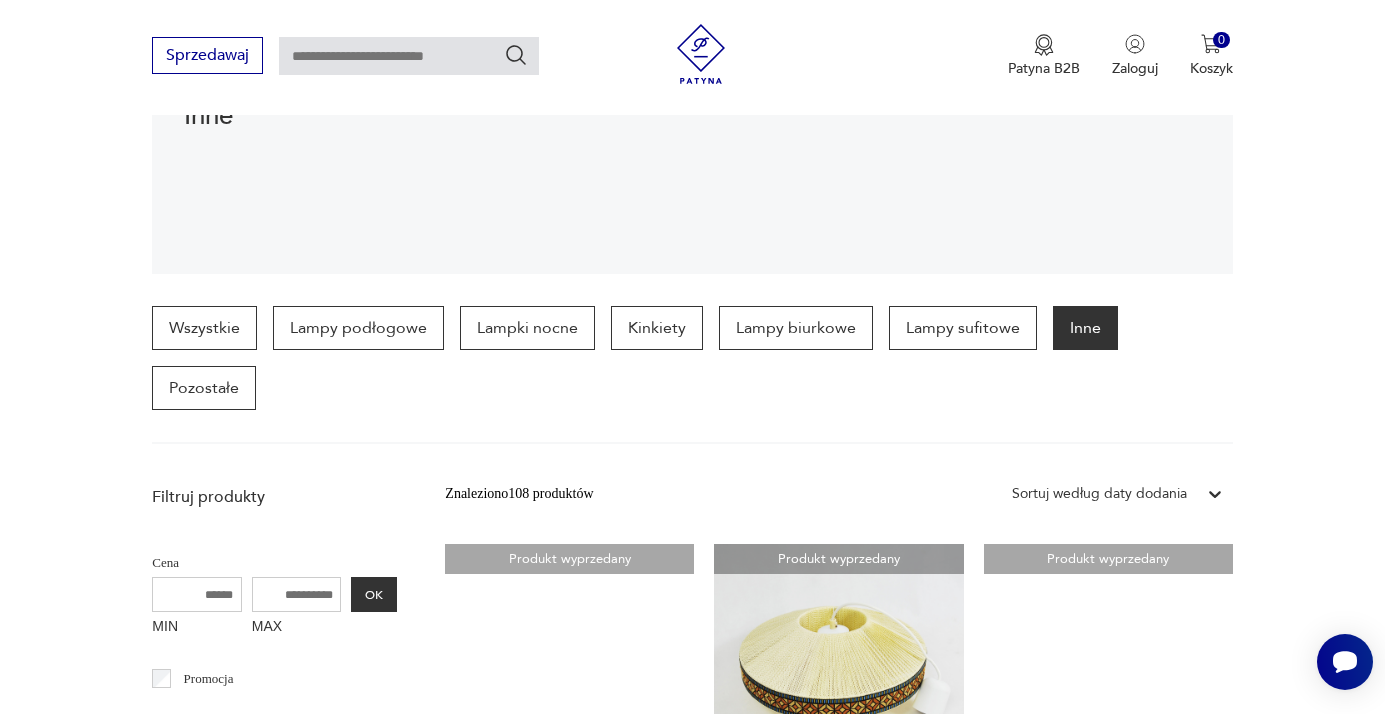scroll, scrollTop: 353, scrollLeft: 0, axis: vertical 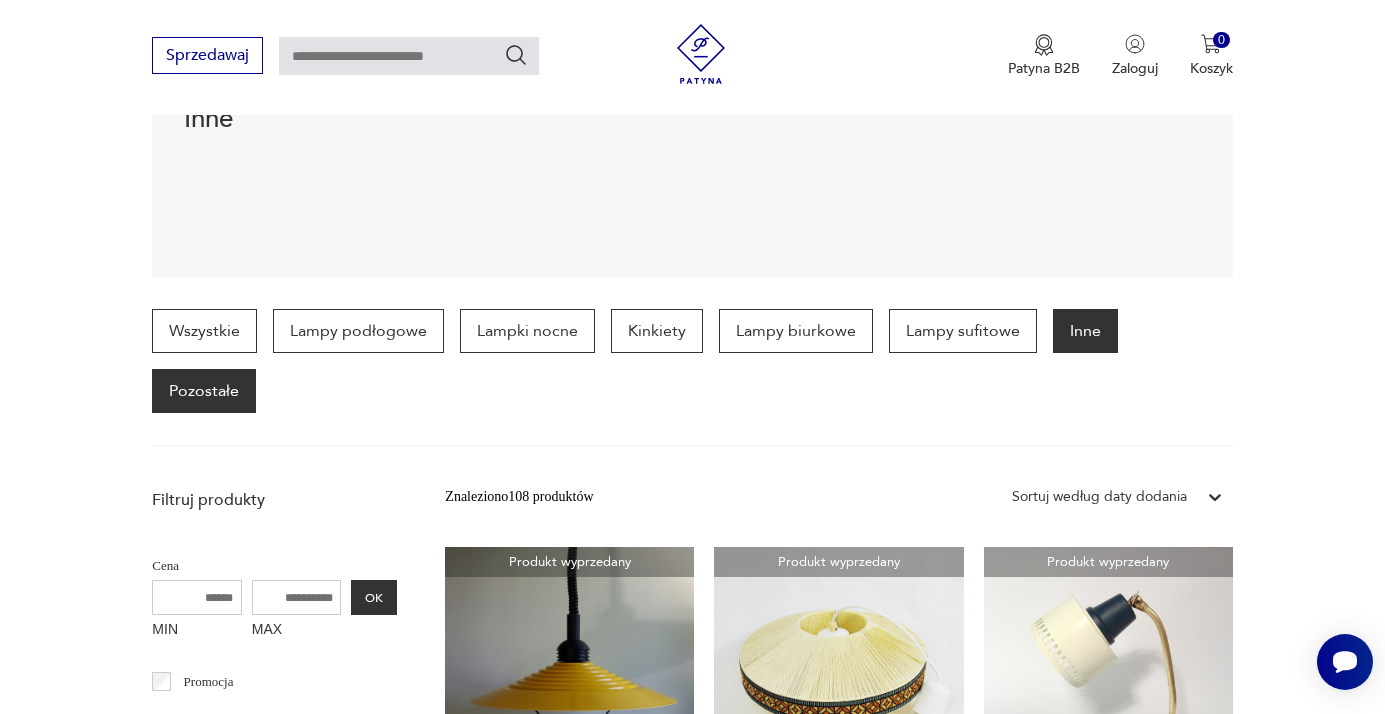 click on "Pozostałe" at bounding box center (204, 391) 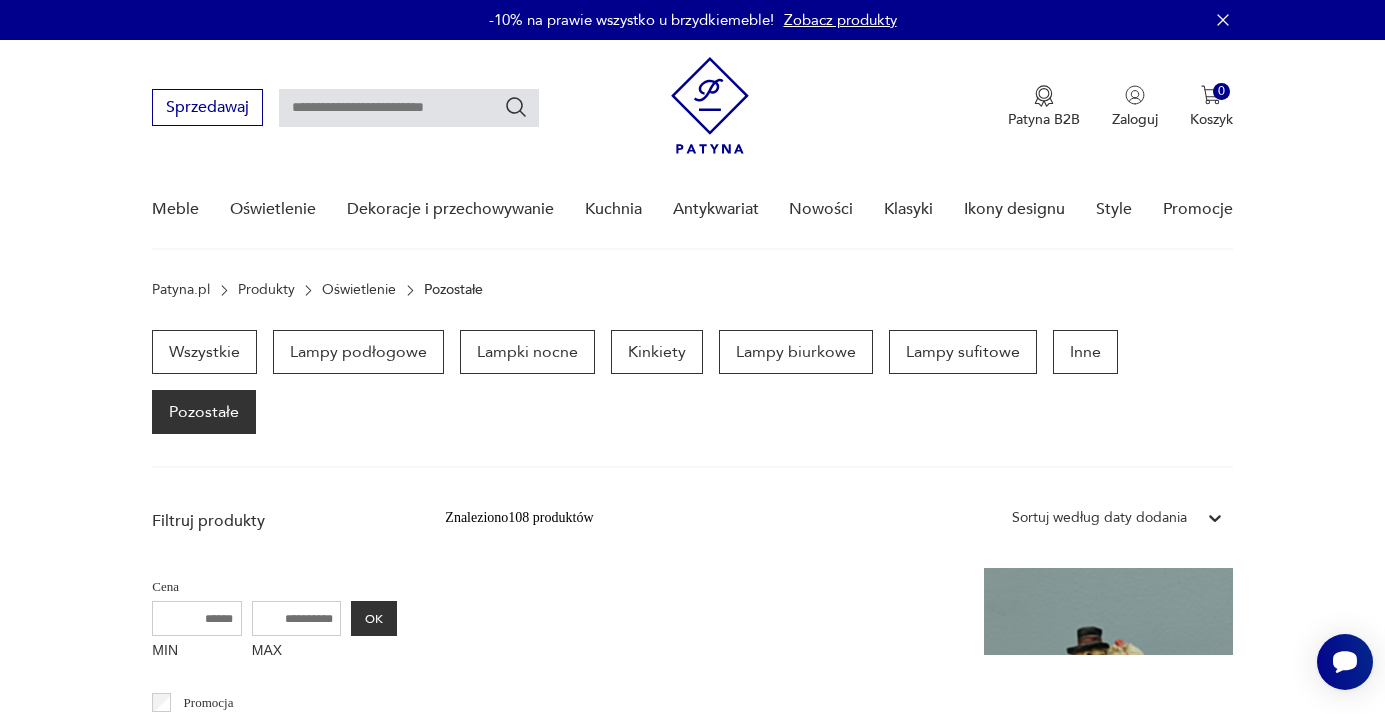 scroll, scrollTop: 0, scrollLeft: 0, axis: both 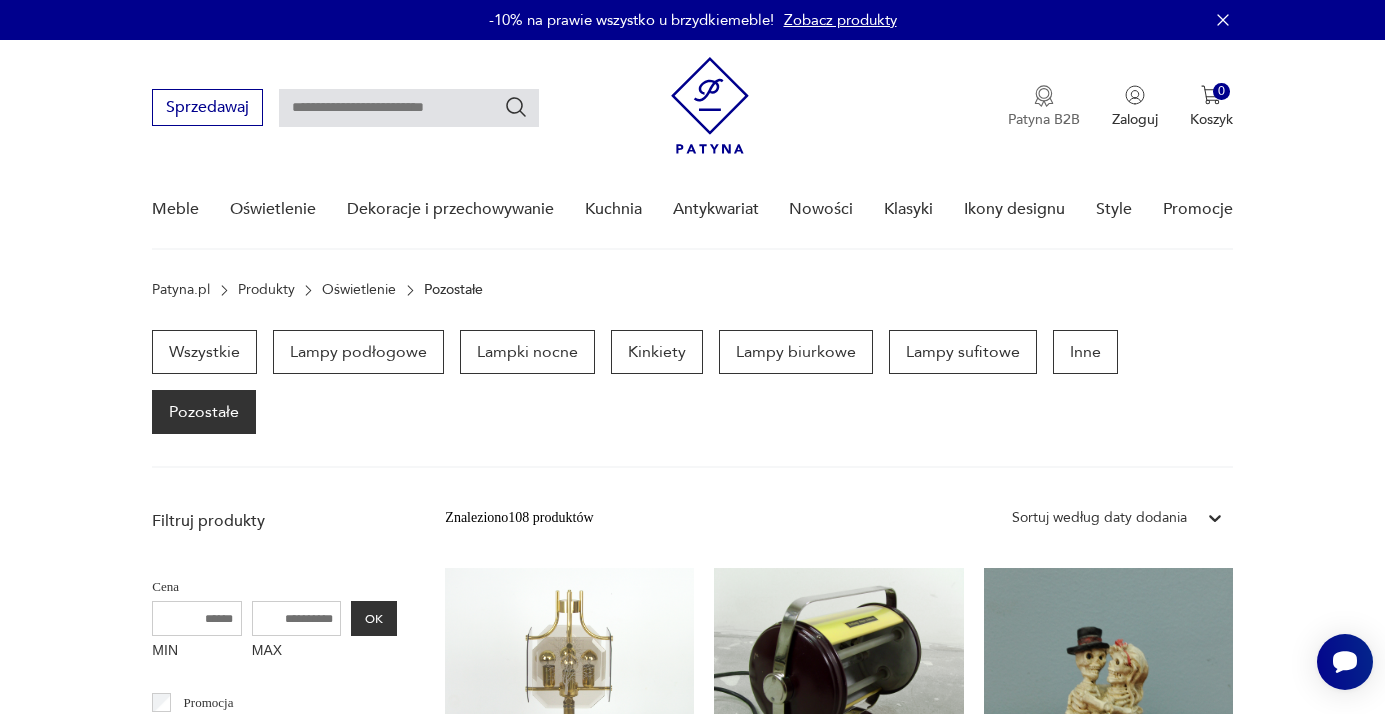 click on "Patyna B2B" at bounding box center [1044, 119] 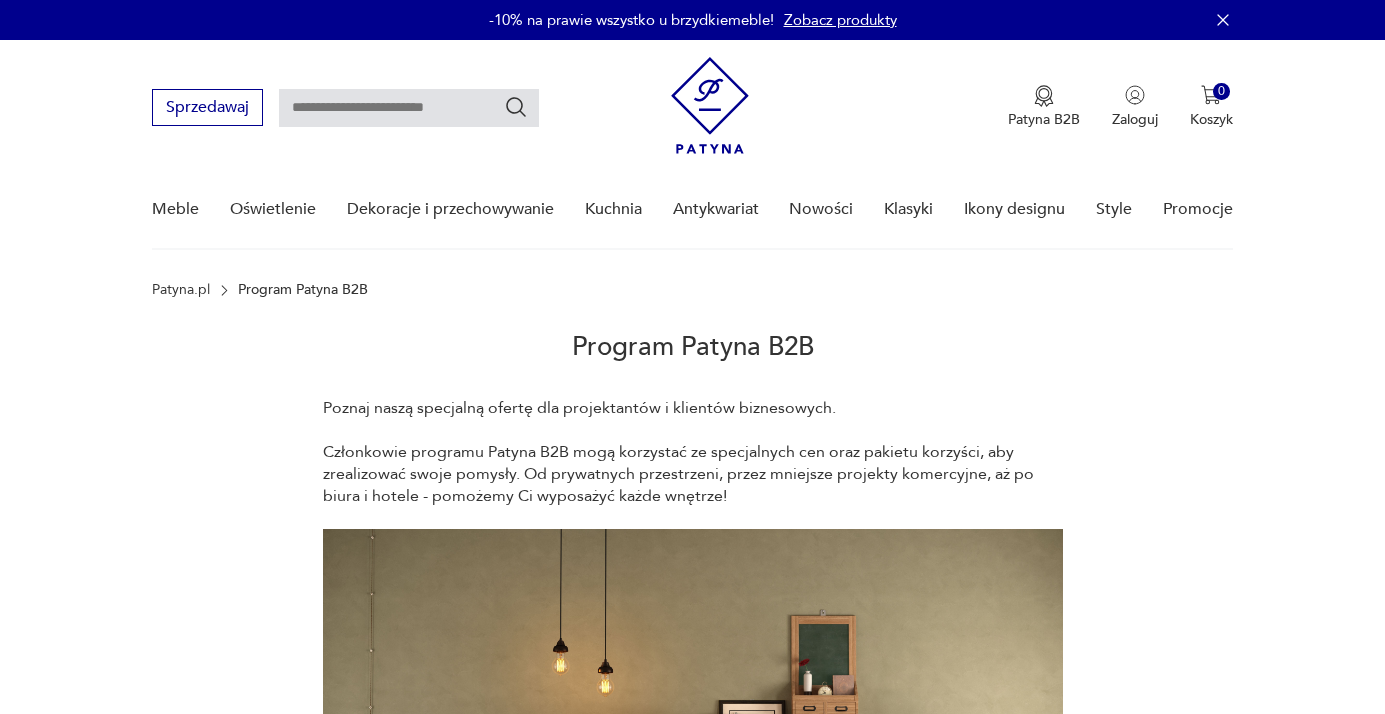 scroll, scrollTop: 0, scrollLeft: 0, axis: both 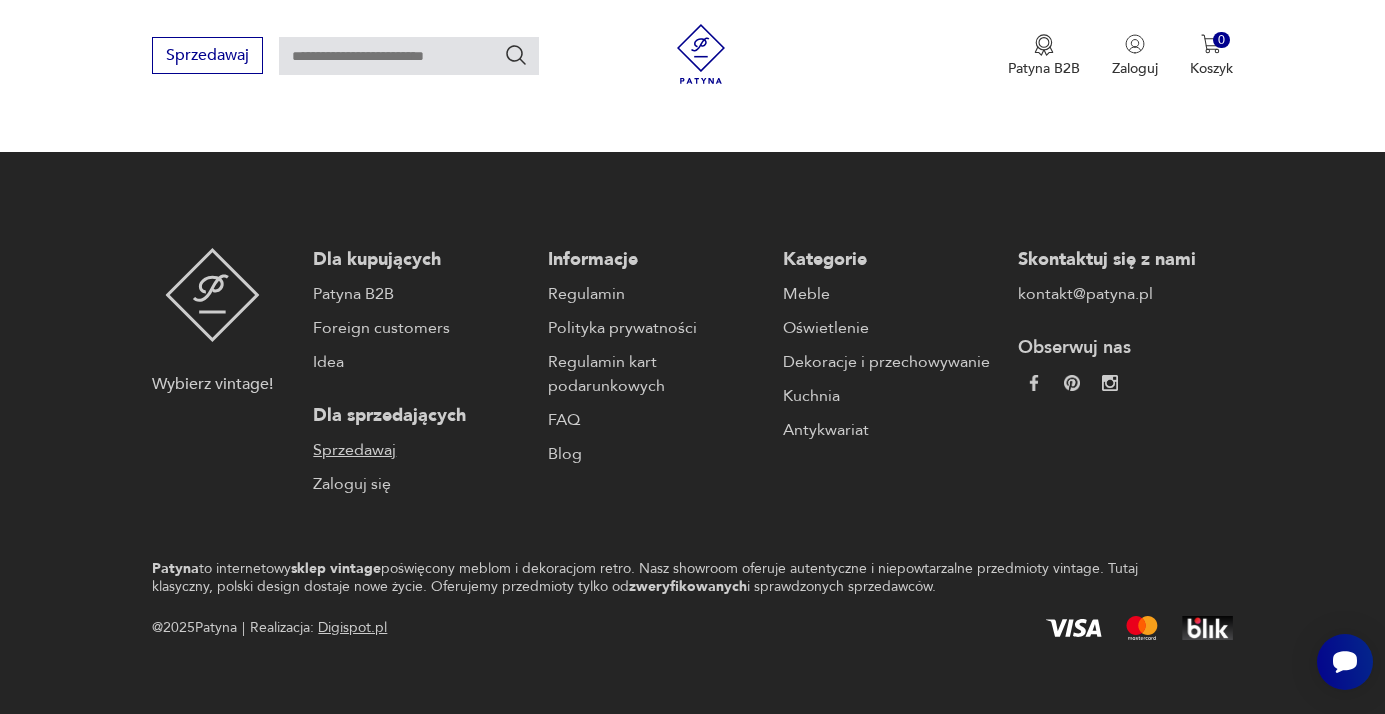 click on "Sprzedawaj" at bounding box center (420, 450) 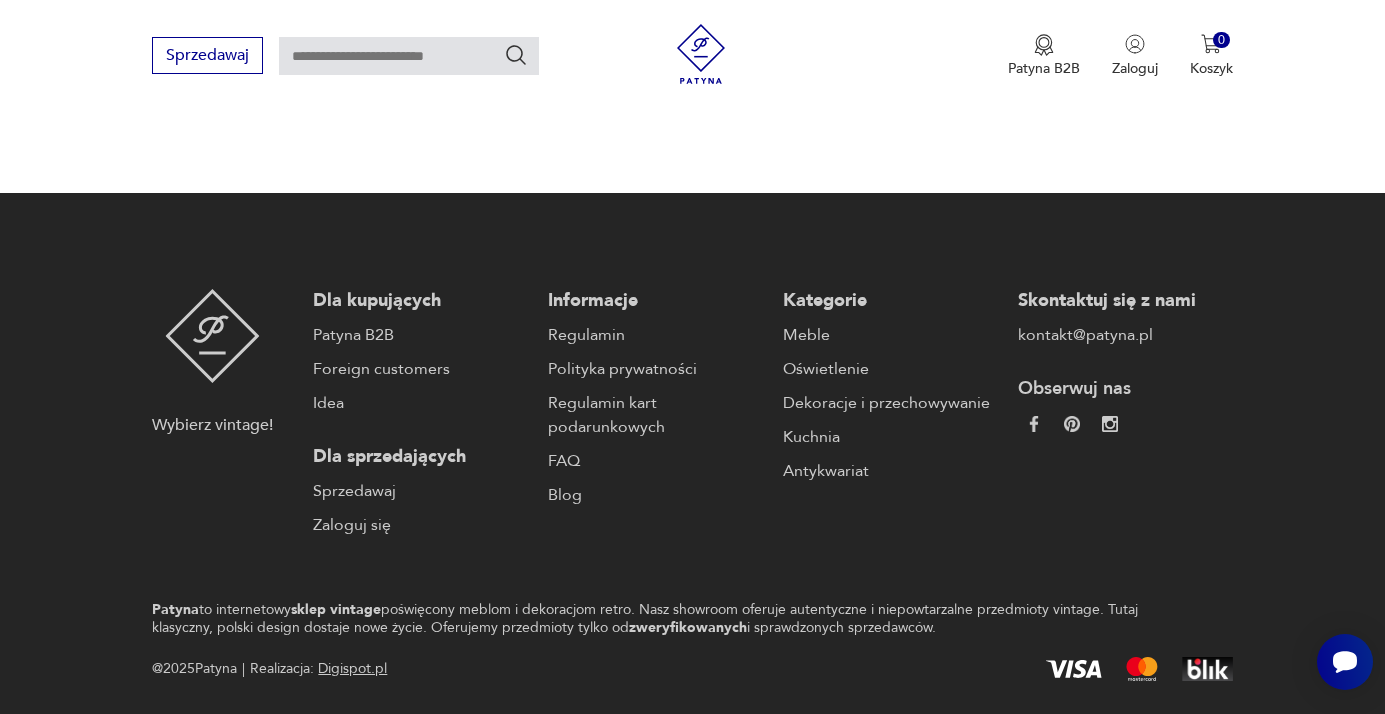 scroll, scrollTop: 1874, scrollLeft: 0, axis: vertical 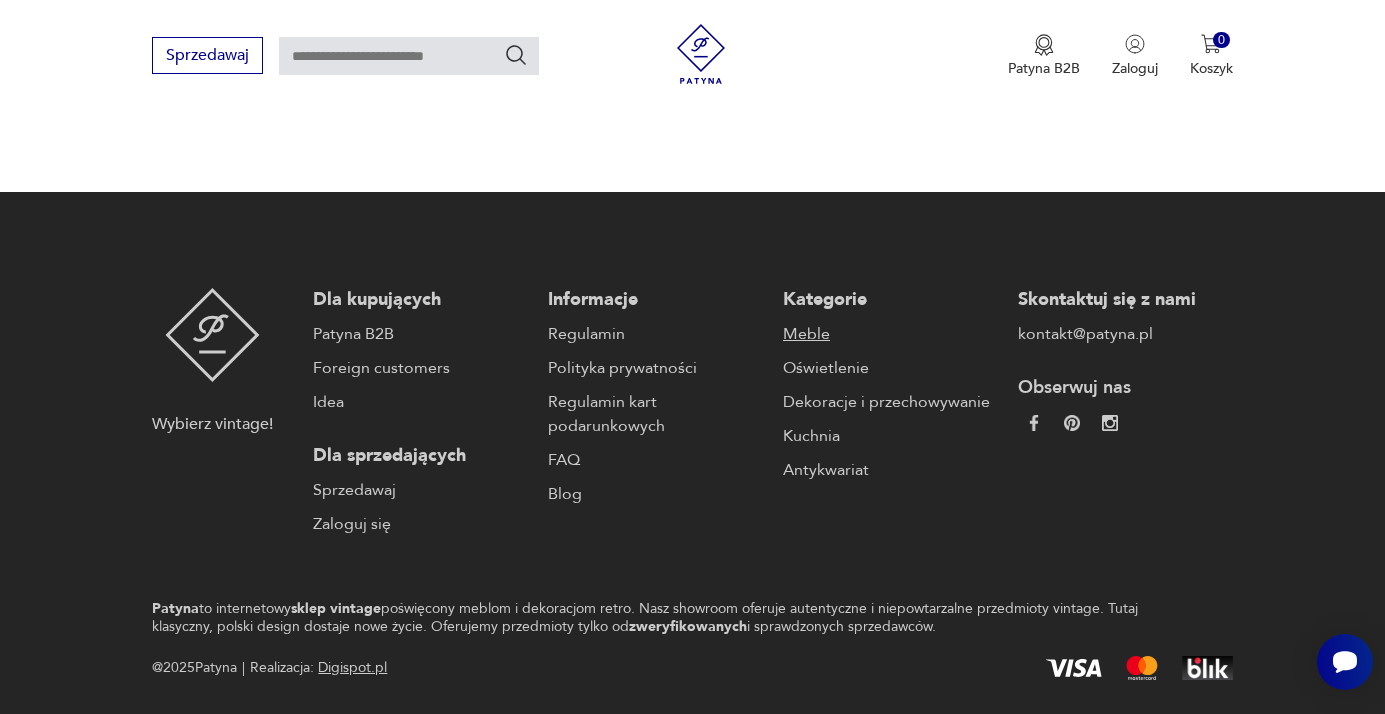 click on "Meble" at bounding box center [890, 334] 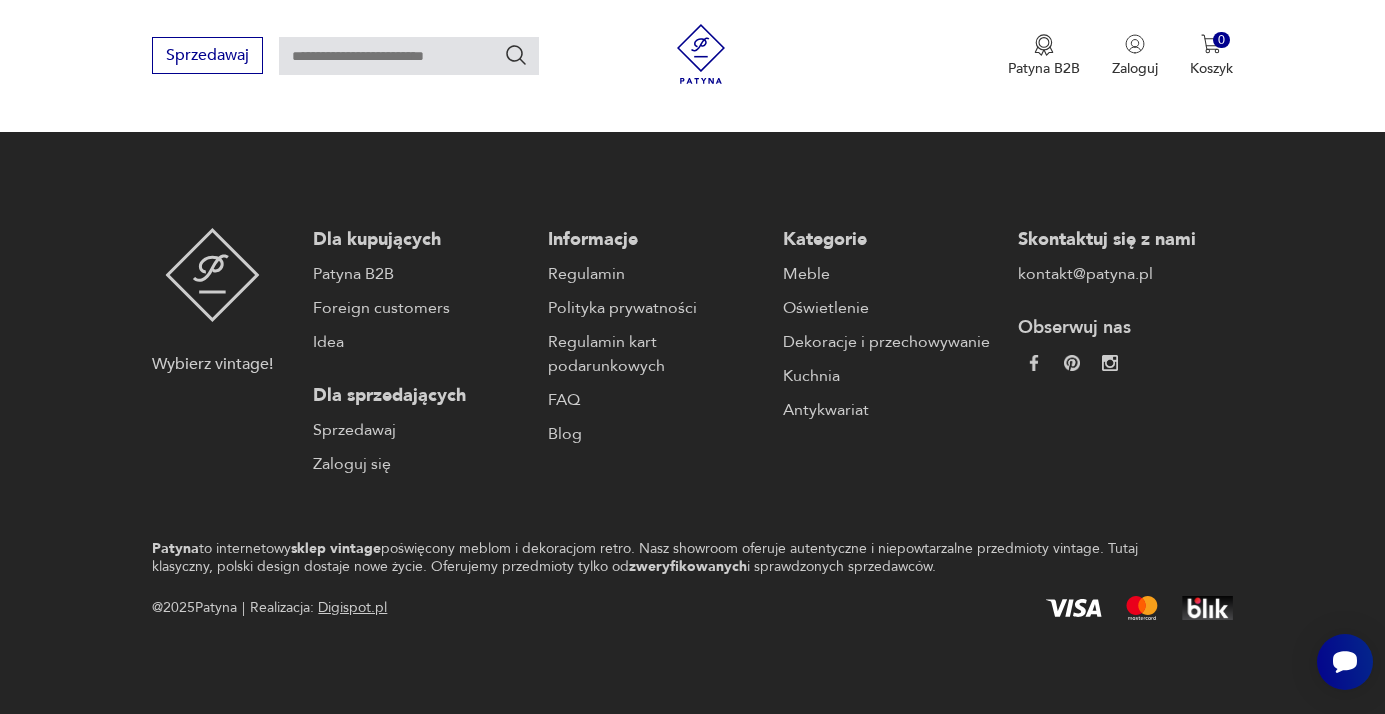 scroll, scrollTop: 3542, scrollLeft: 0, axis: vertical 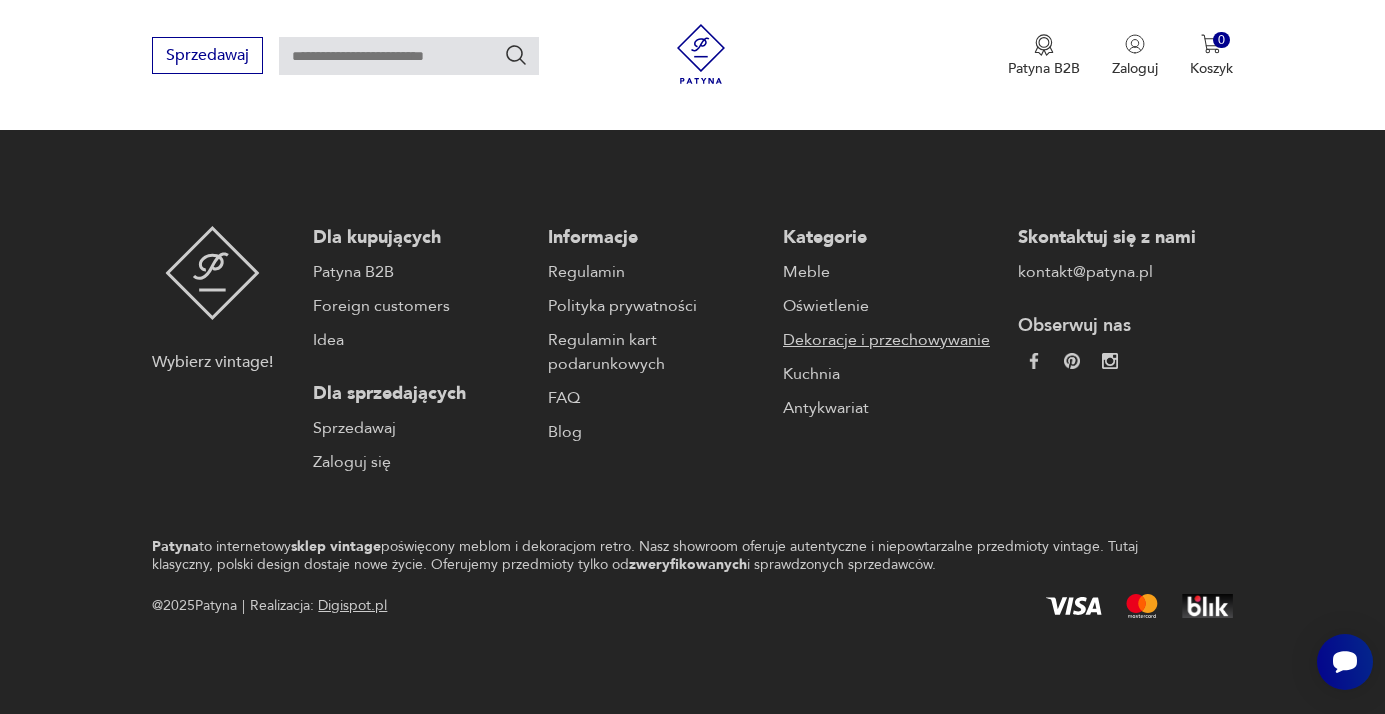click on "Dekoracje i przechowywanie" at bounding box center [890, 340] 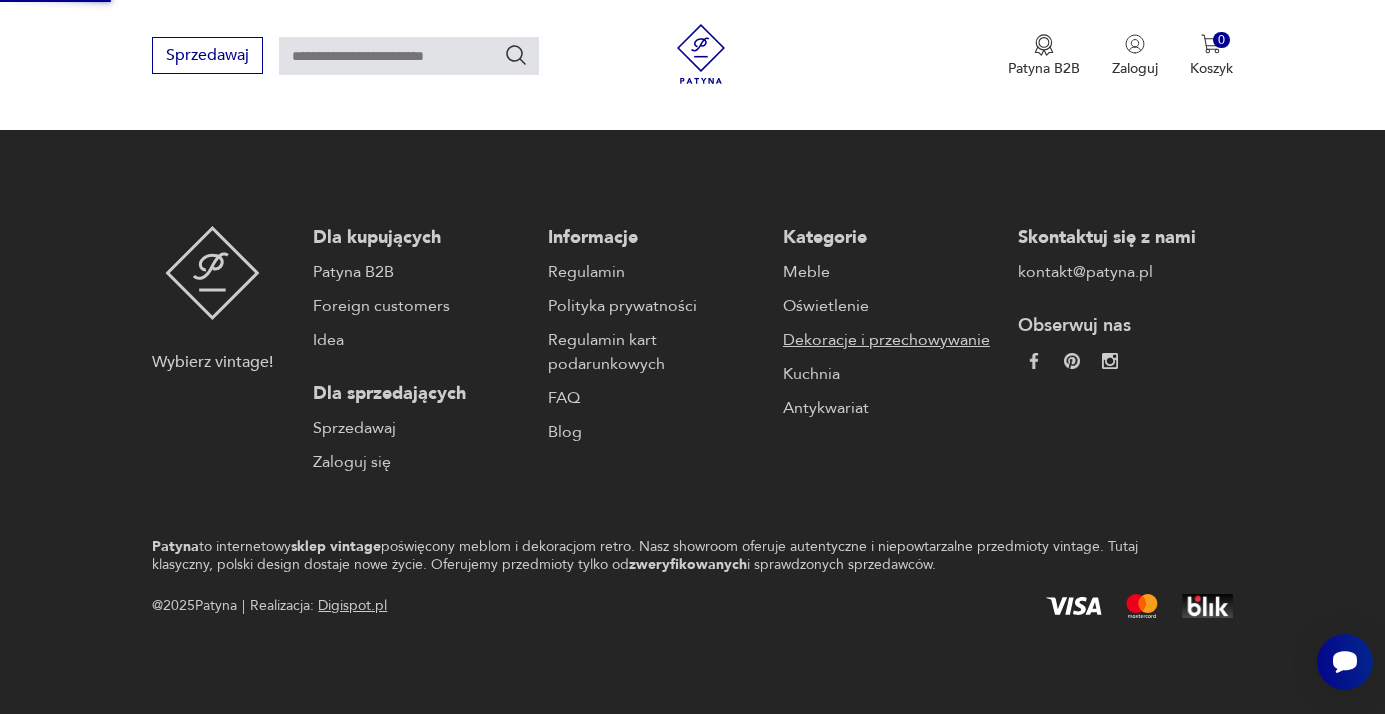 scroll, scrollTop: 0, scrollLeft: 0, axis: both 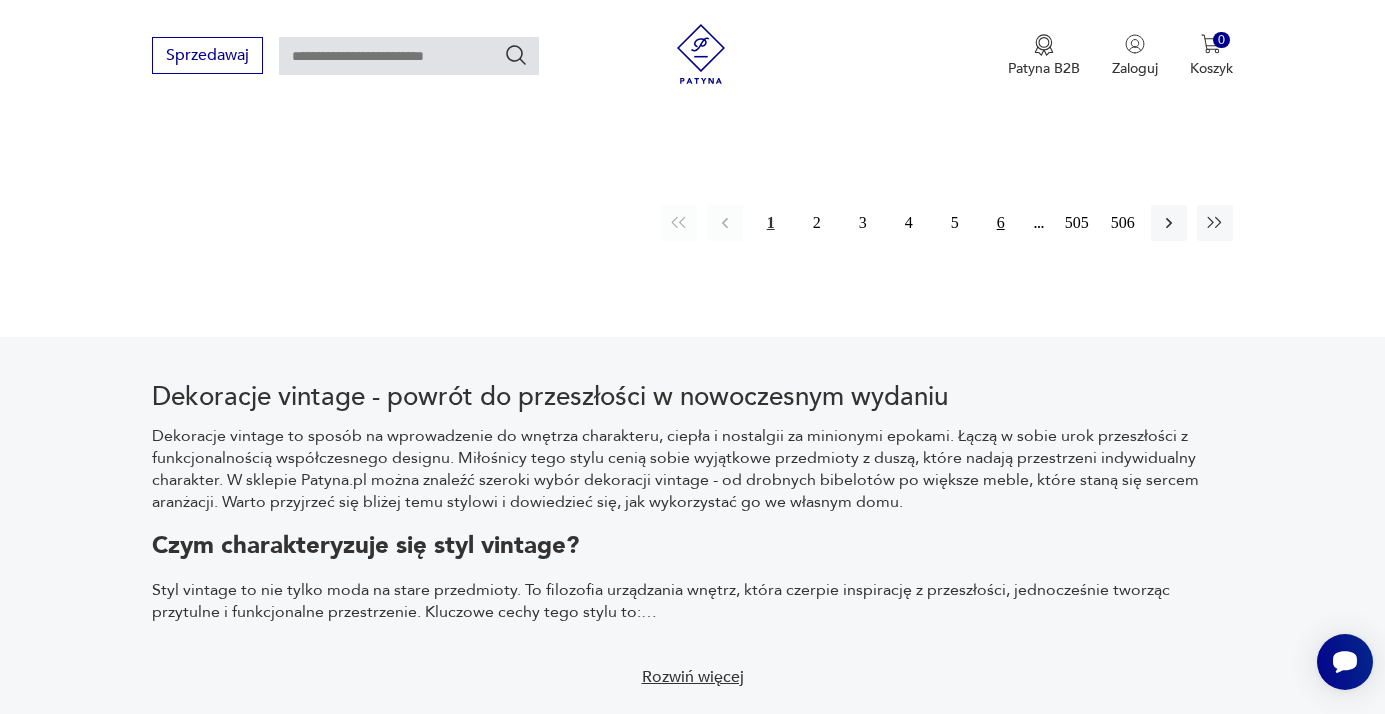 click on "6" at bounding box center (1001, 223) 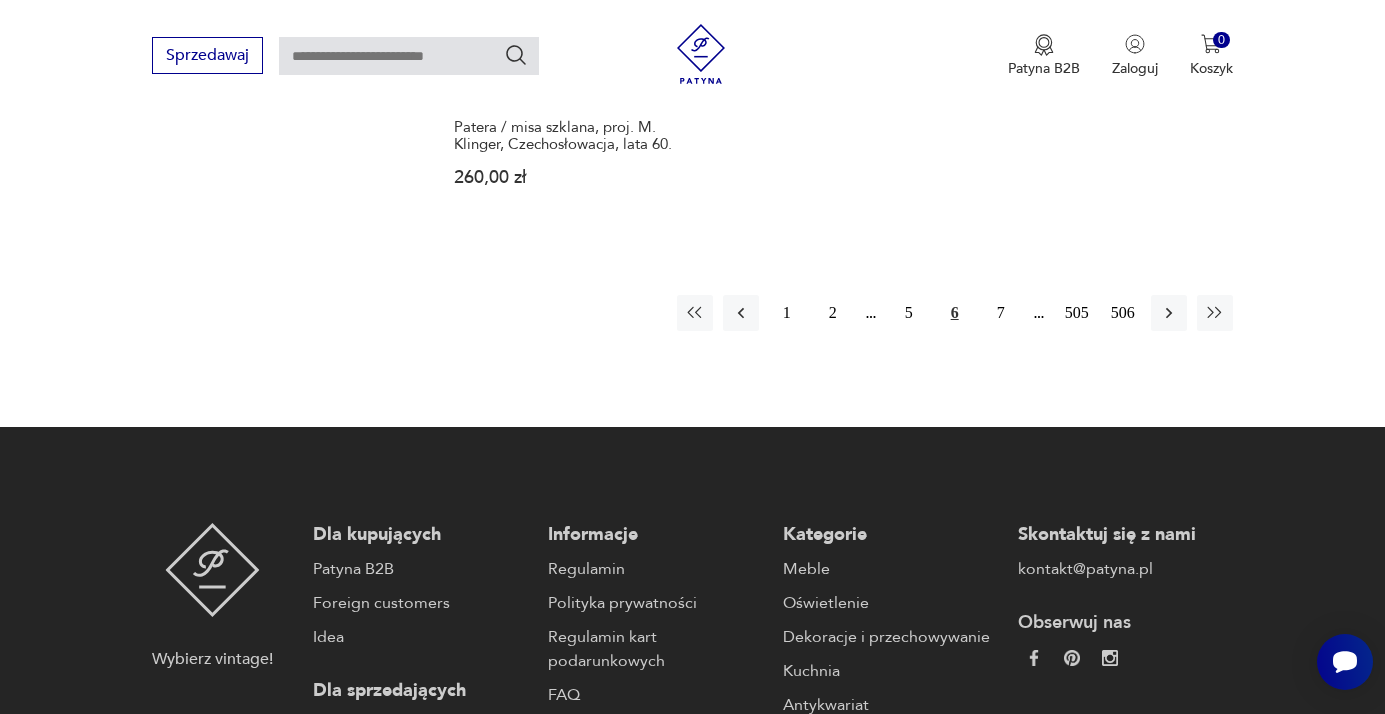scroll, scrollTop: 3112, scrollLeft: 0, axis: vertical 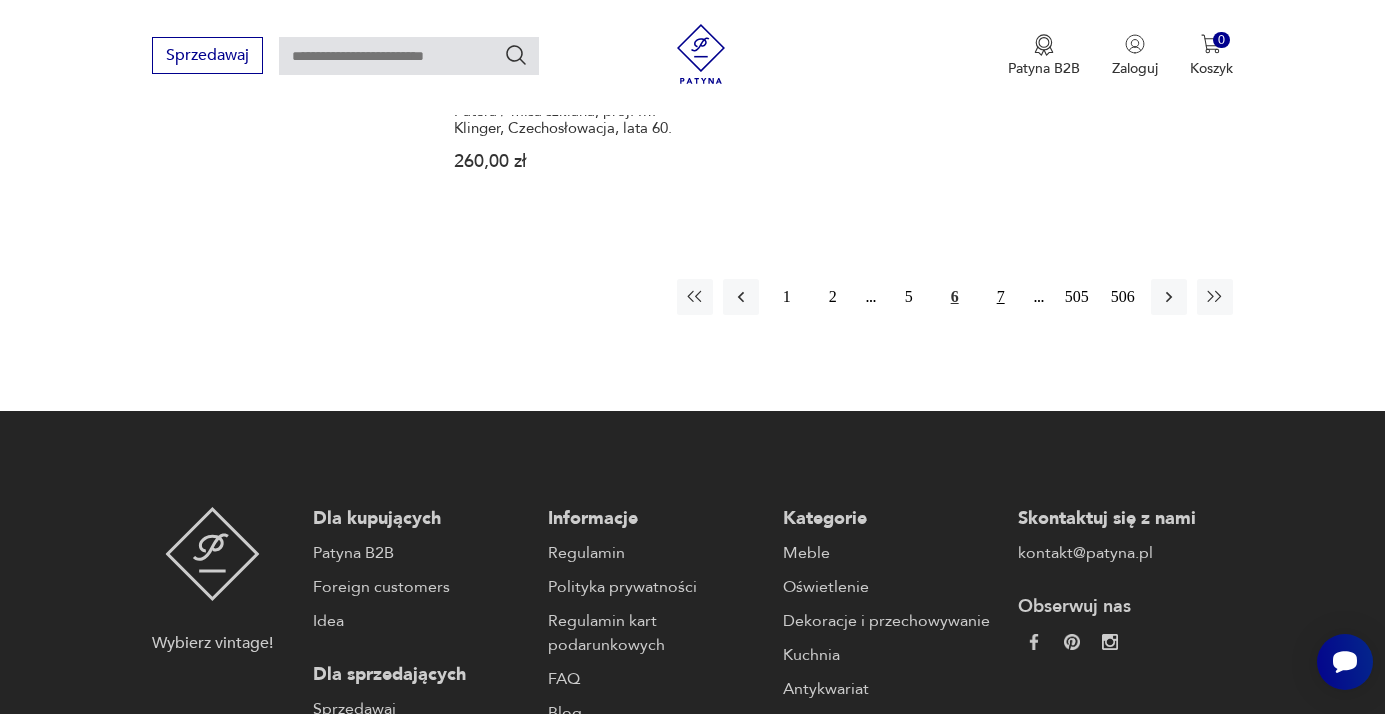 click on "7" at bounding box center [1001, 297] 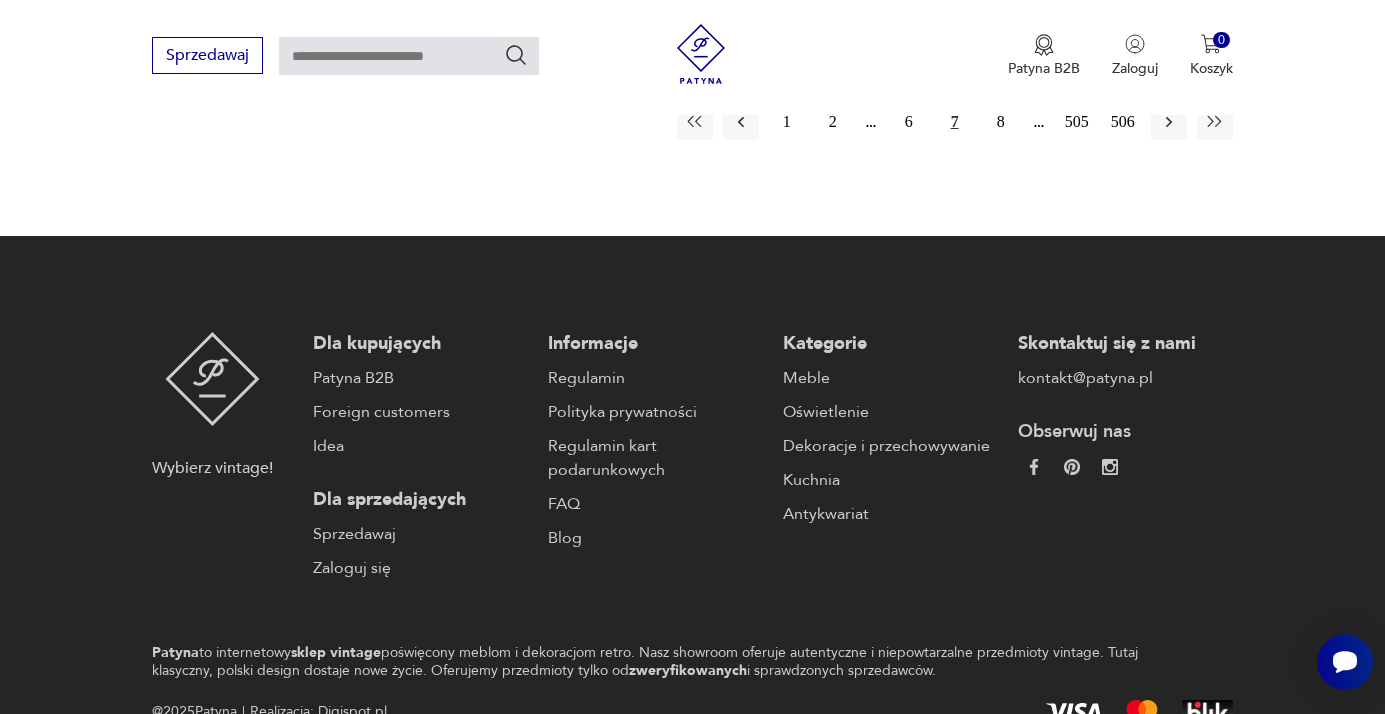scroll, scrollTop: 3349, scrollLeft: 0, axis: vertical 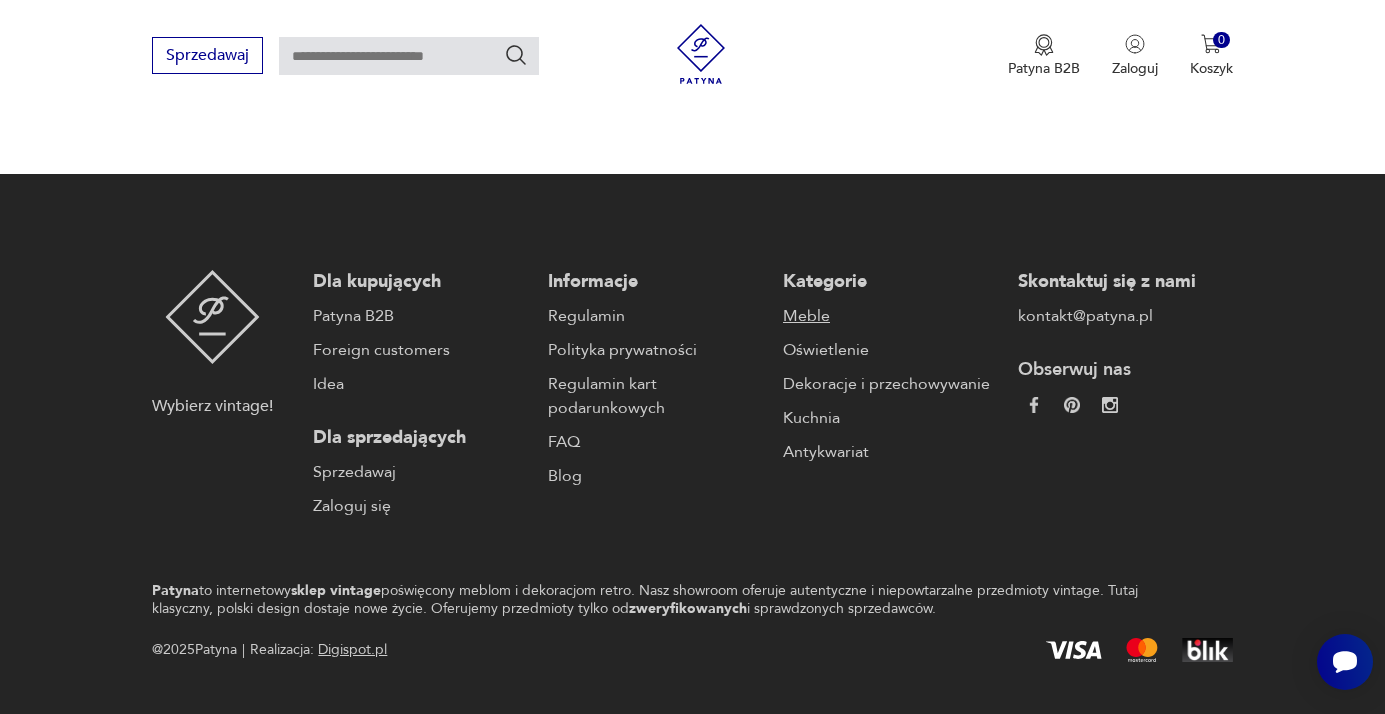 click on "Meble" at bounding box center (890, 316) 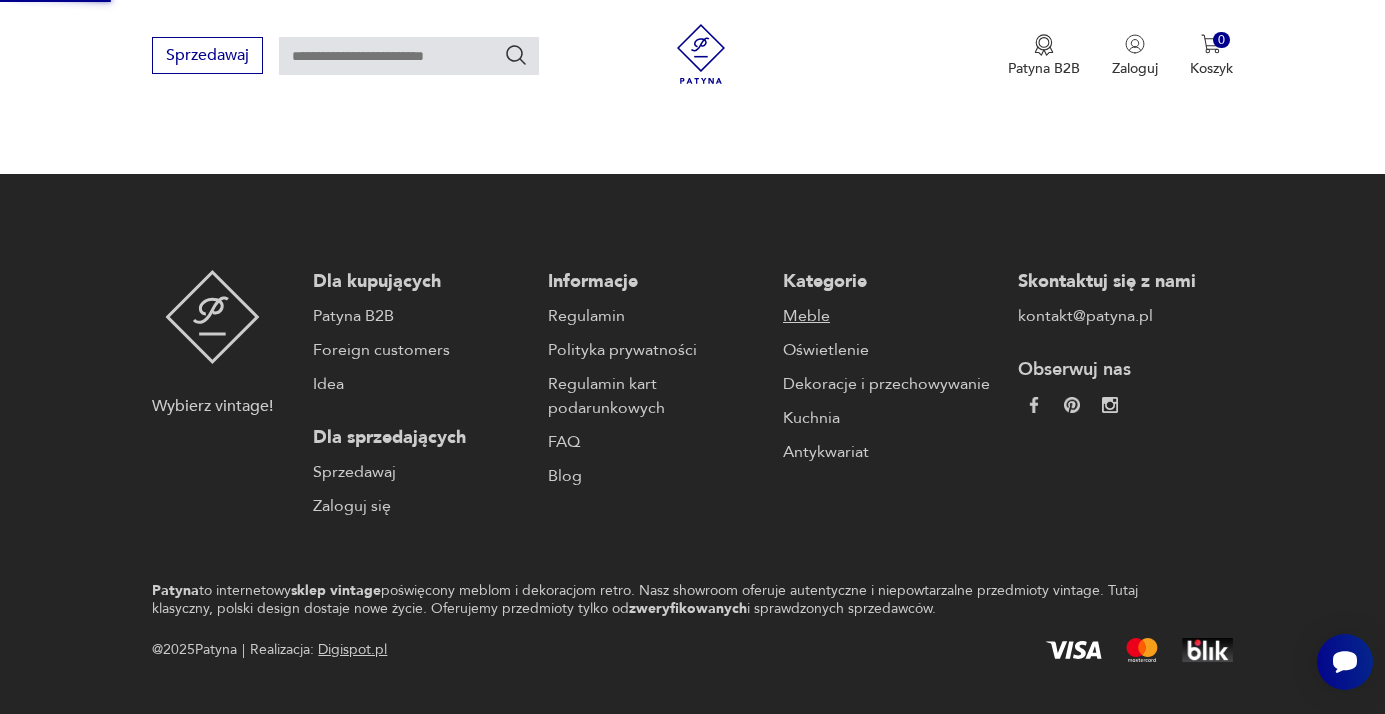 scroll, scrollTop: 0, scrollLeft: 0, axis: both 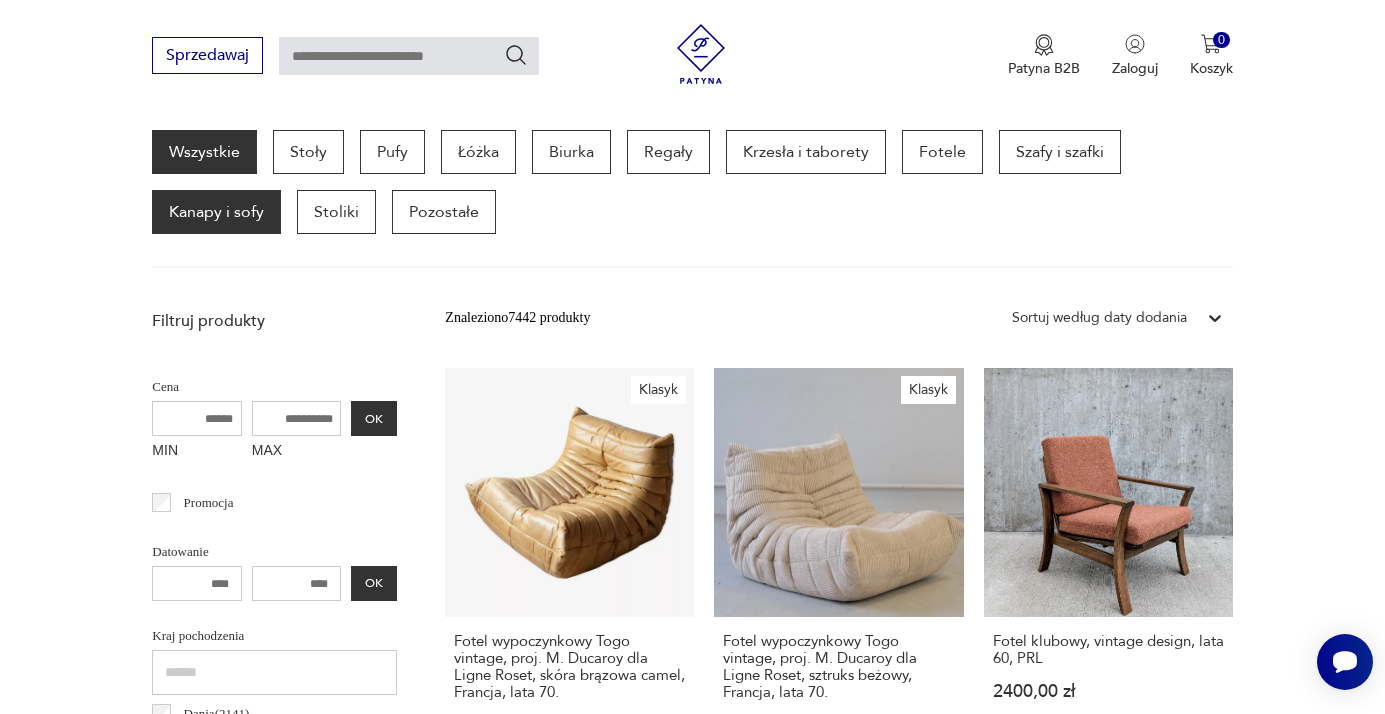 click on "Kanapy i sofy" at bounding box center [216, 212] 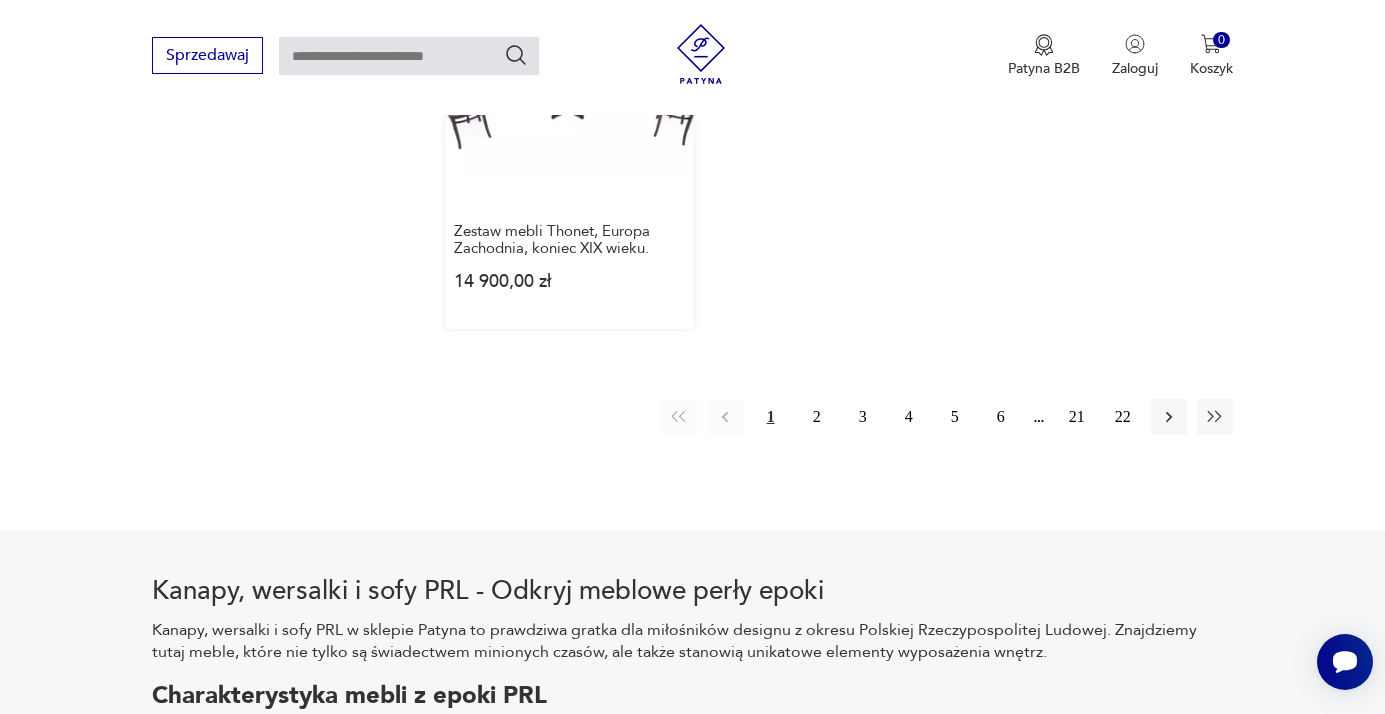 scroll, scrollTop: 3034, scrollLeft: 0, axis: vertical 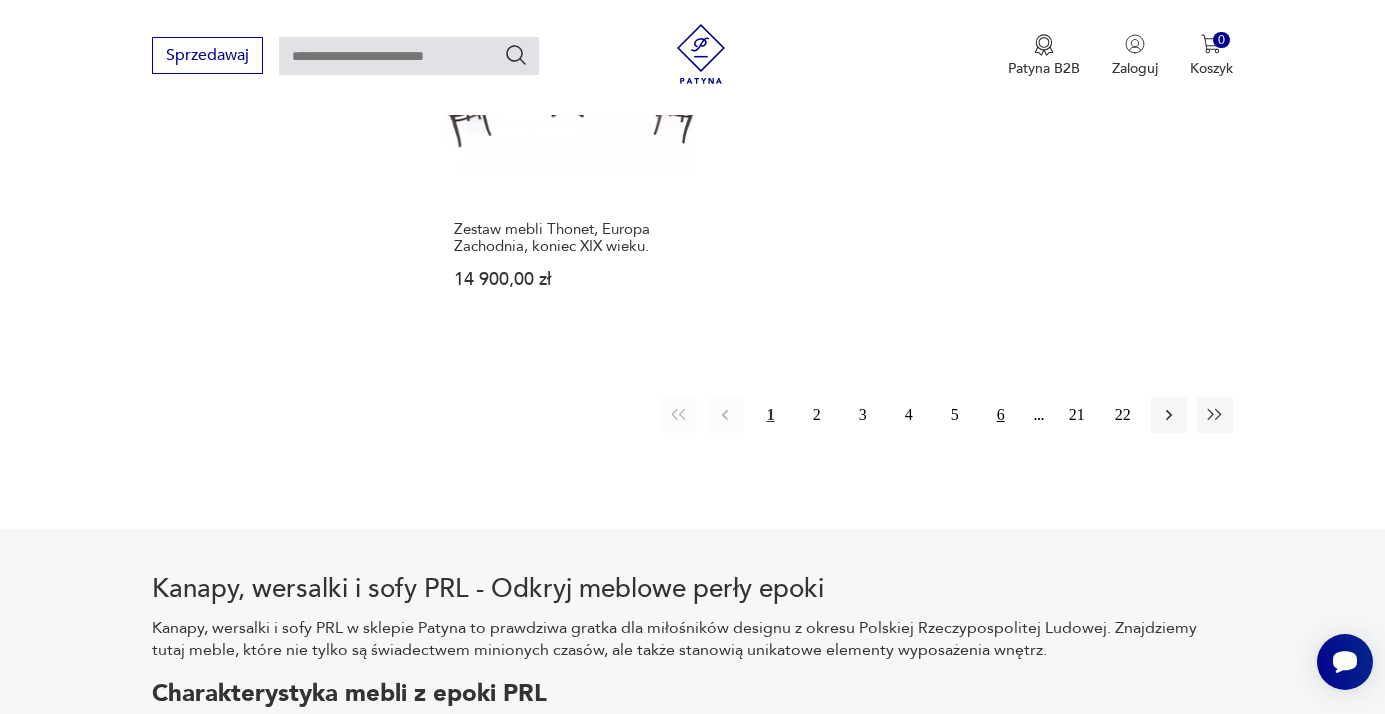 click on "6" at bounding box center [1001, 415] 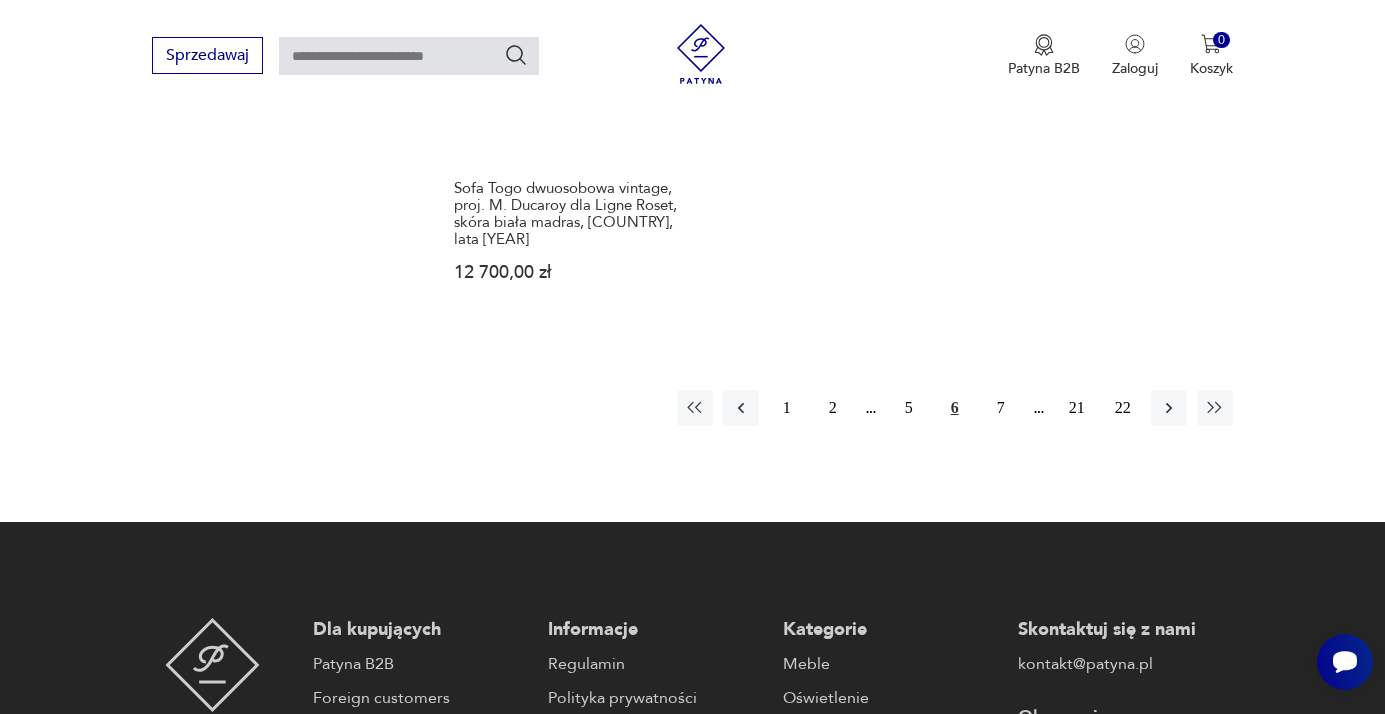 scroll, scrollTop: 3159, scrollLeft: 0, axis: vertical 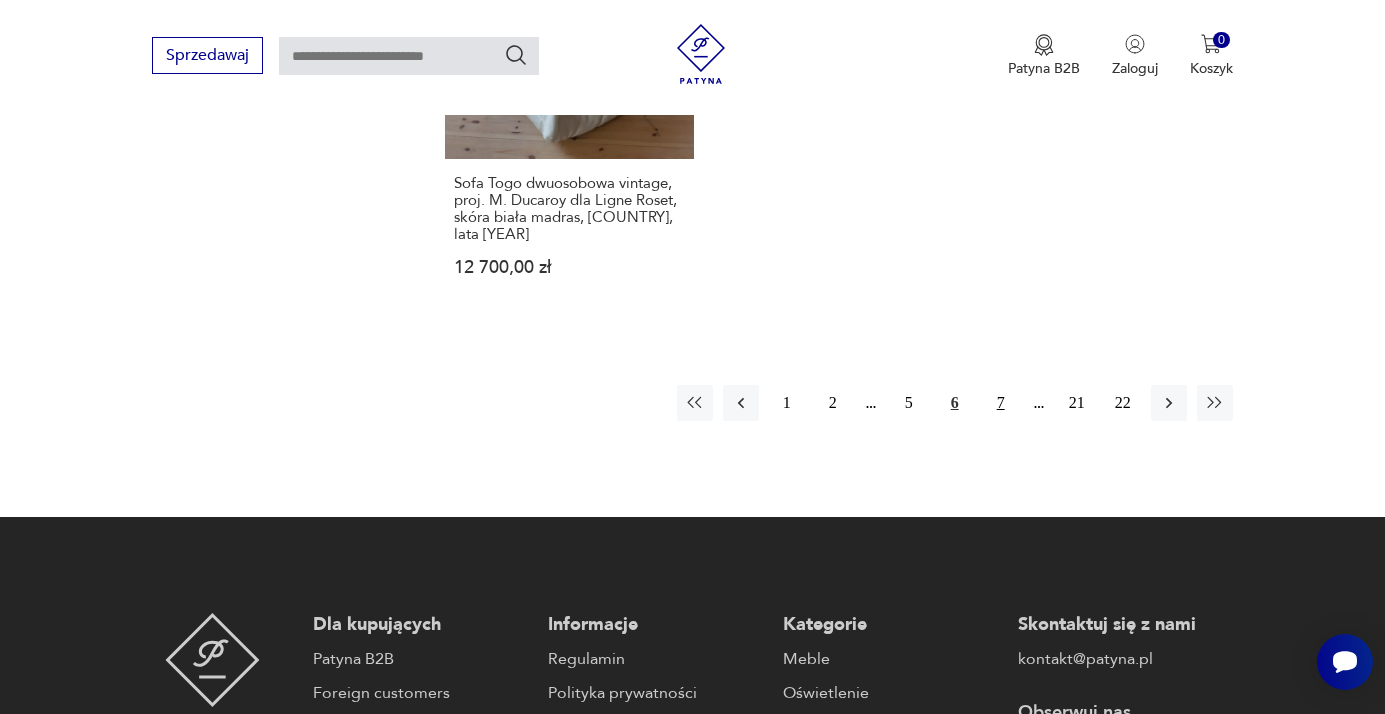 click on "7" at bounding box center [1001, 403] 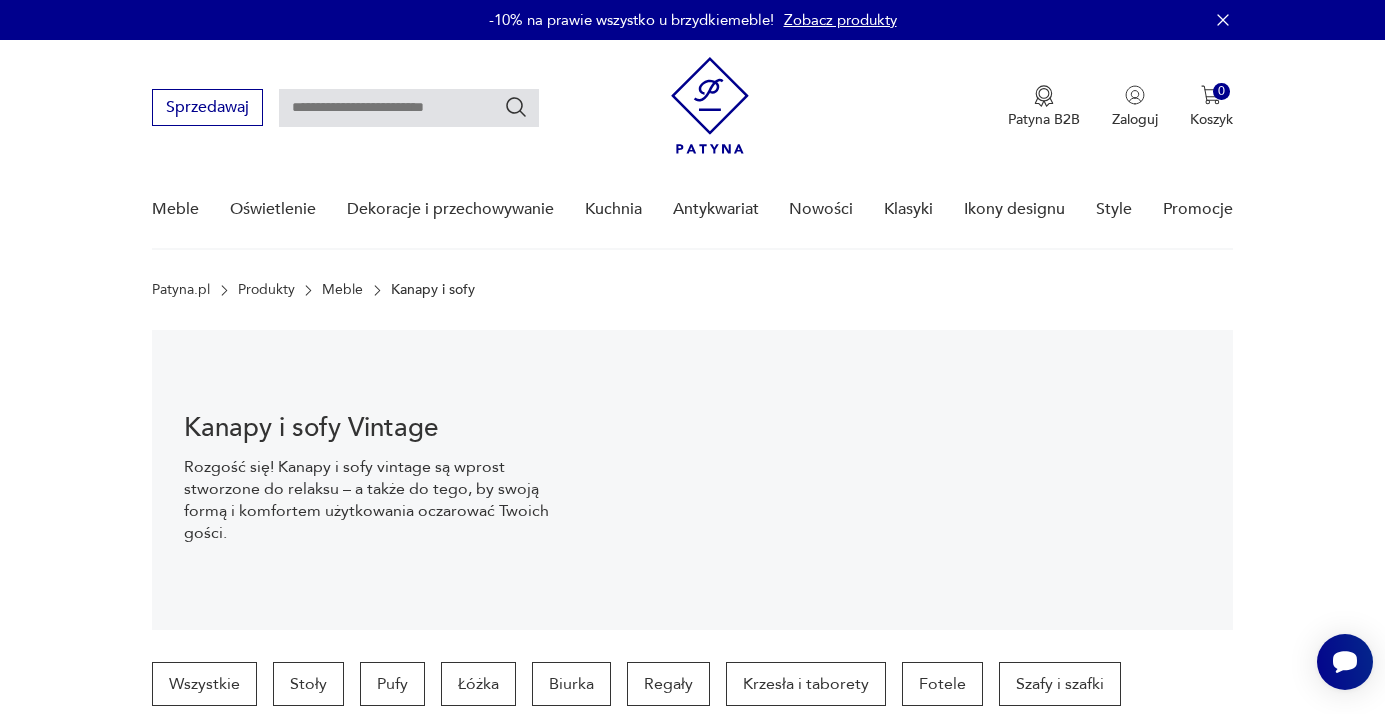 scroll, scrollTop: 0, scrollLeft: 0, axis: both 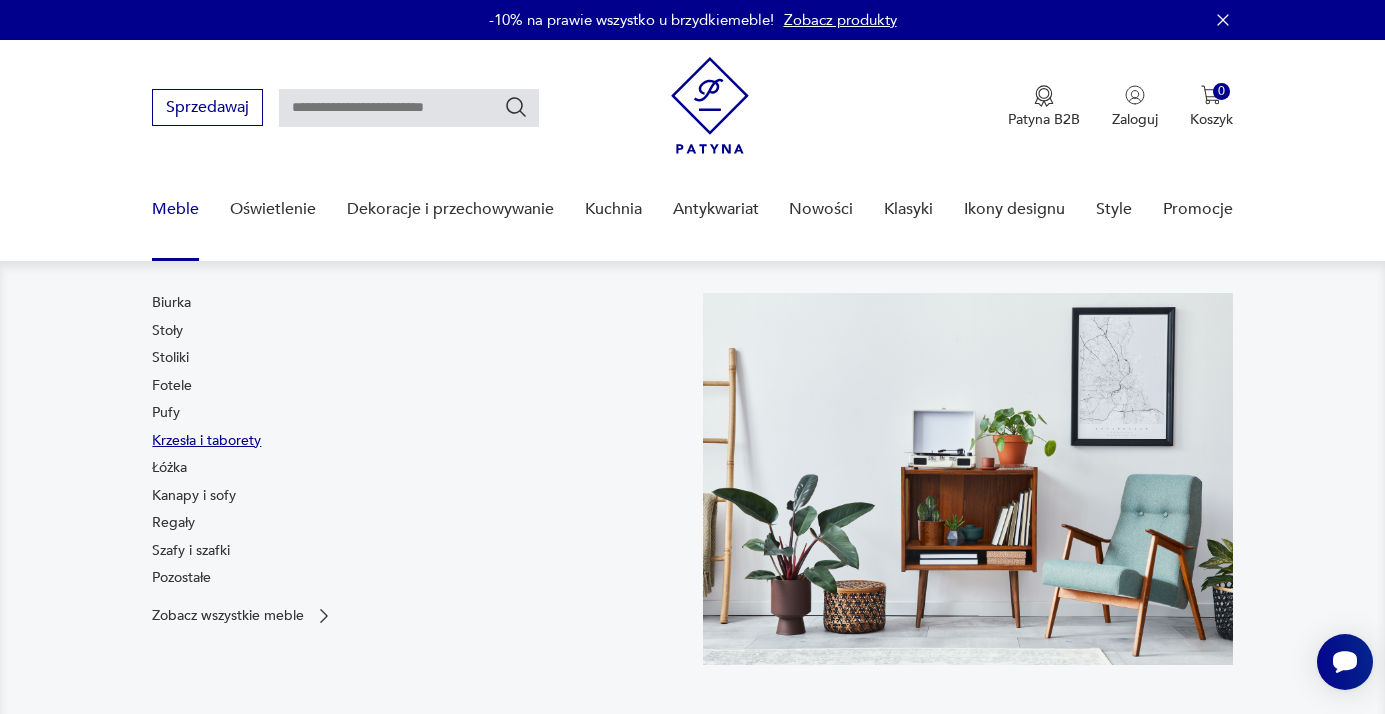 click on "Krzesła i taborety" at bounding box center [206, 441] 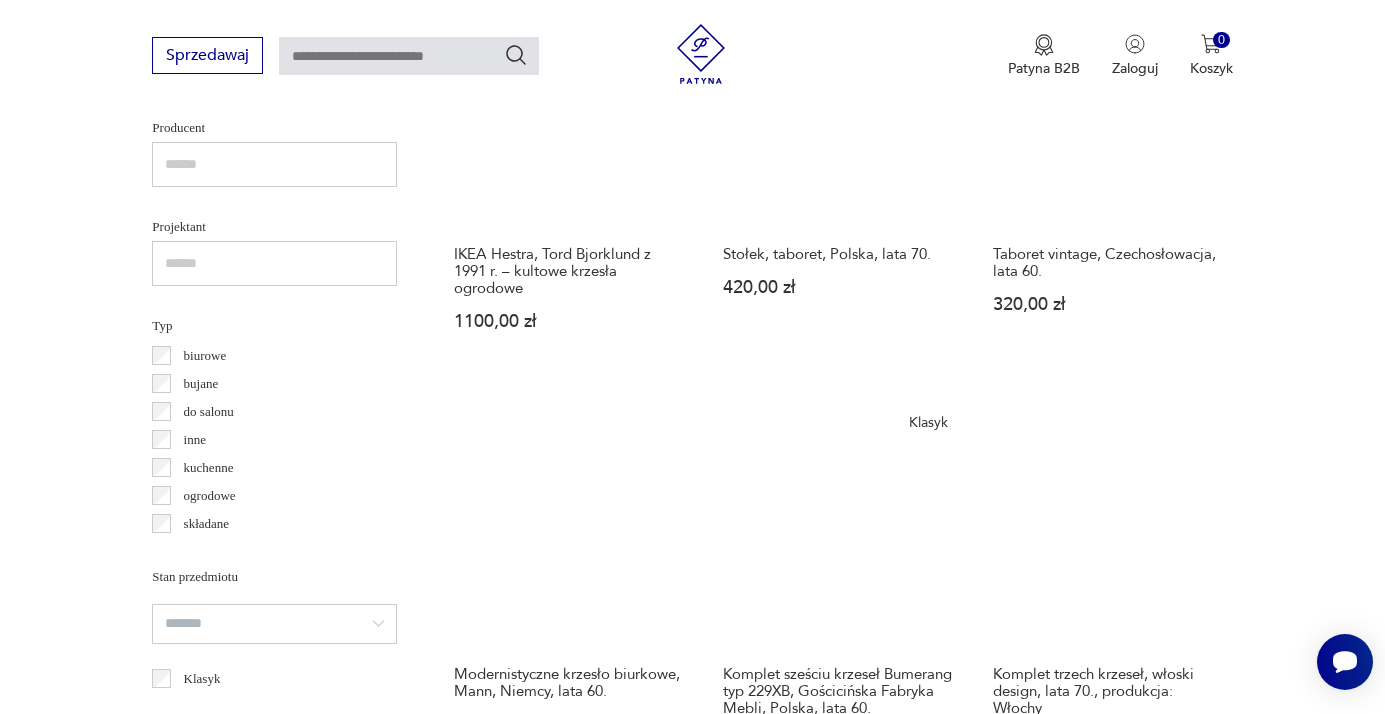 scroll, scrollTop: 1380, scrollLeft: 0, axis: vertical 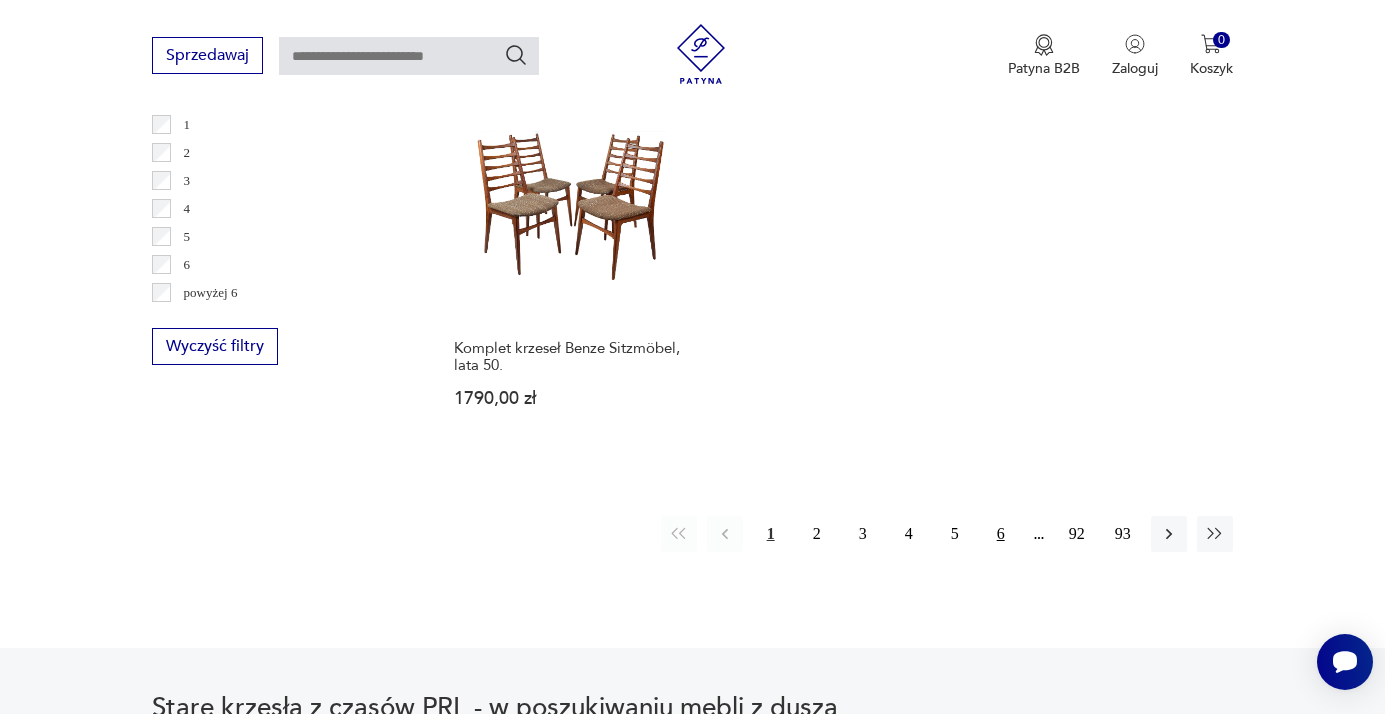 click on "6" at bounding box center (1001, 534) 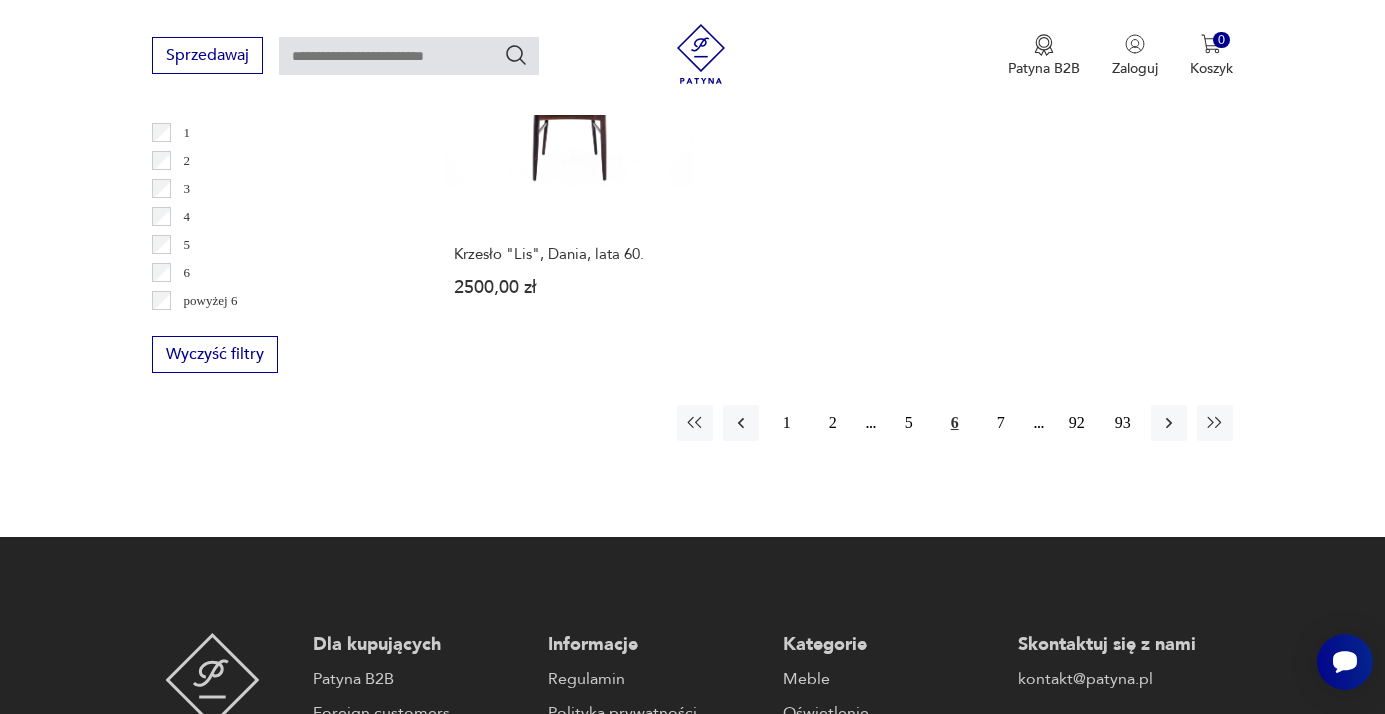 scroll, scrollTop: 2975, scrollLeft: 0, axis: vertical 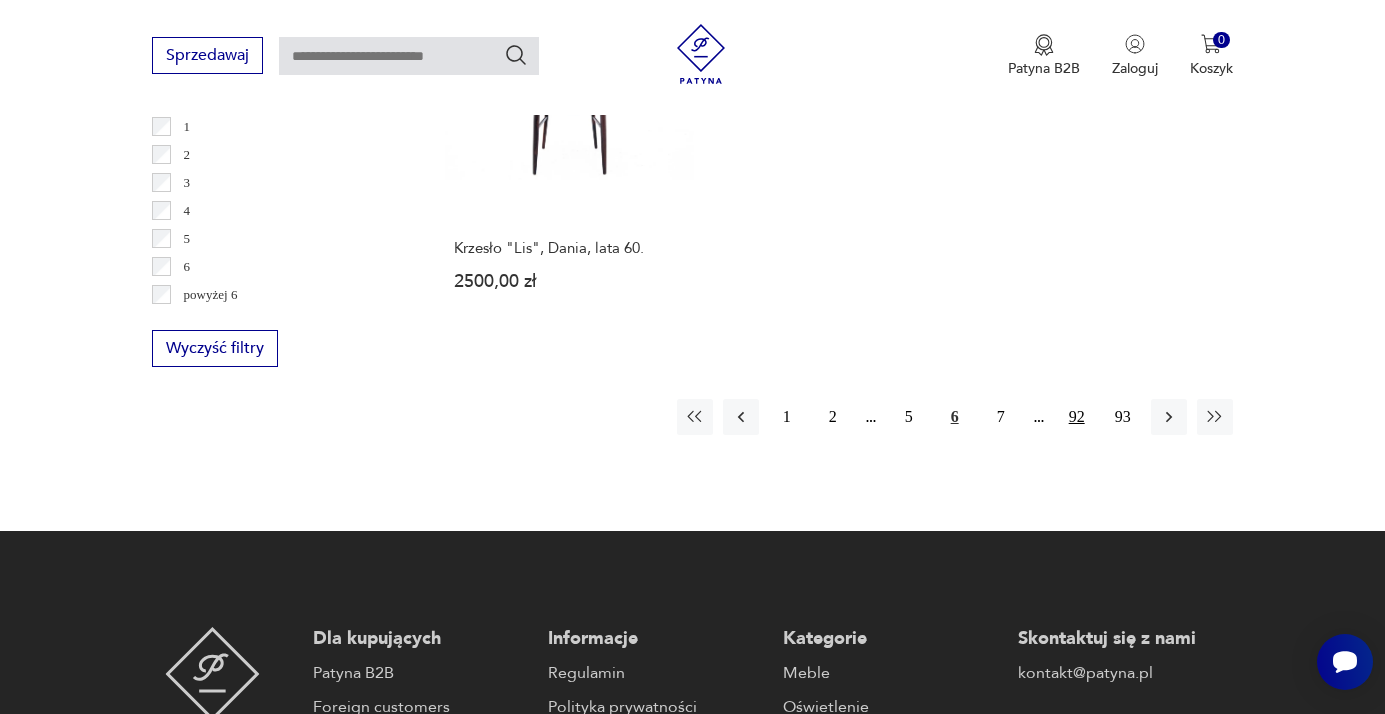 click on "92" at bounding box center (1077, 417) 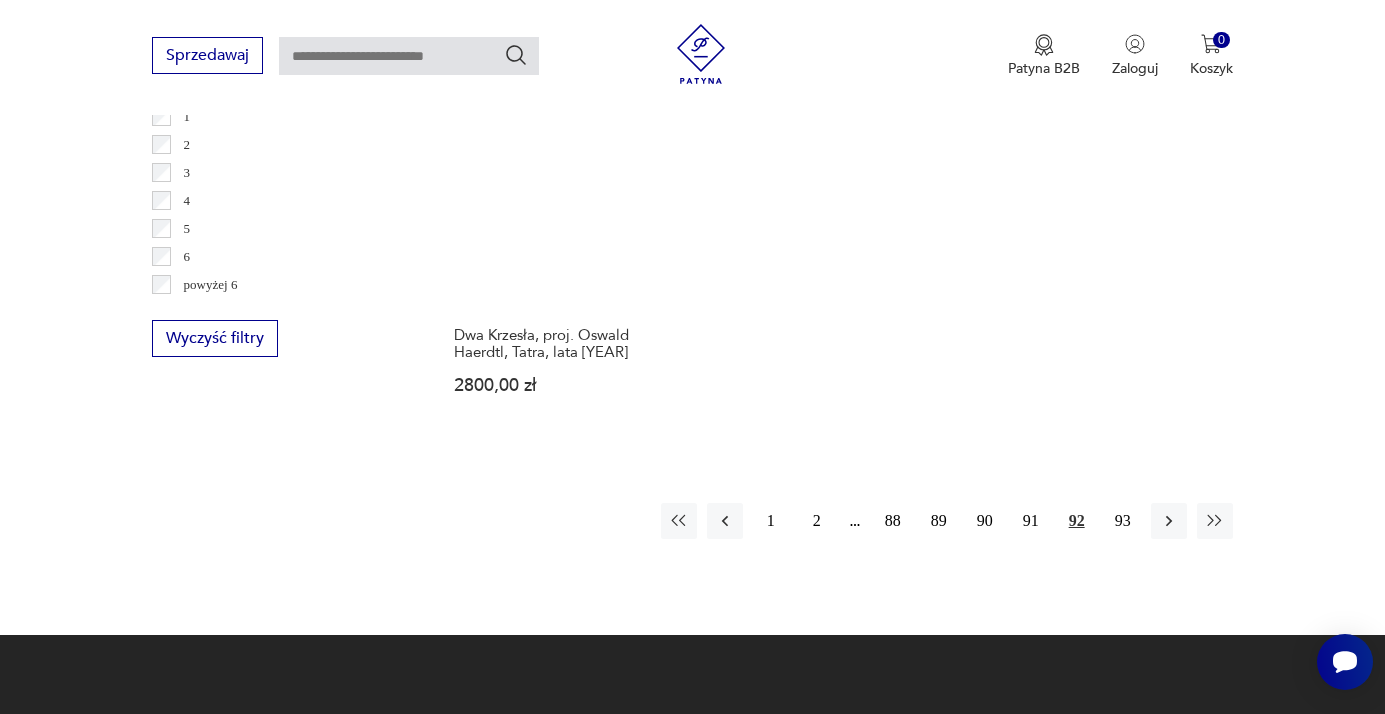 scroll, scrollTop: 2986, scrollLeft: 0, axis: vertical 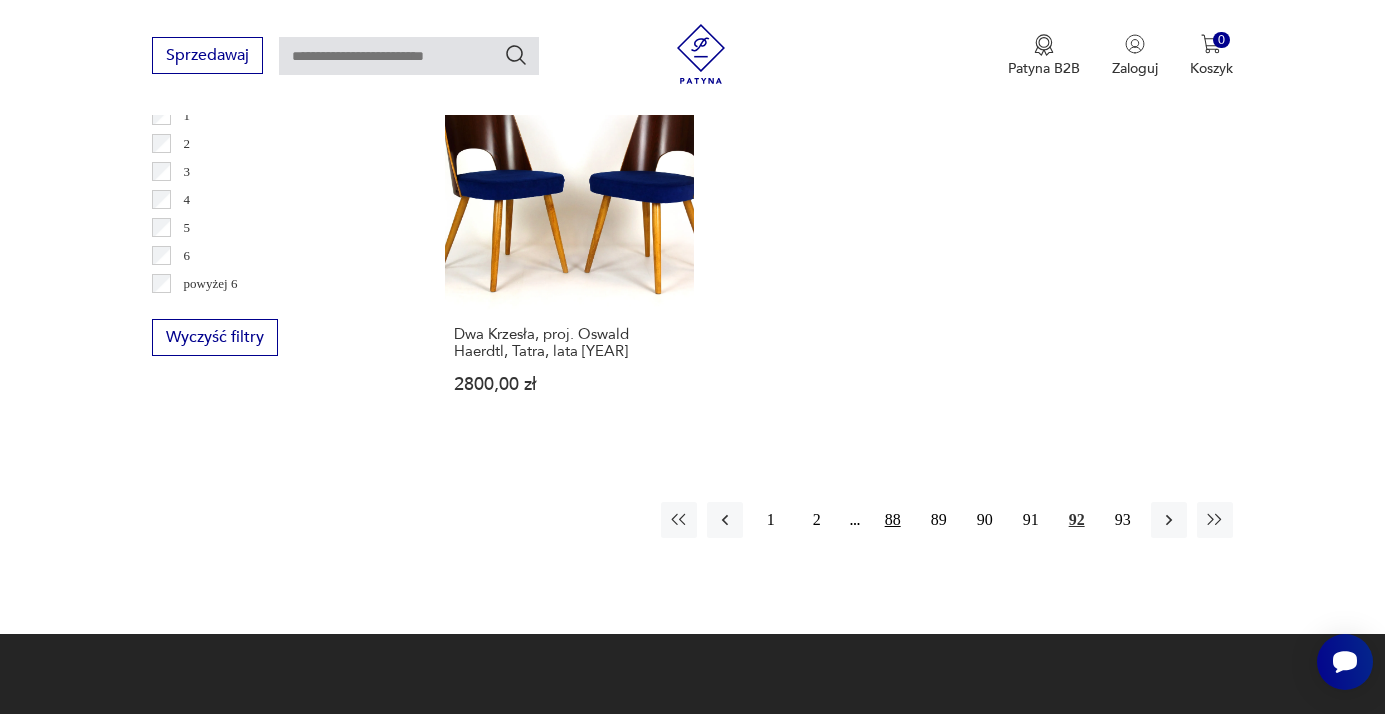 click on "88" at bounding box center (893, 520) 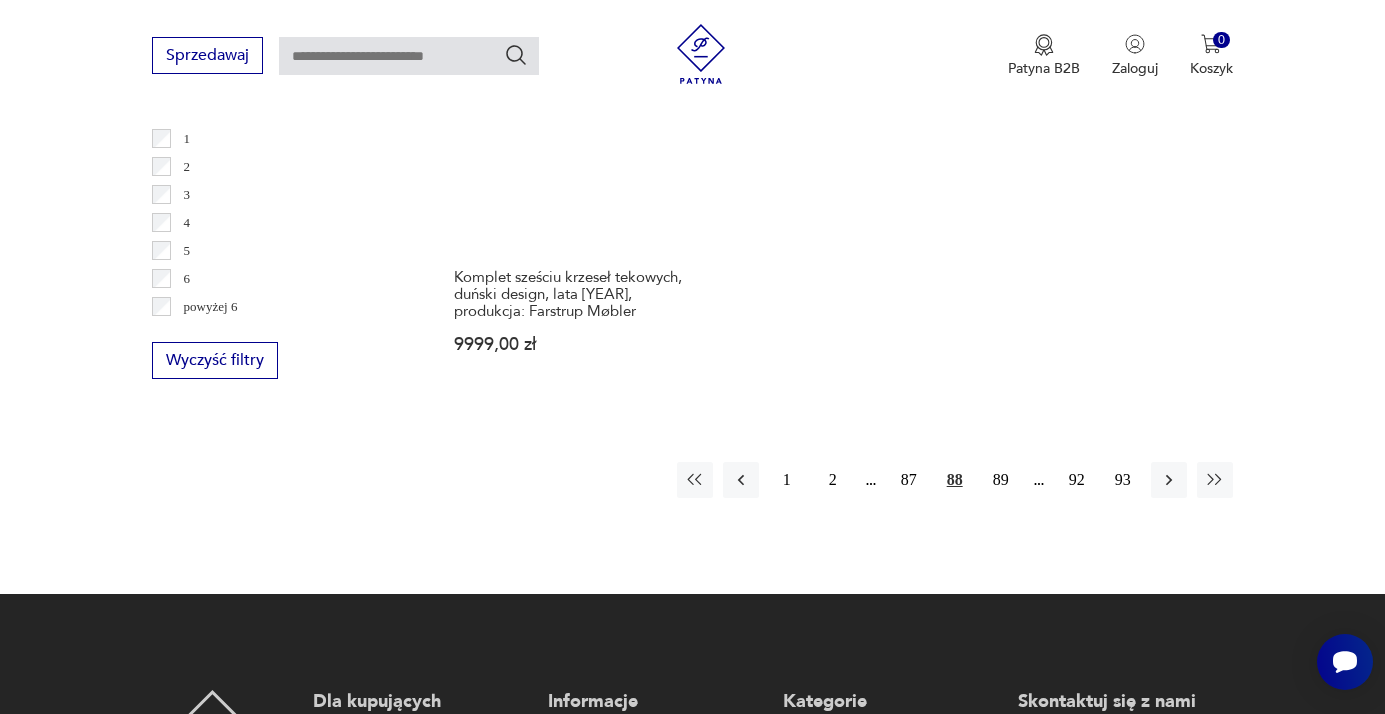 scroll, scrollTop: 2967, scrollLeft: 0, axis: vertical 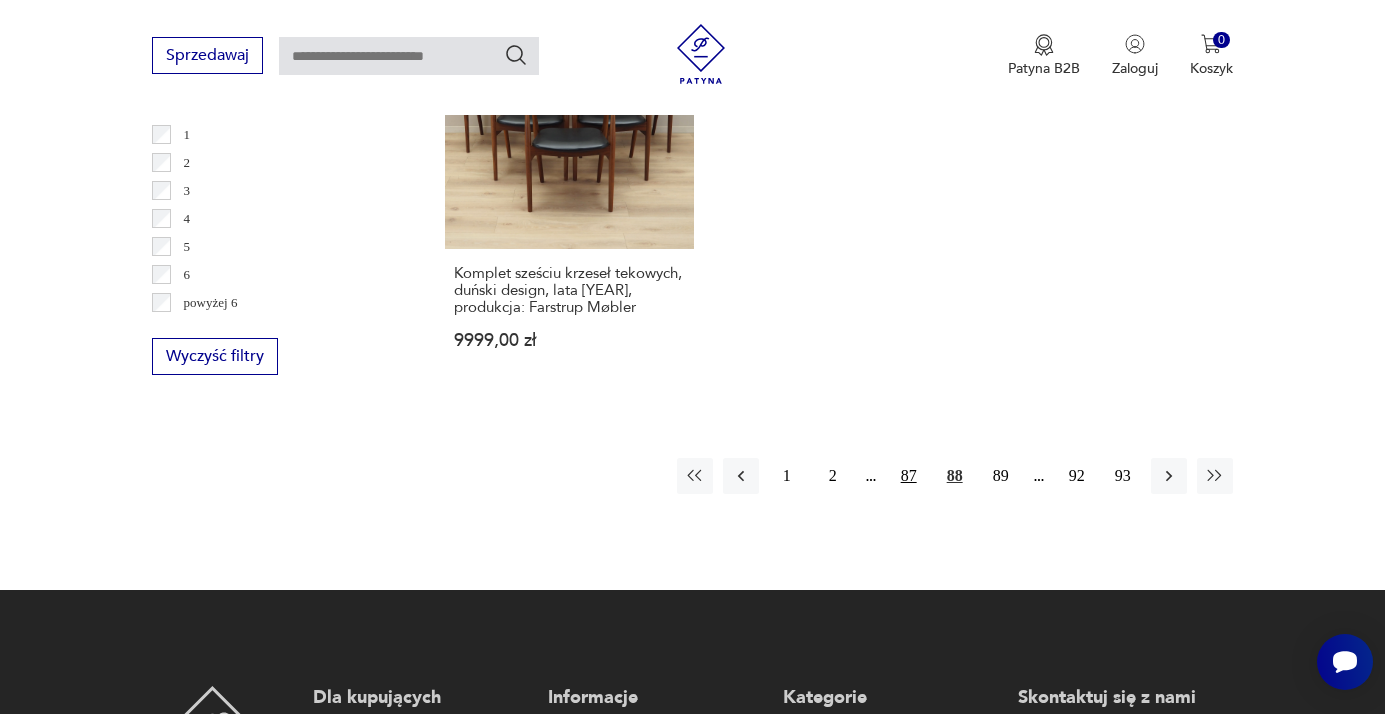 click on "87" at bounding box center (909, 476) 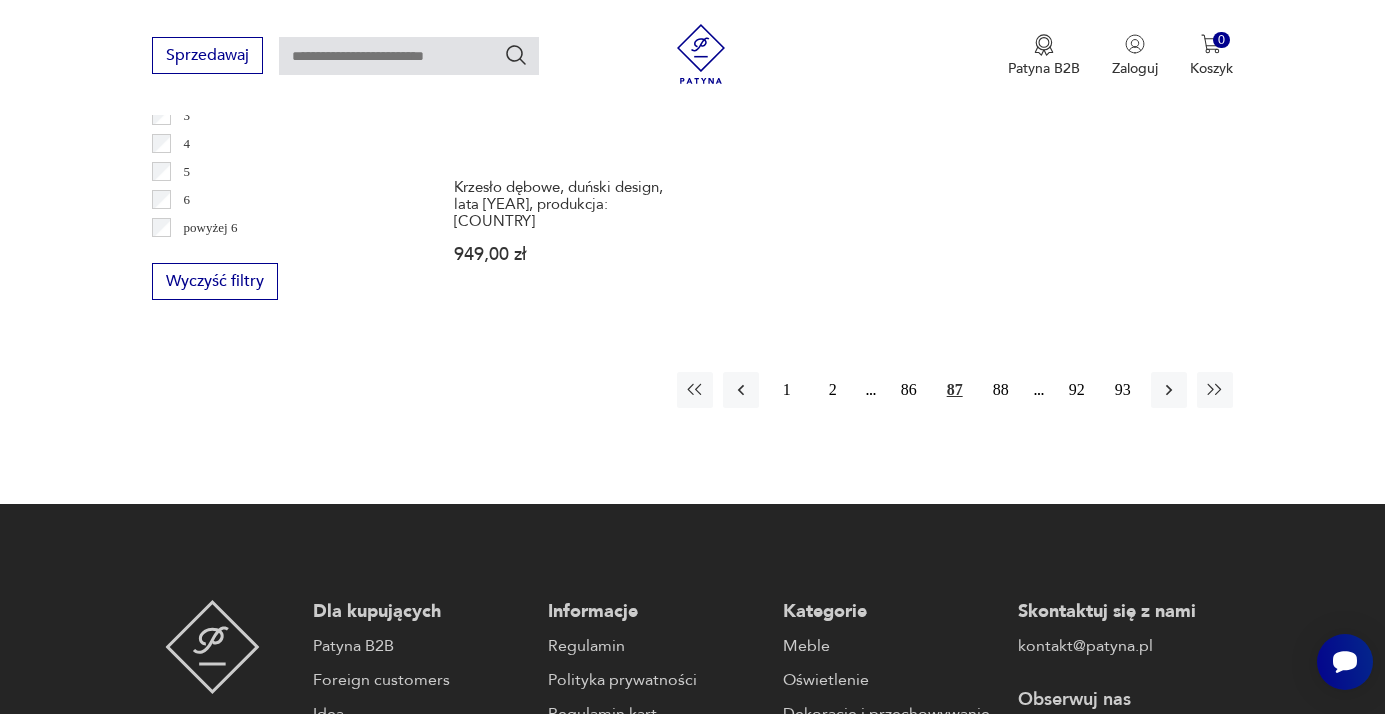 scroll, scrollTop: 3083, scrollLeft: 0, axis: vertical 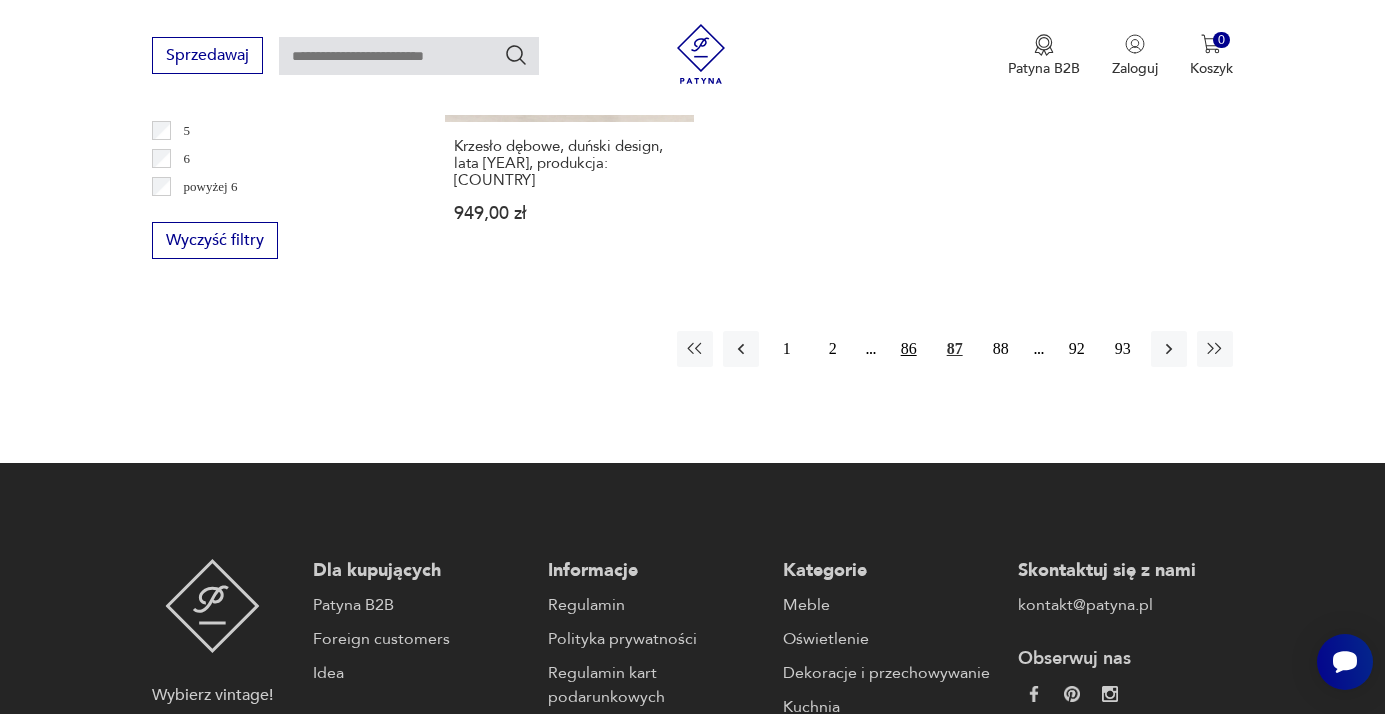 click on "86" at bounding box center (909, 349) 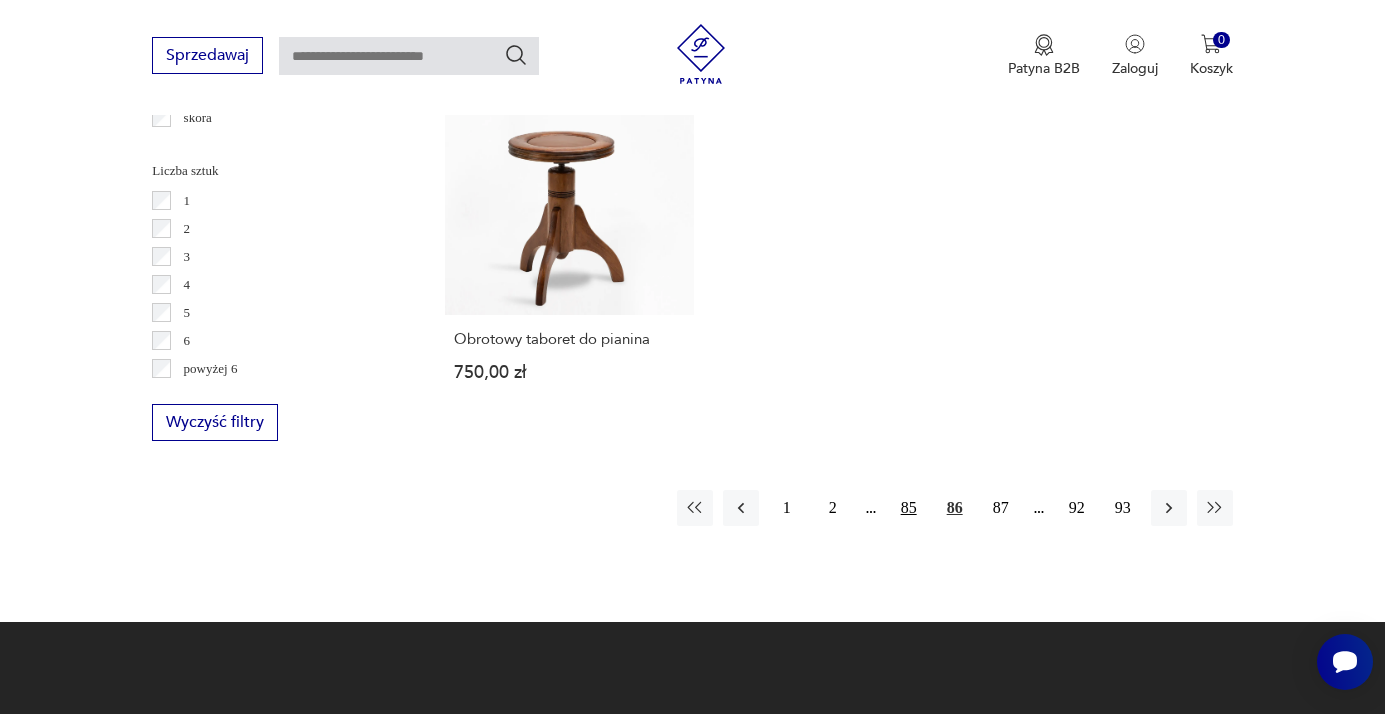scroll, scrollTop: 2902, scrollLeft: 0, axis: vertical 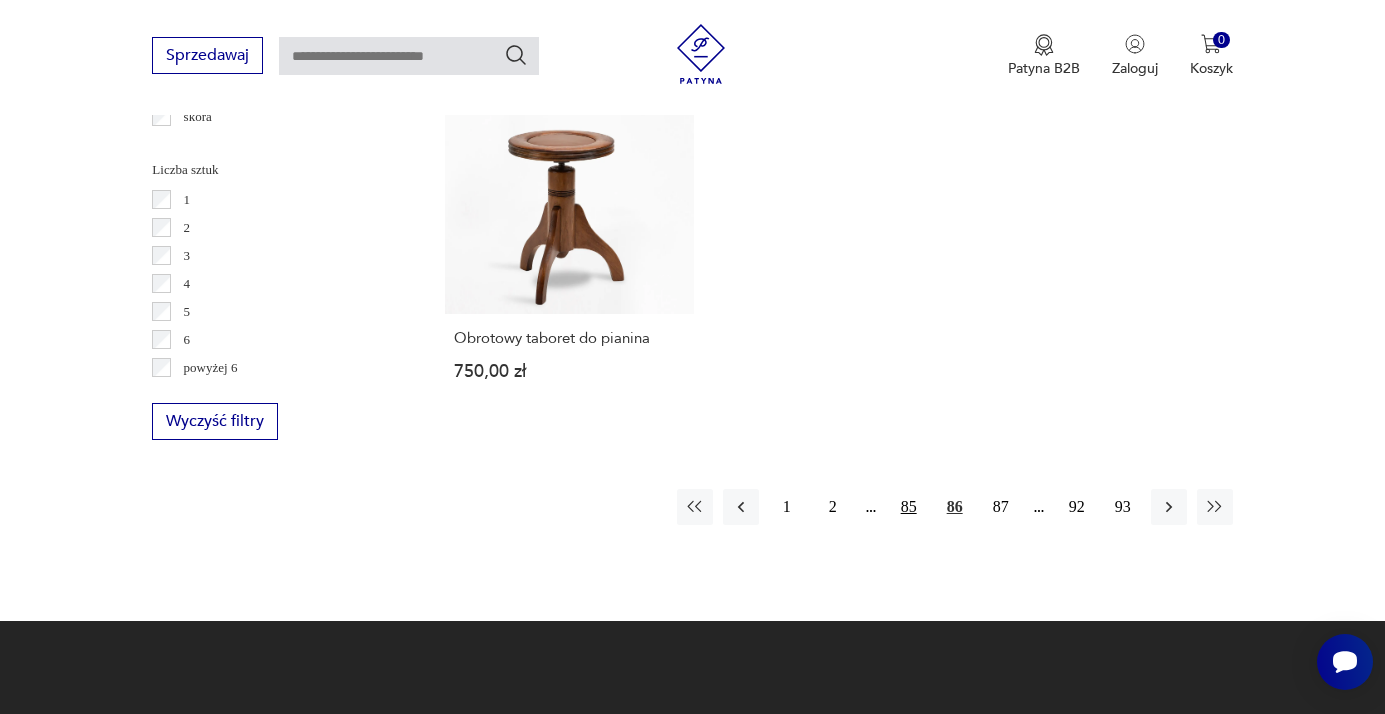 click on "85" at bounding box center [909, 507] 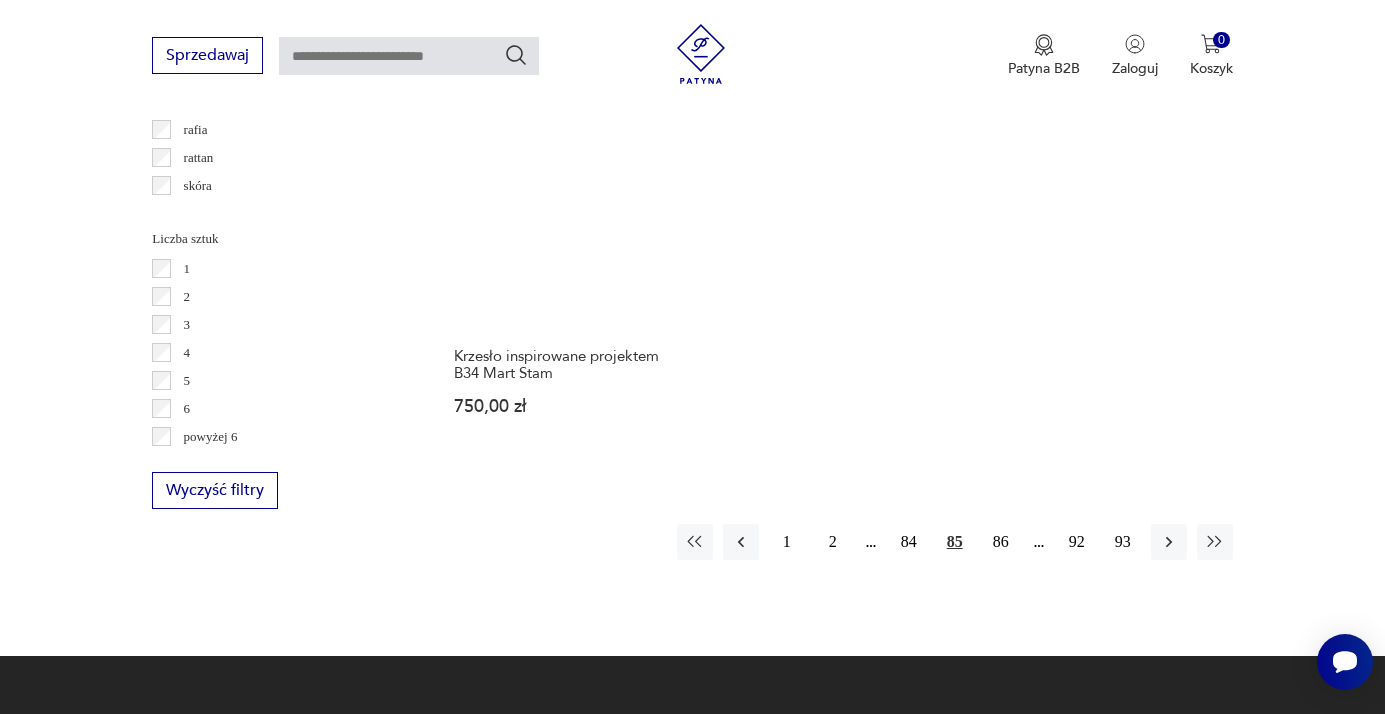 scroll, scrollTop: 2834, scrollLeft: 0, axis: vertical 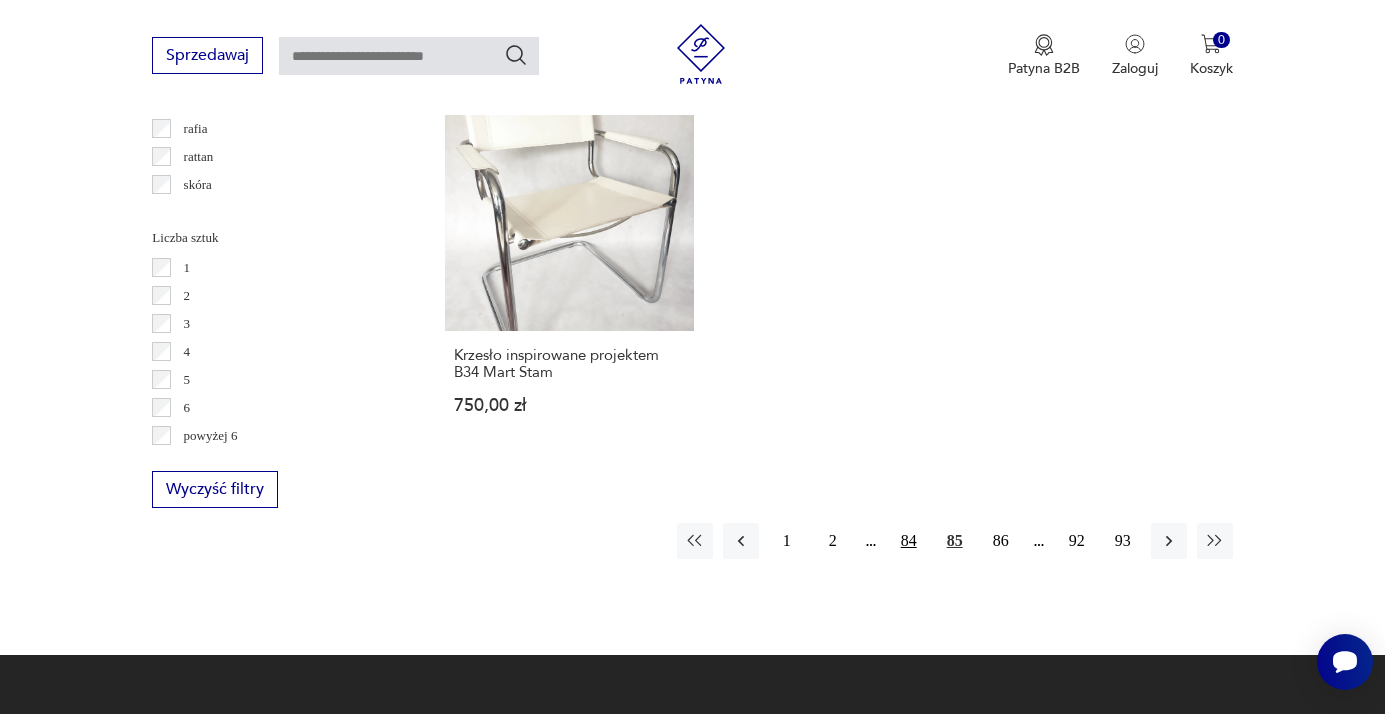 click on "84" at bounding box center (909, 541) 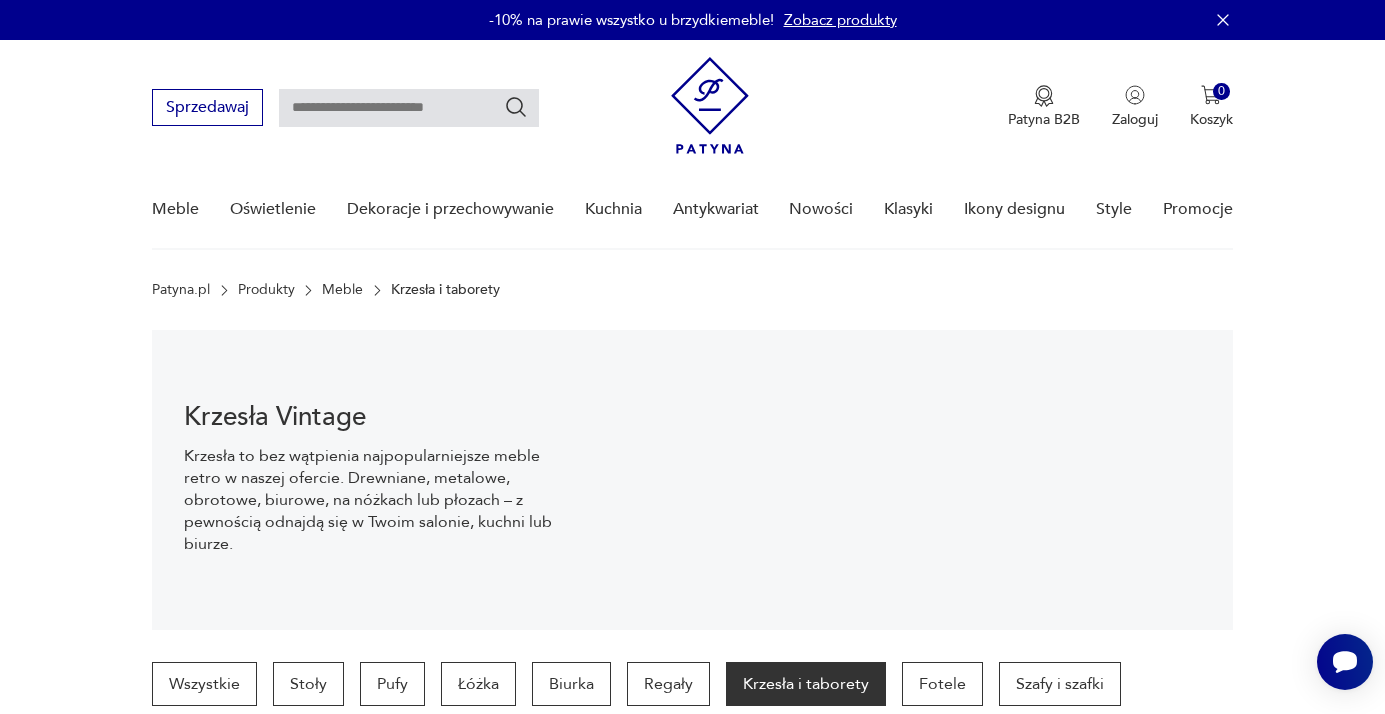 scroll, scrollTop: 0, scrollLeft: 0, axis: both 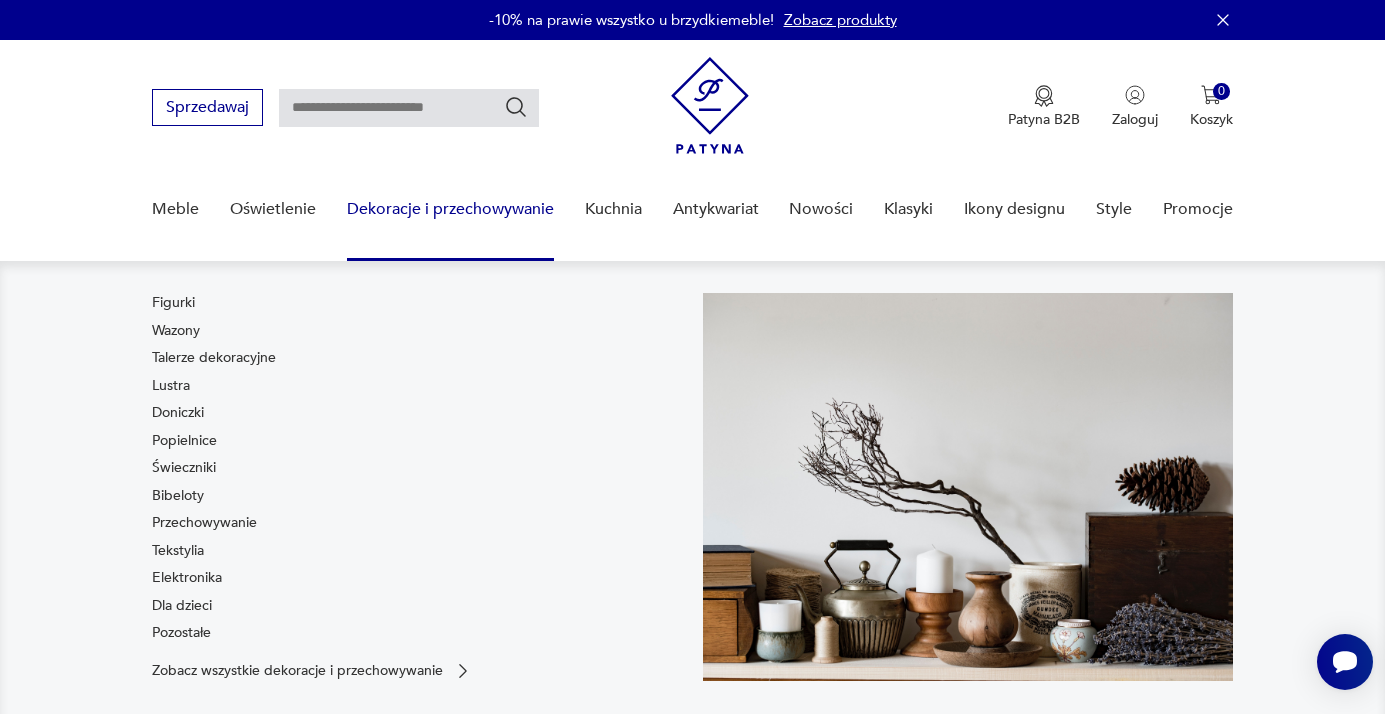click on "Dekoracje i przechowywanie" at bounding box center (450, 209) 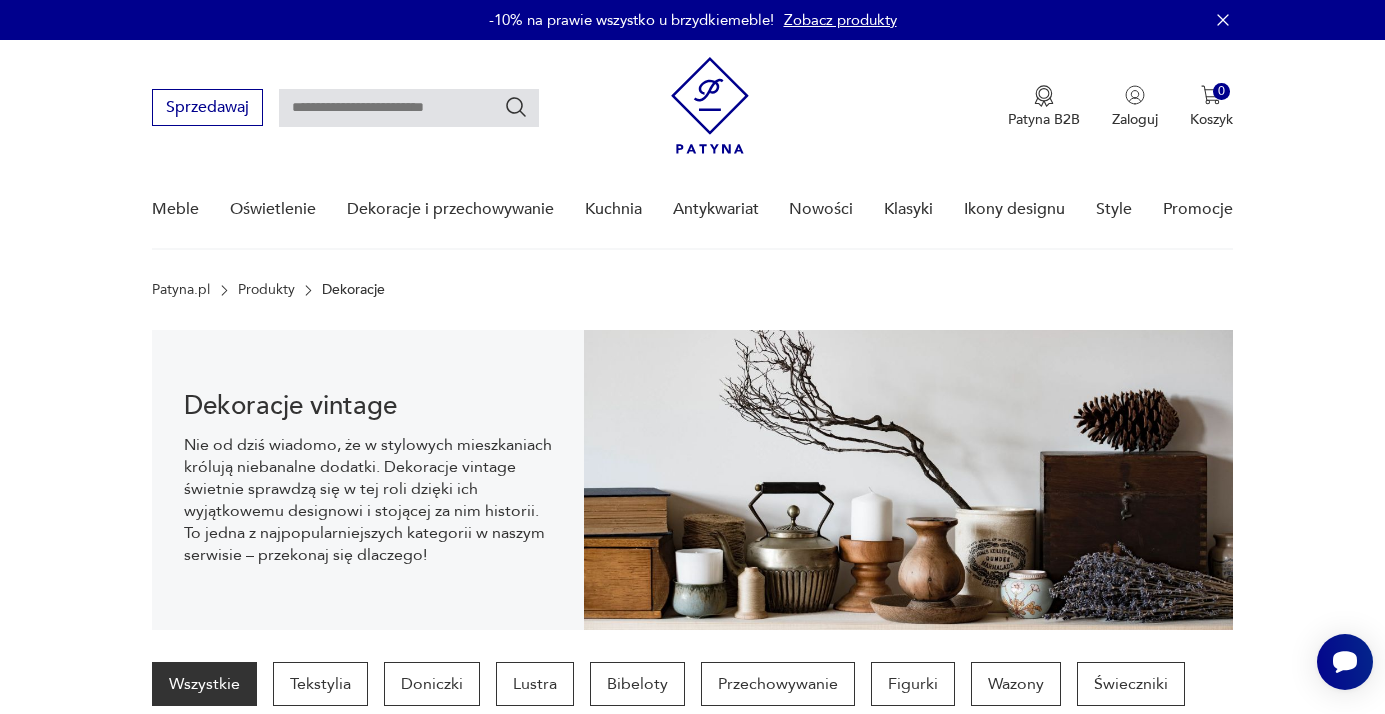 scroll, scrollTop: 0, scrollLeft: 0, axis: both 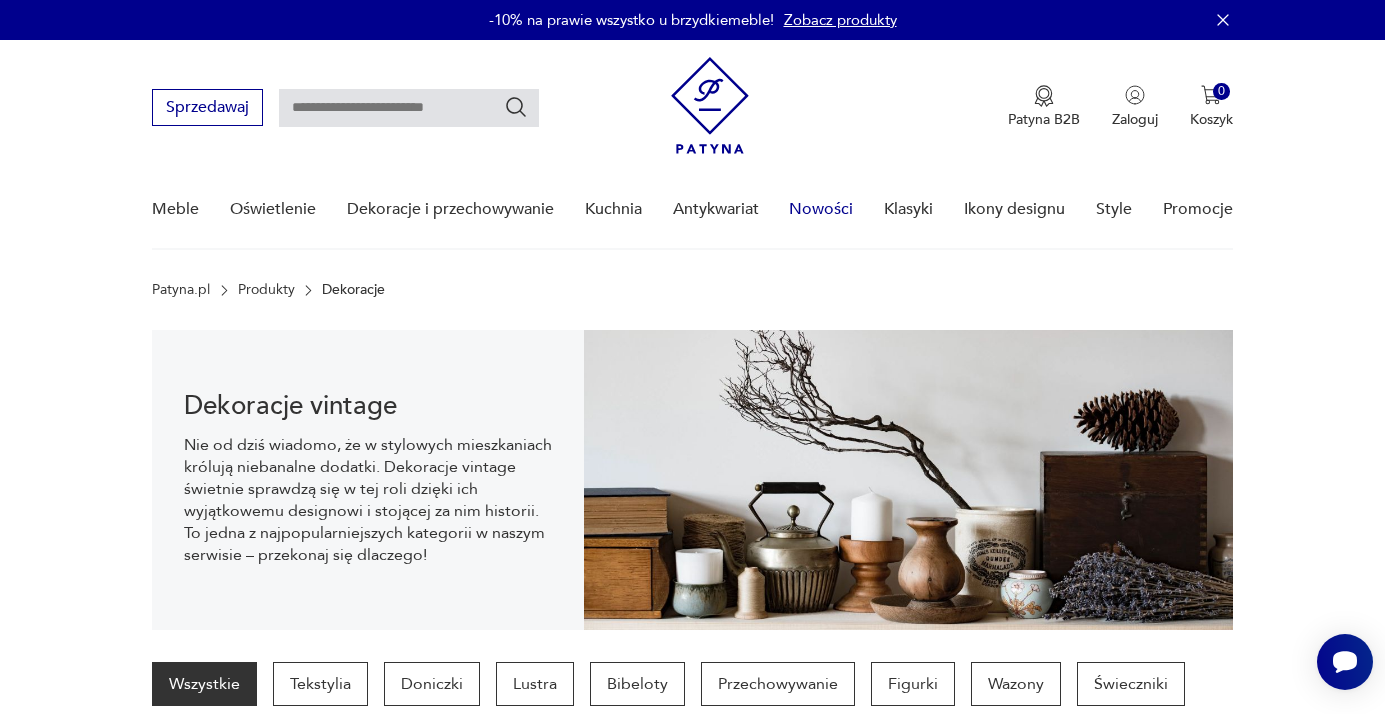 click on "Nowości" at bounding box center (821, 209) 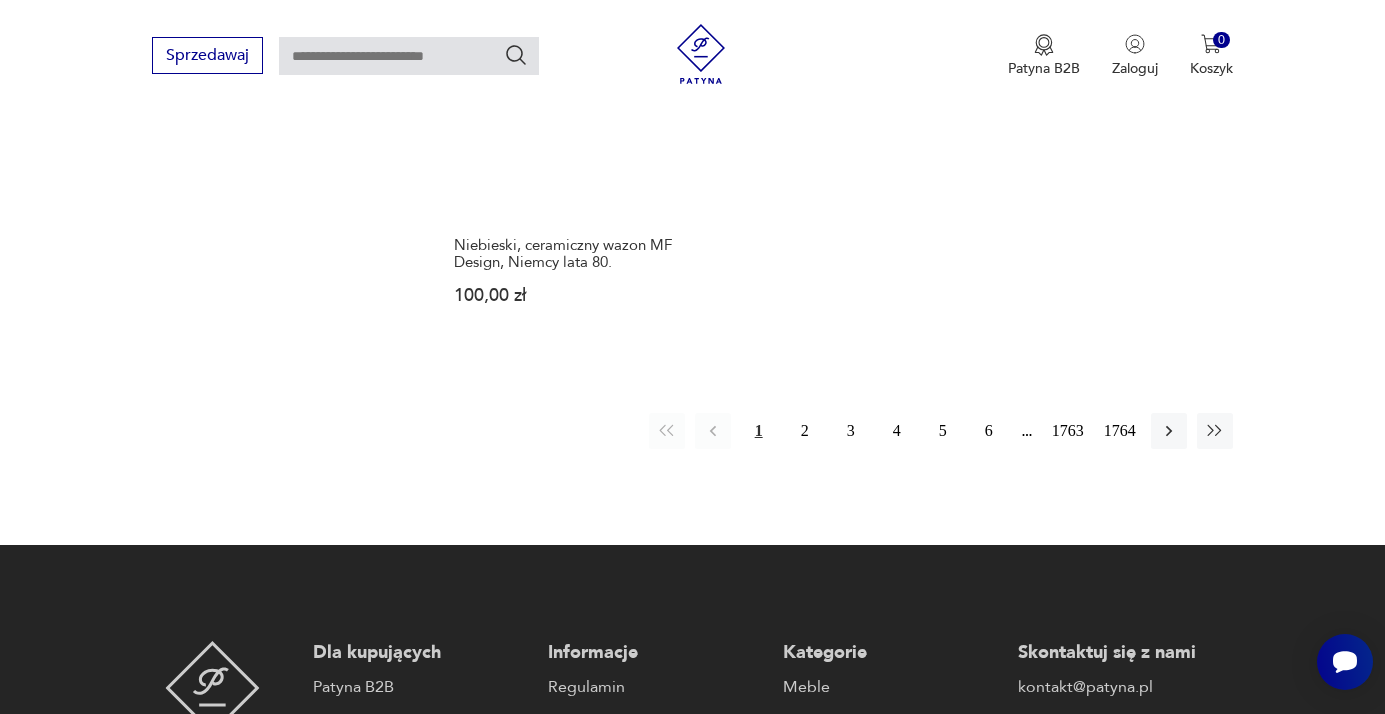 scroll, scrollTop: 2725, scrollLeft: 0, axis: vertical 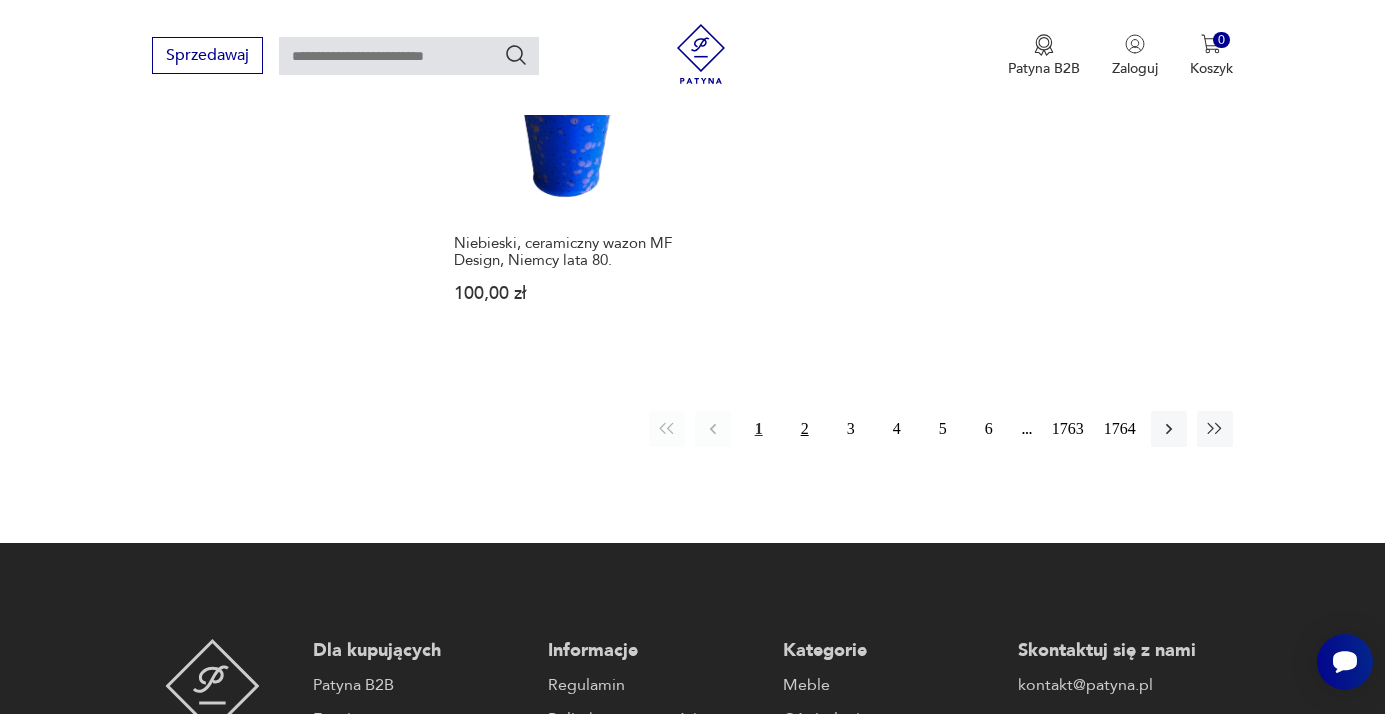 click on "2" at bounding box center (805, 429) 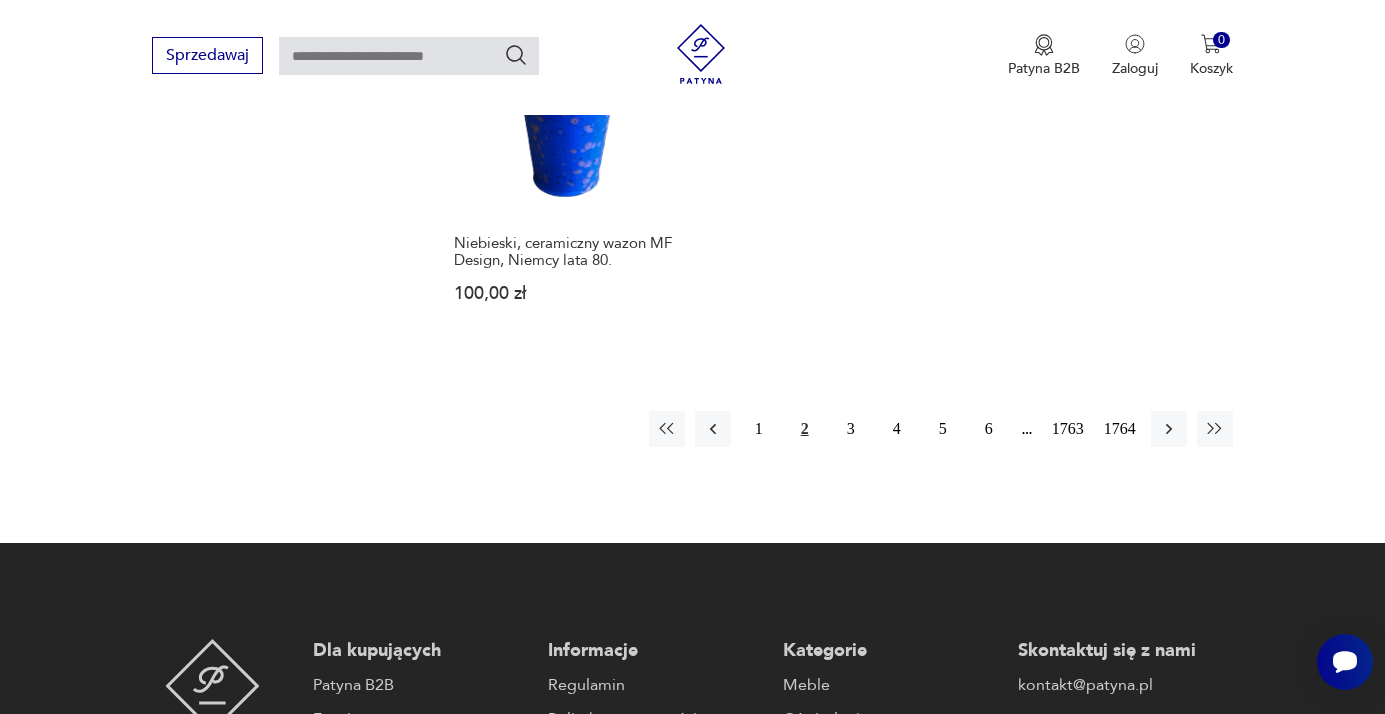 scroll, scrollTop: 260, scrollLeft: 0, axis: vertical 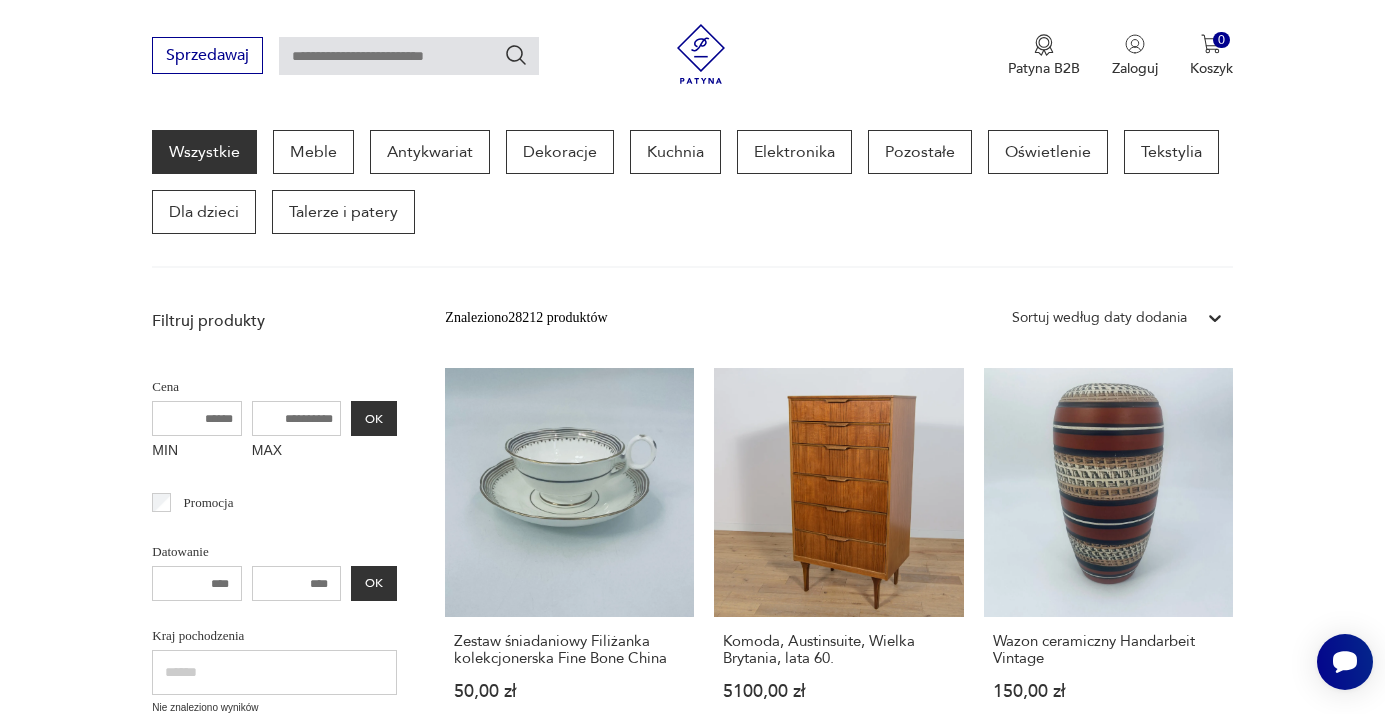 click at bounding box center [409, 56] 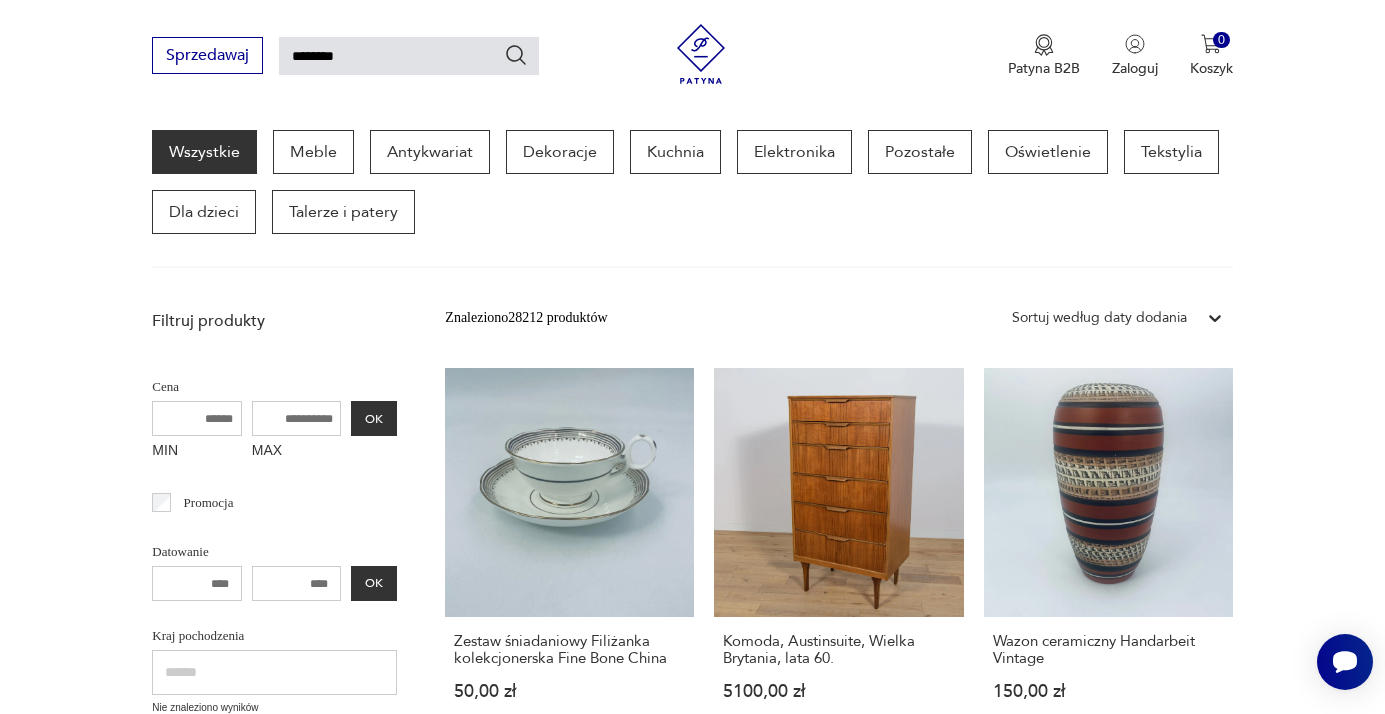 type on "********" 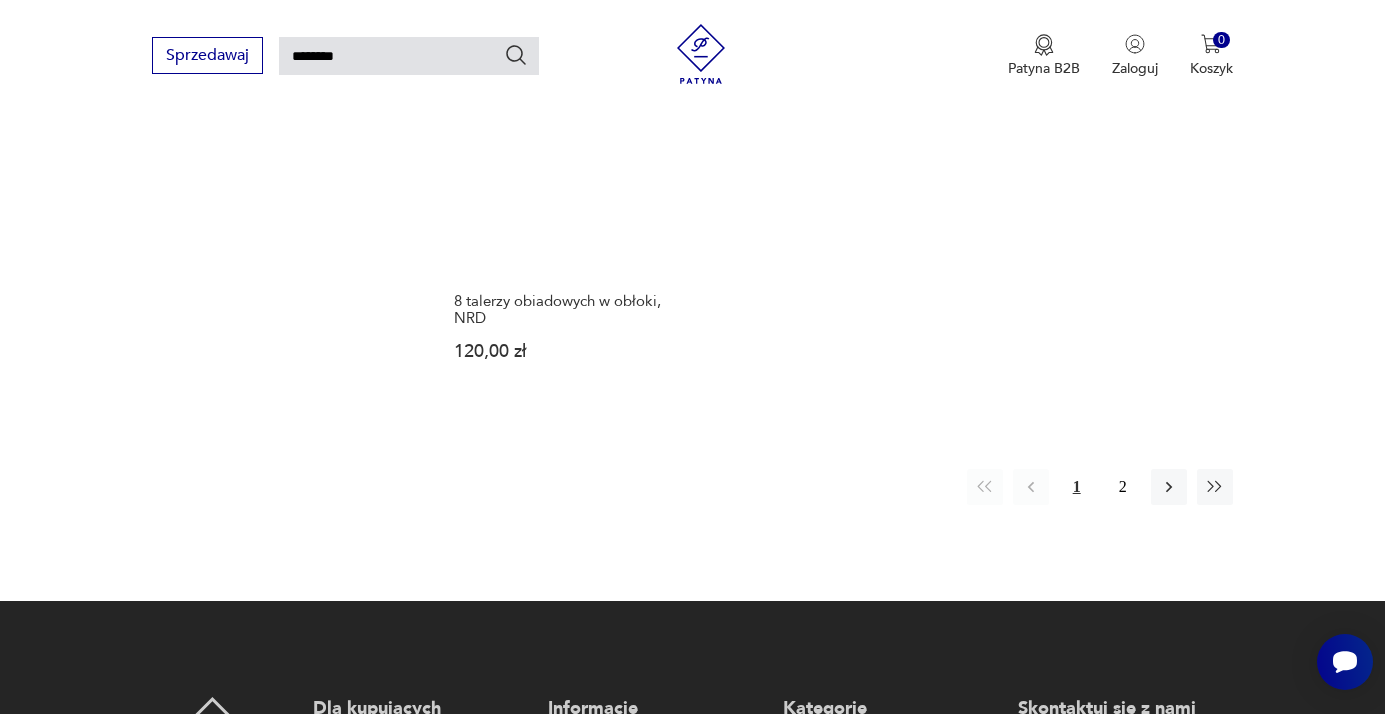 scroll, scrollTop: 2615, scrollLeft: 0, axis: vertical 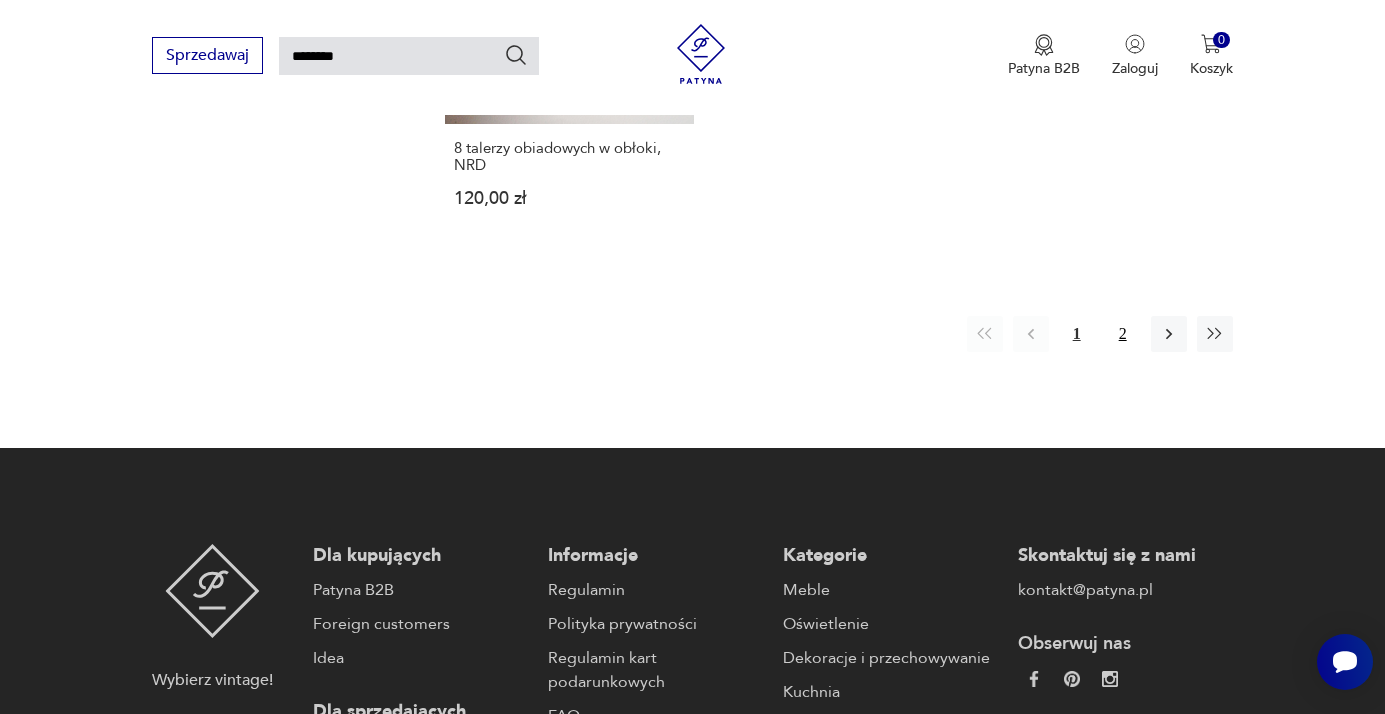click on "2" at bounding box center (1123, 334) 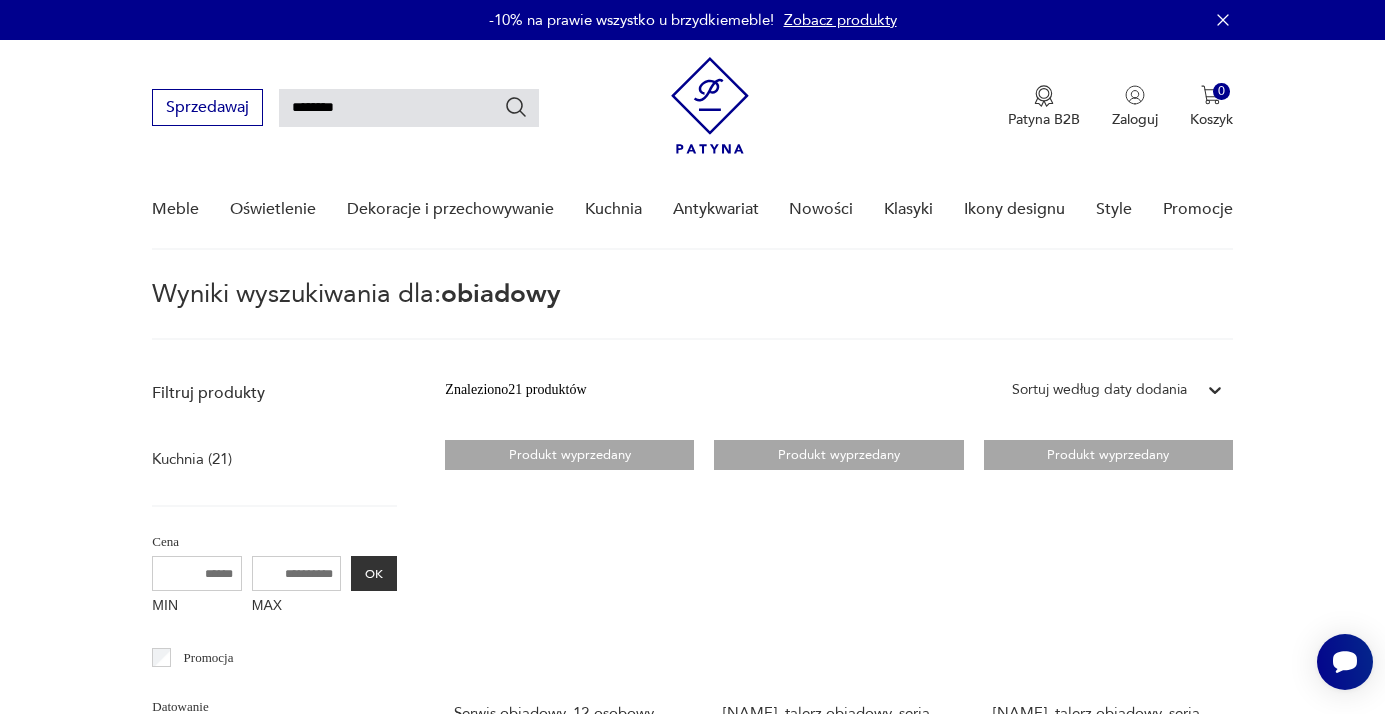 scroll, scrollTop: 0, scrollLeft: 0, axis: both 